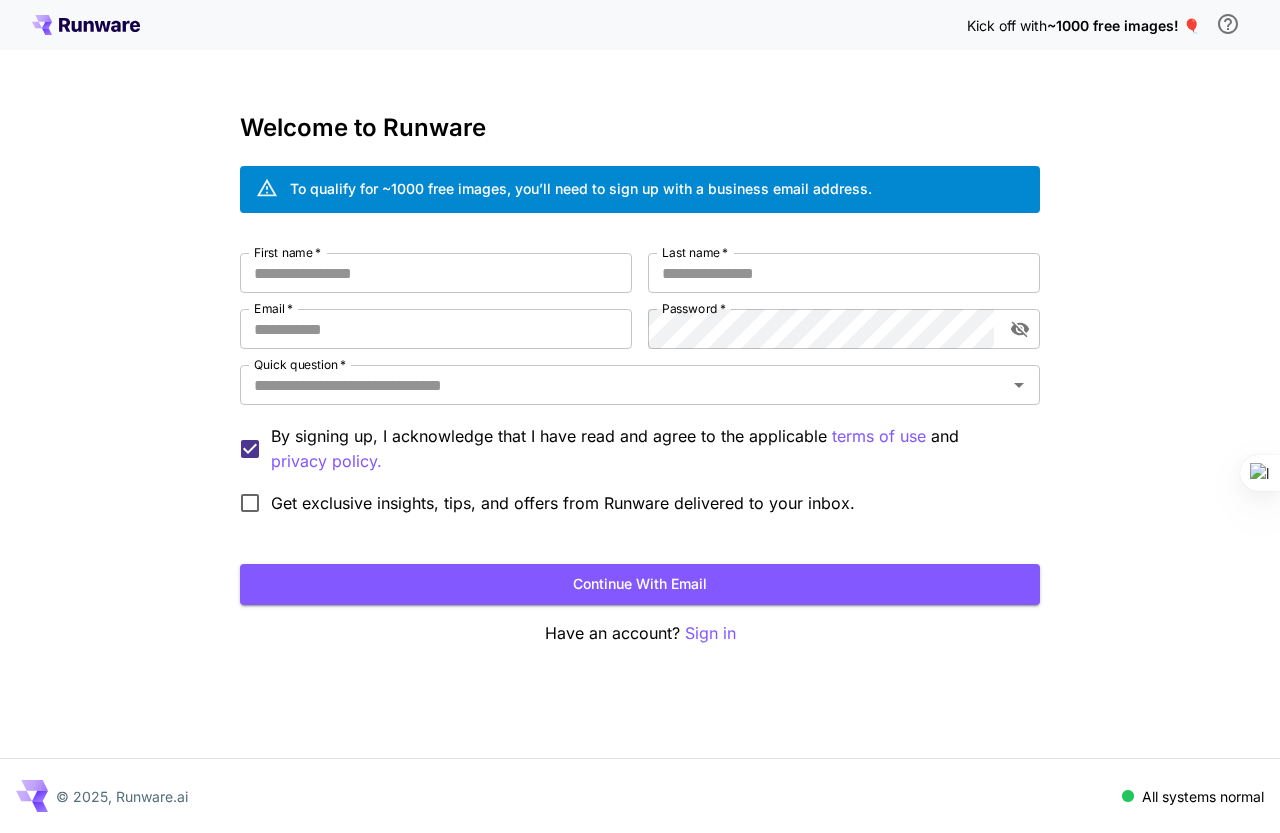 scroll, scrollTop: 0, scrollLeft: 0, axis: both 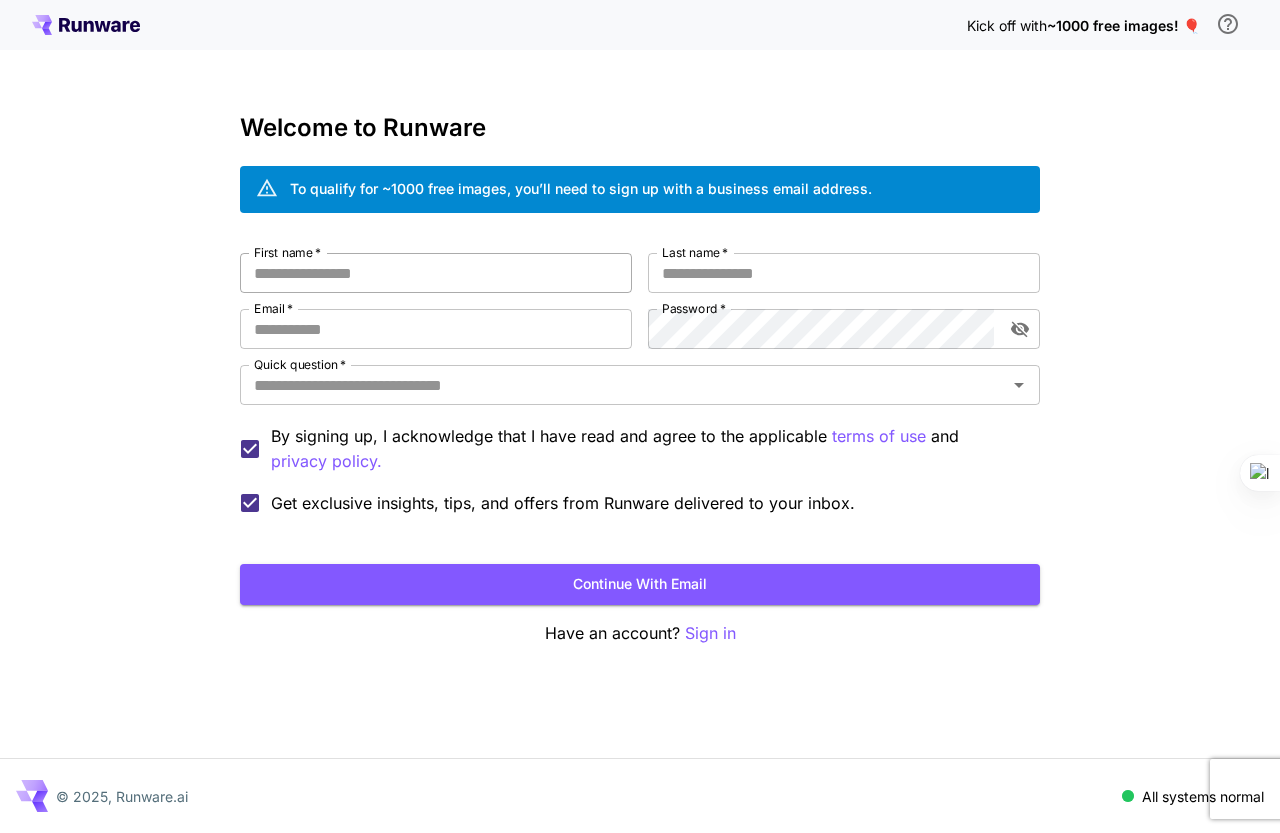 click on "First name   *" at bounding box center [436, 273] 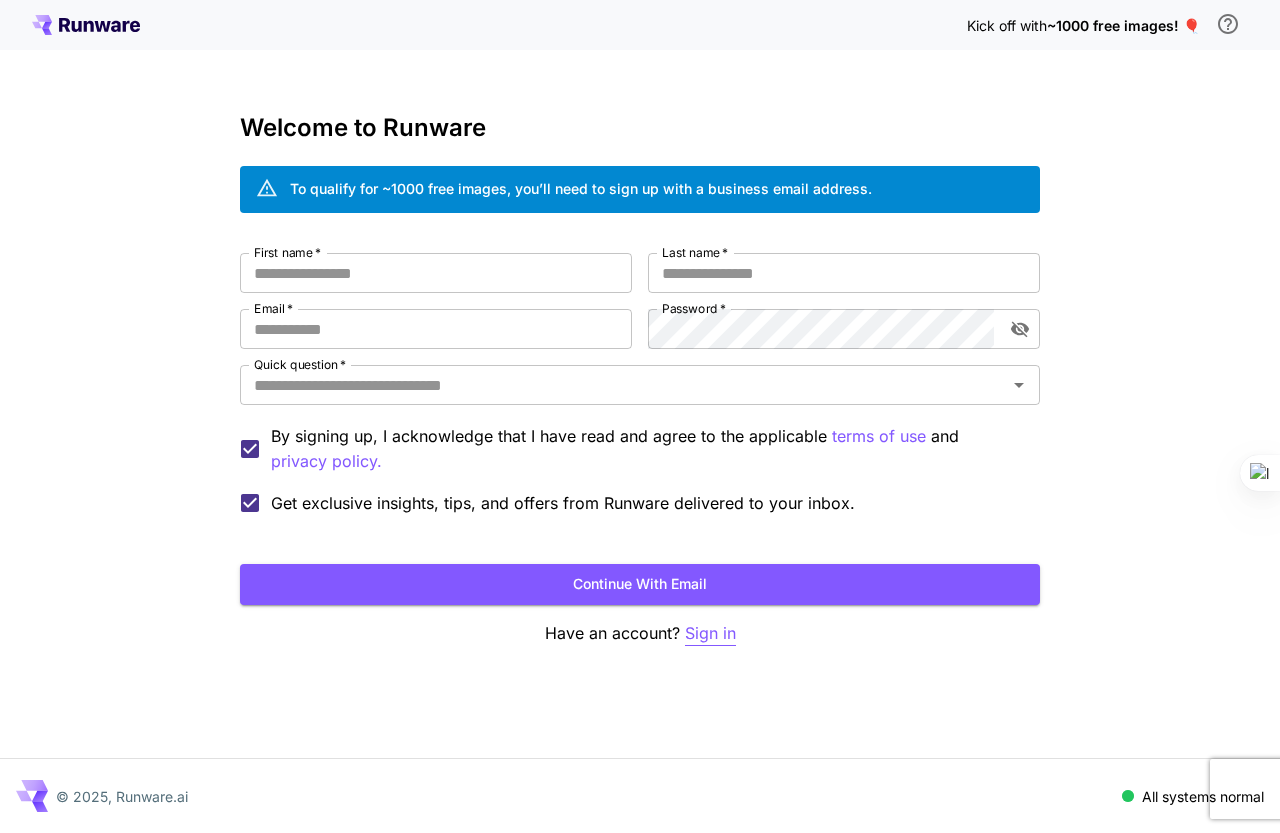 click on "Sign in" at bounding box center (710, 633) 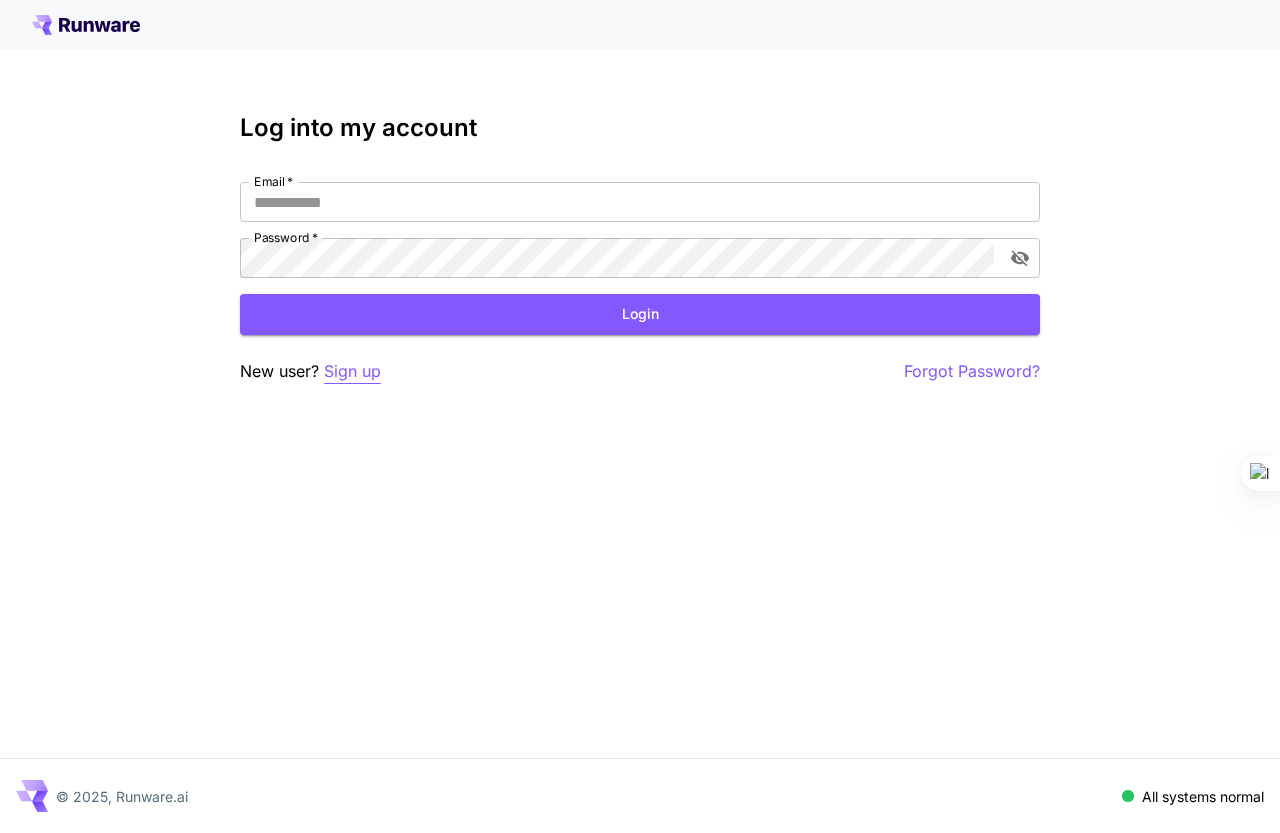 click on "Sign up" at bounding box center (352, 371) 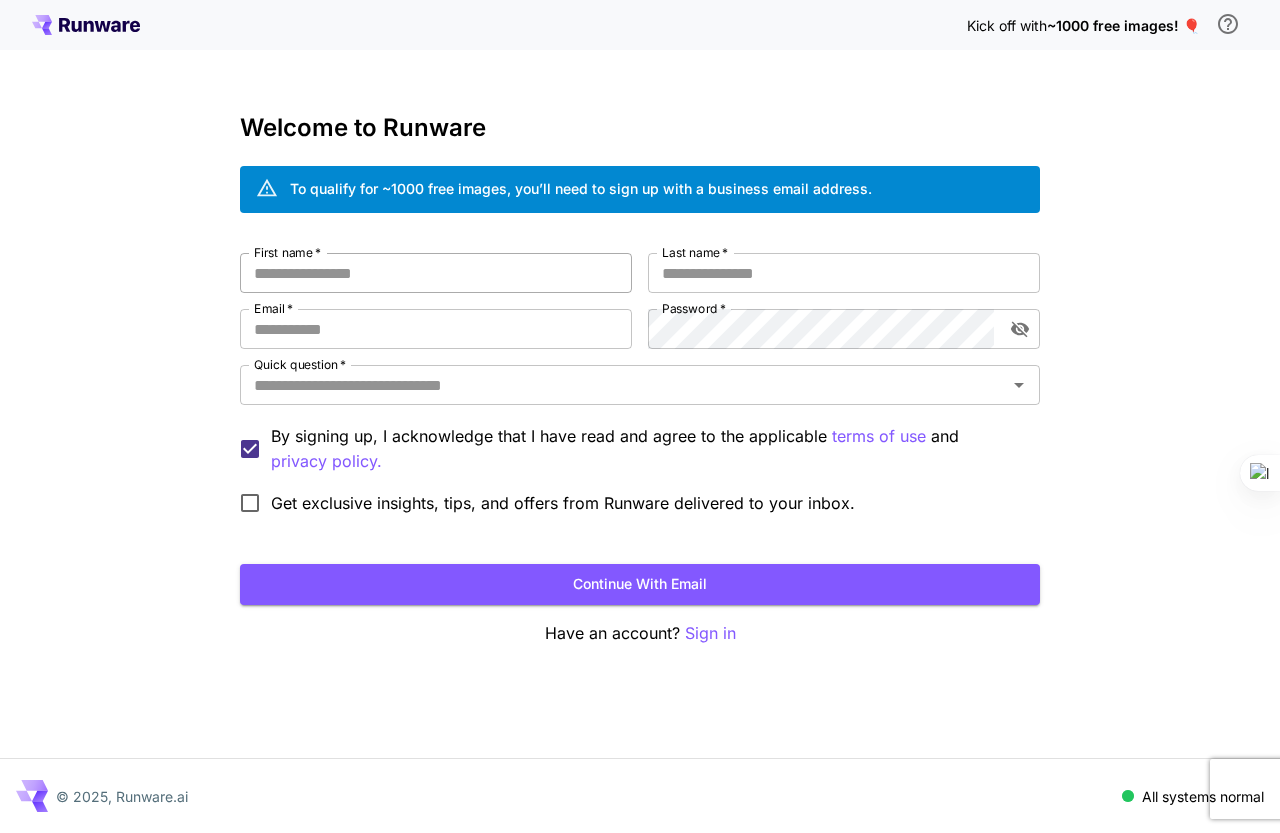 click on "First name   *" at bounding box center (436, 273) 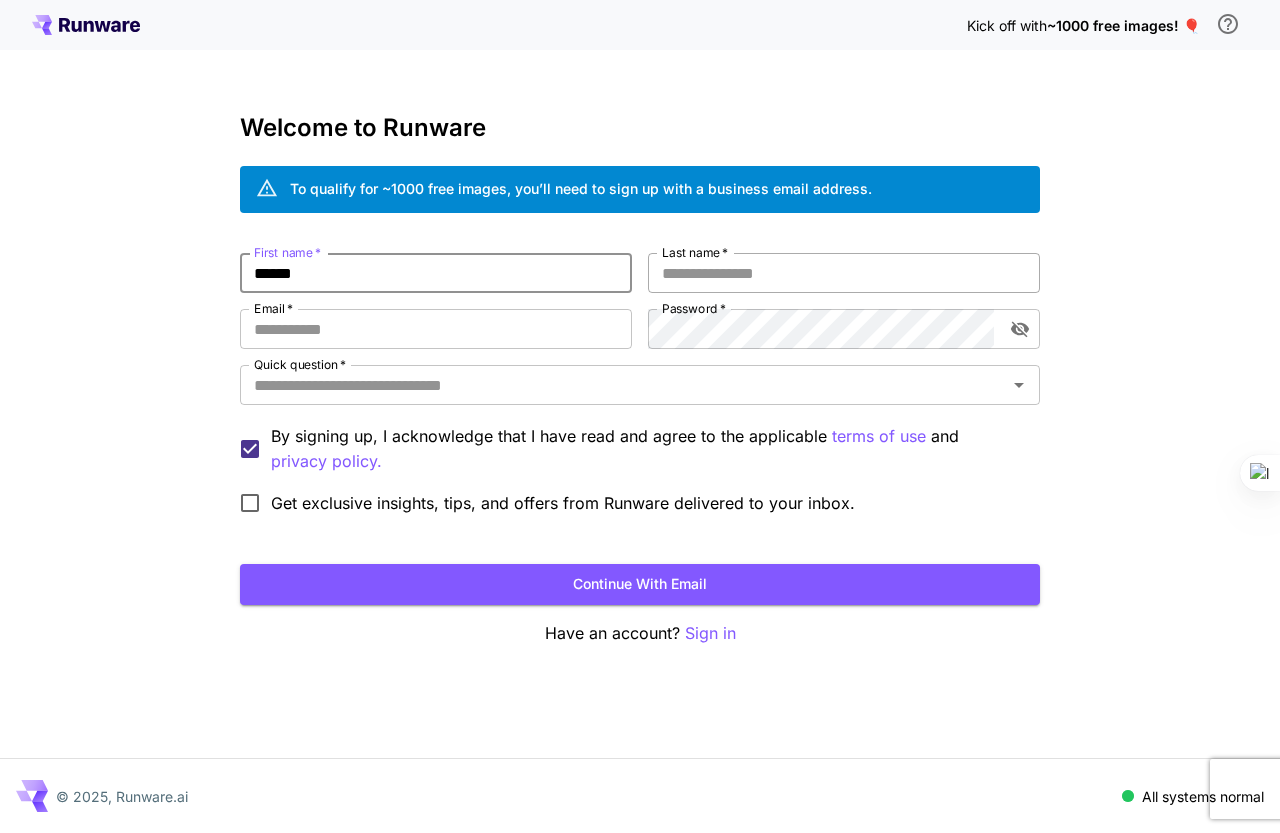 type on "*****" 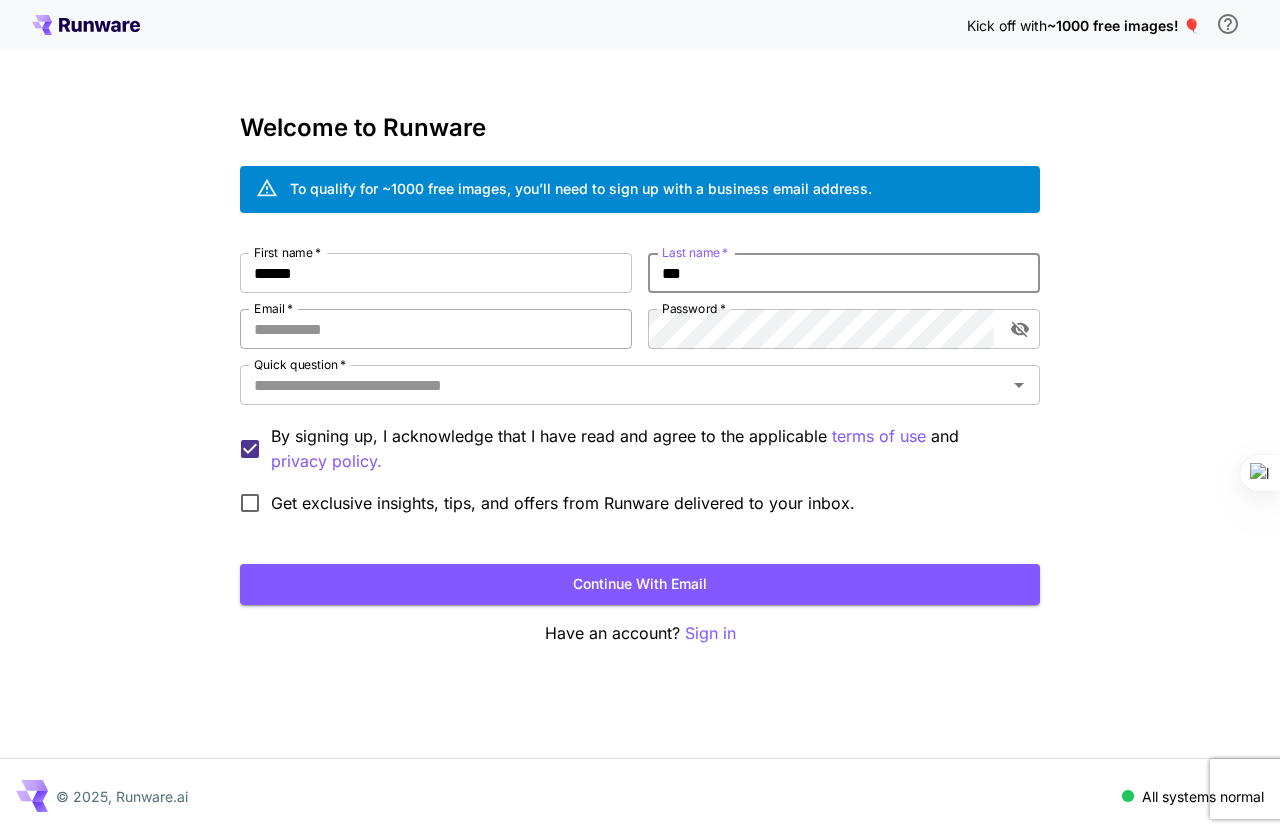 type on "***" 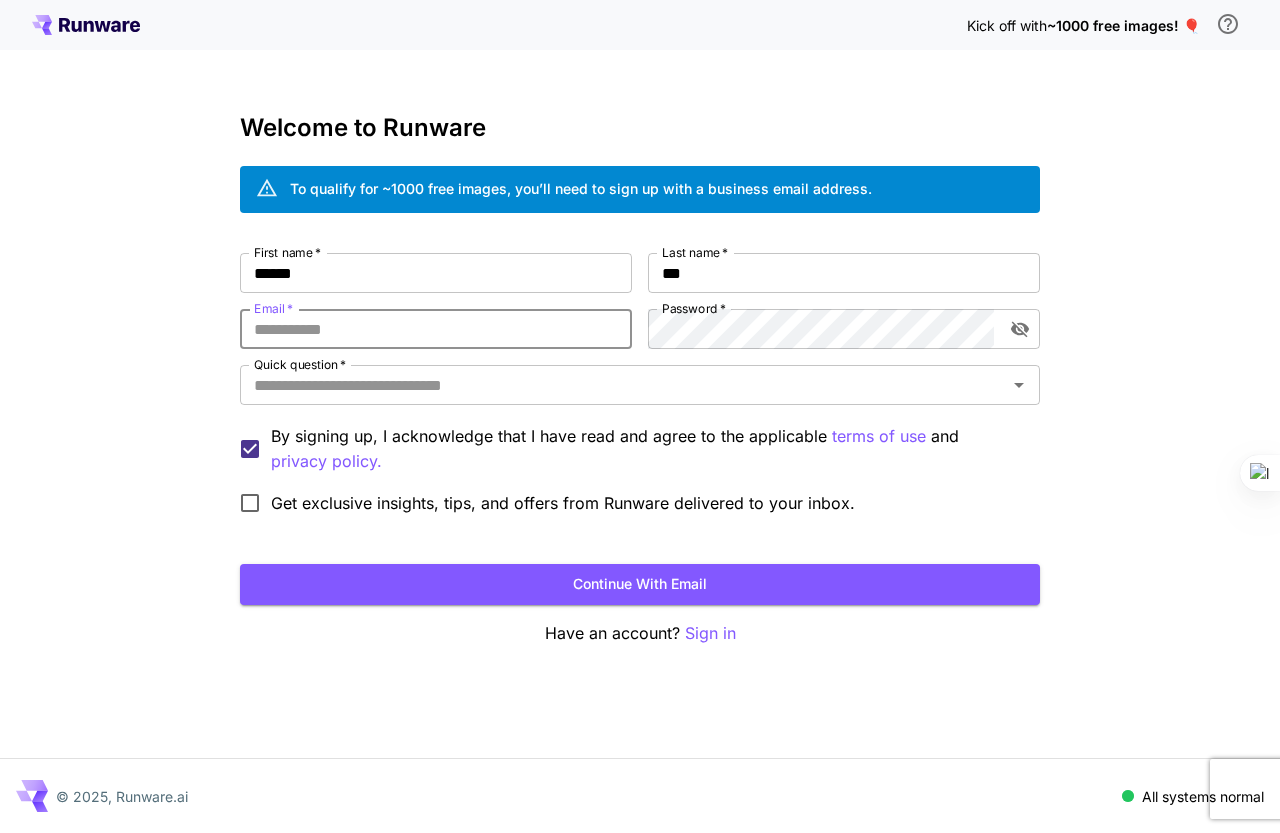 type on "**********" 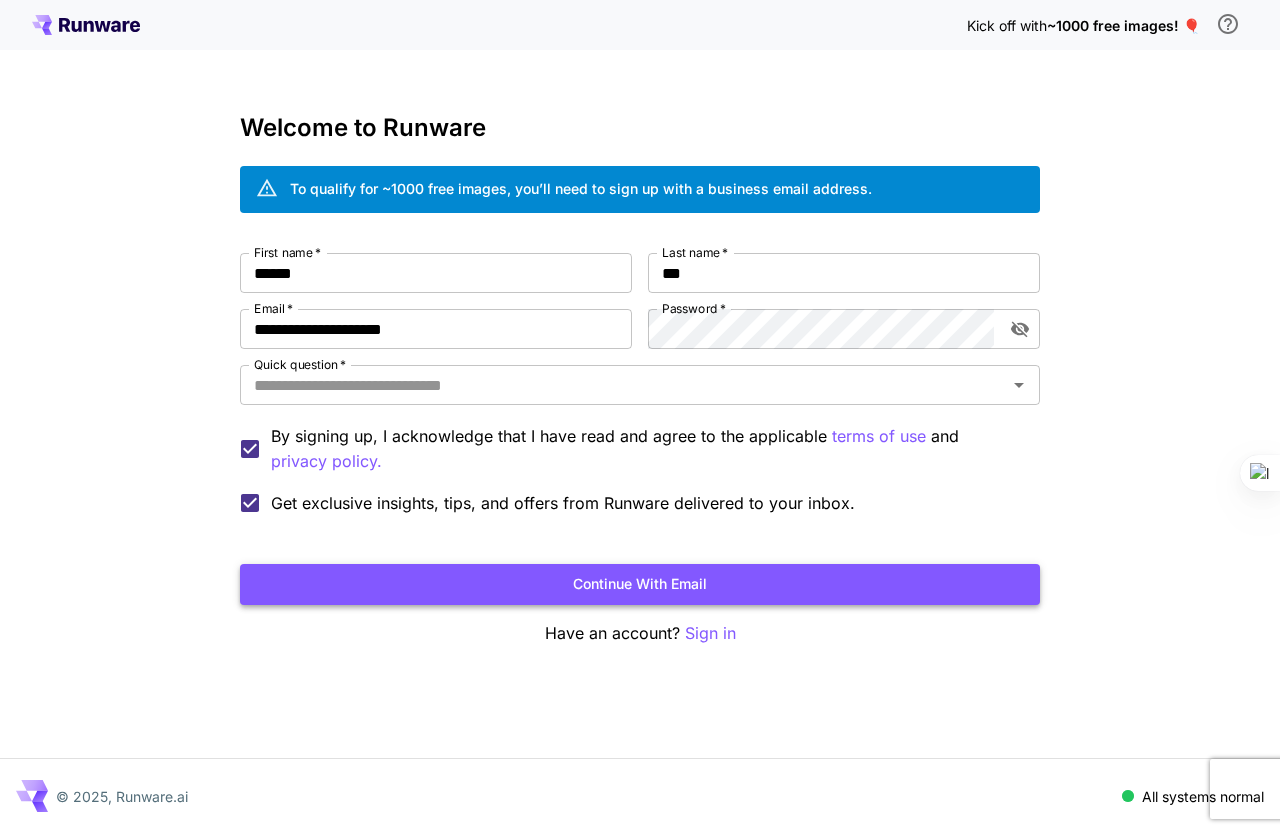 click on "Continue with email" at bounding box center (640, 584) 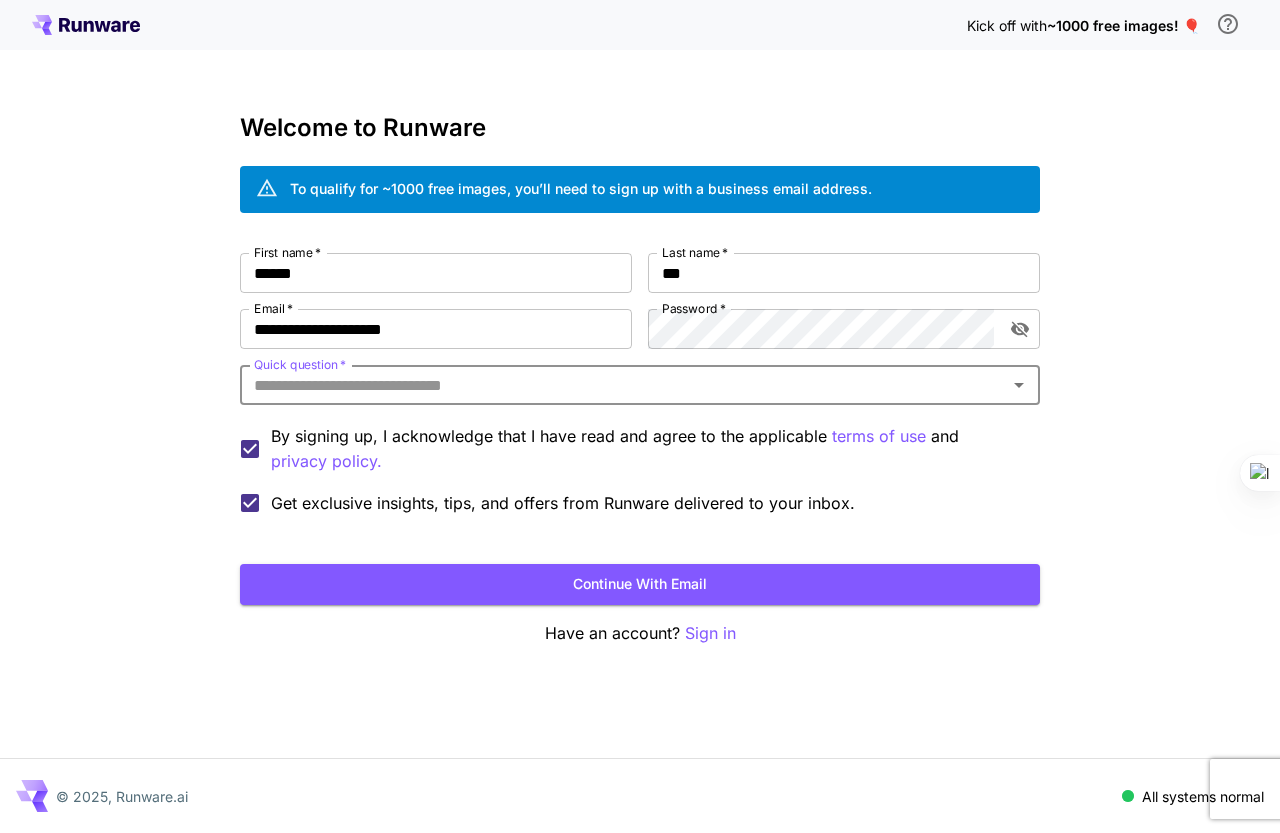click on "Quick question   *" at bounding box center [623, 385] 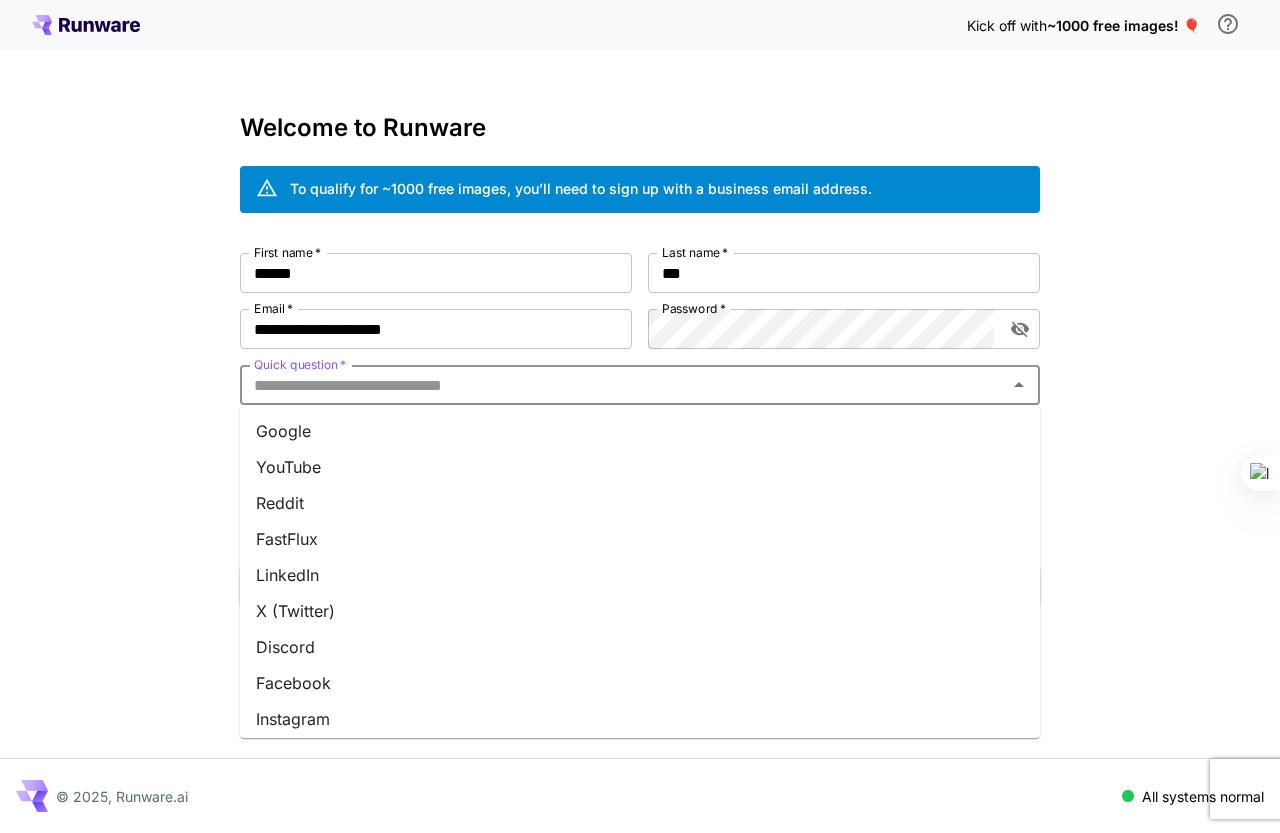 click on "YouTube" at bounding box center [640, 467] 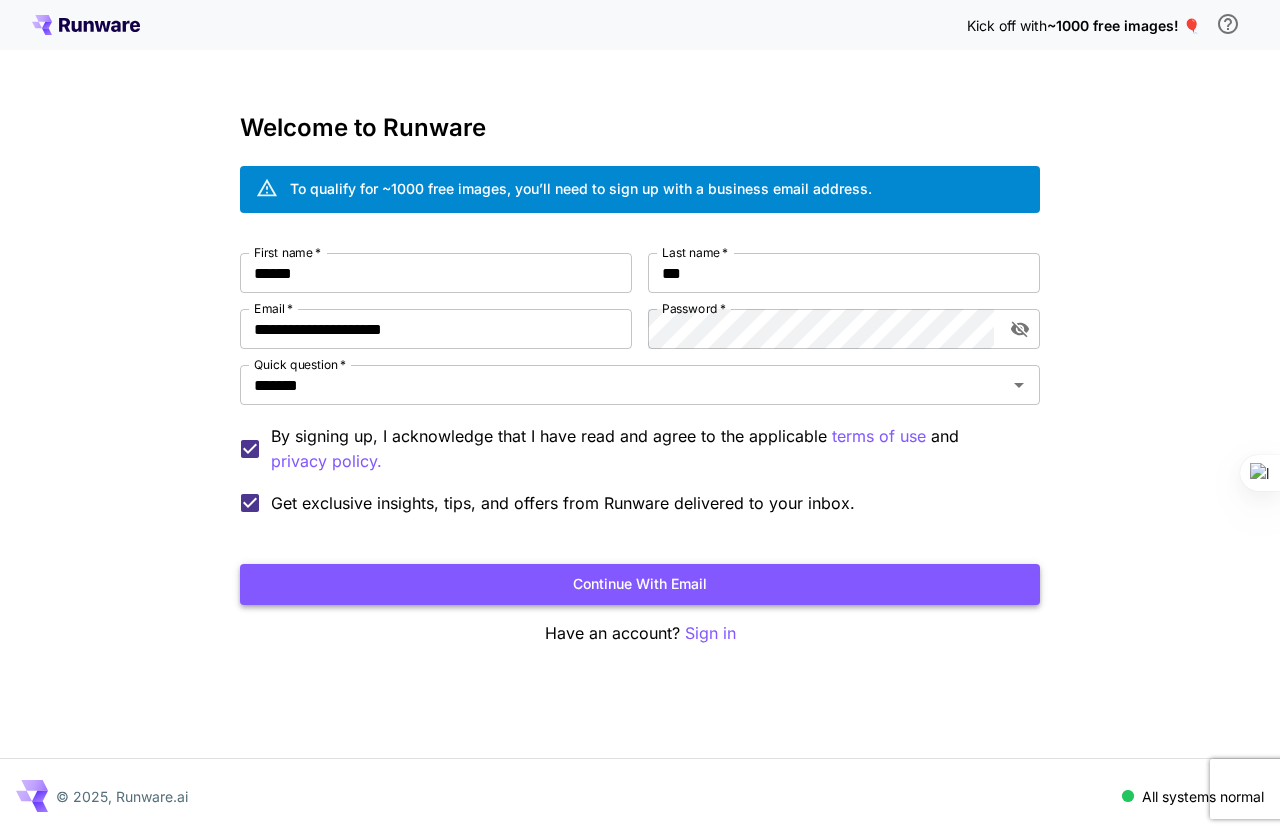 click on "Continue with email" at bounding box center (640, 584) 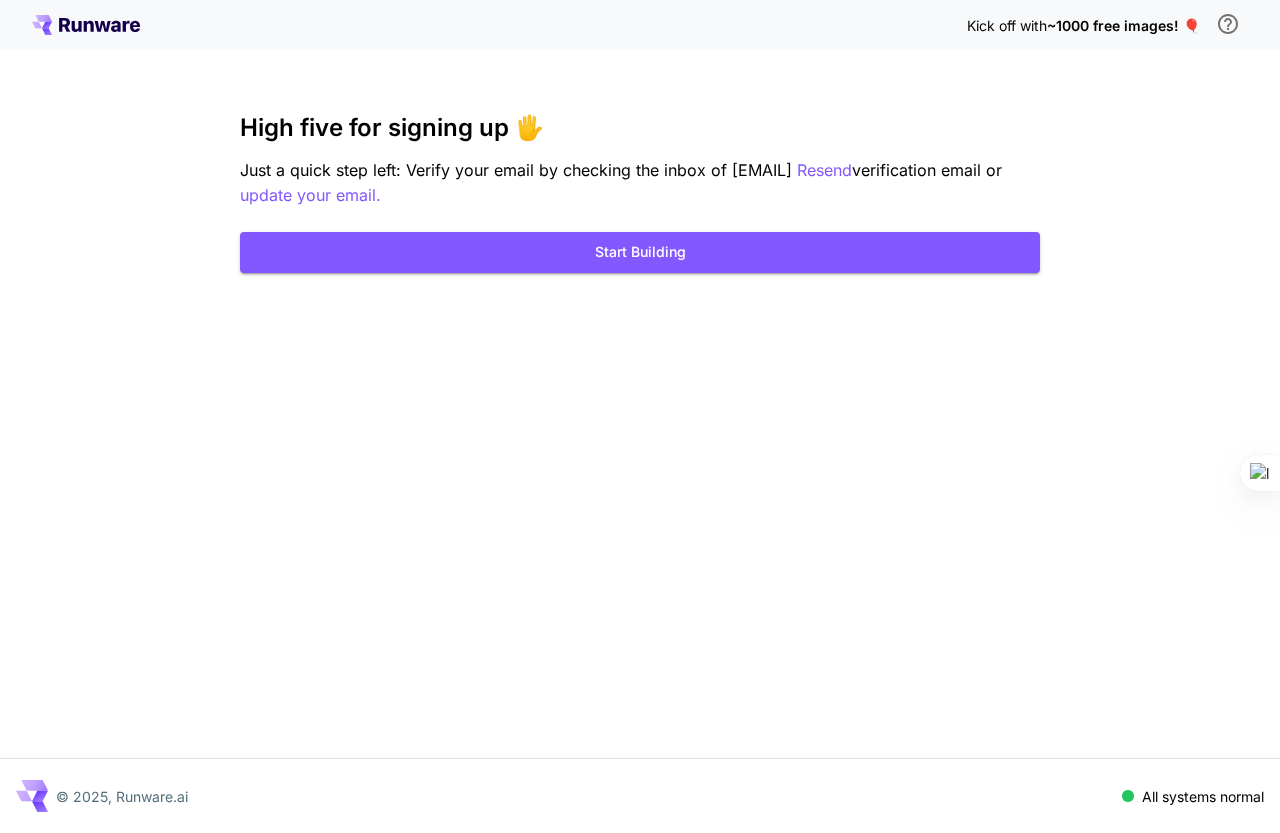click on "Kick off with  ~1000 free images! 🎈 High five for signing up 🖐️ Just a quick step left: Verify your email by checking the inbox of   alyankhi124@gmail.com   Resend  verification email or  update your email. Start Building © 2025, Runware.ai All systems normal" at bounding box center (640, 416) 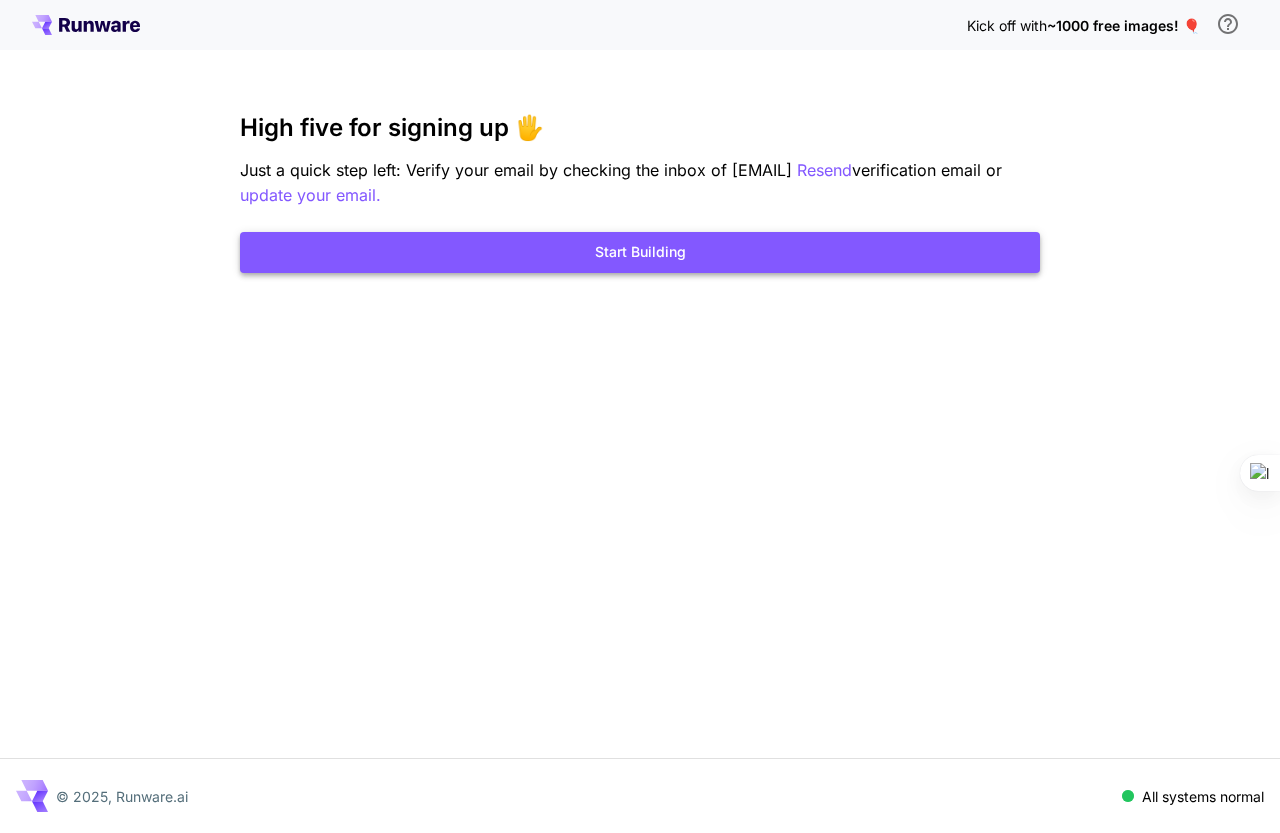 click on "Start Building" at bounding box center (640, 252) 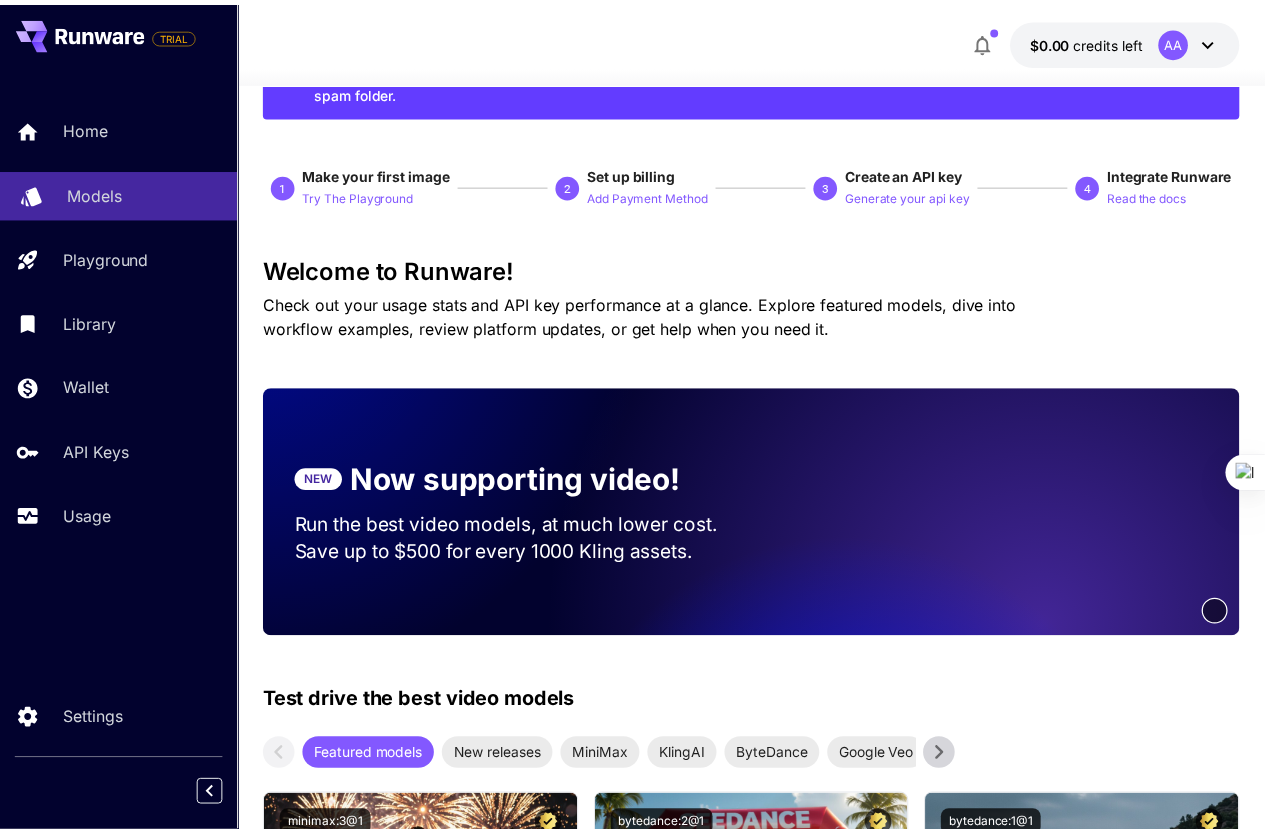 scroll, scrollTop: 100, scrollLeft: 0, axis: vertical 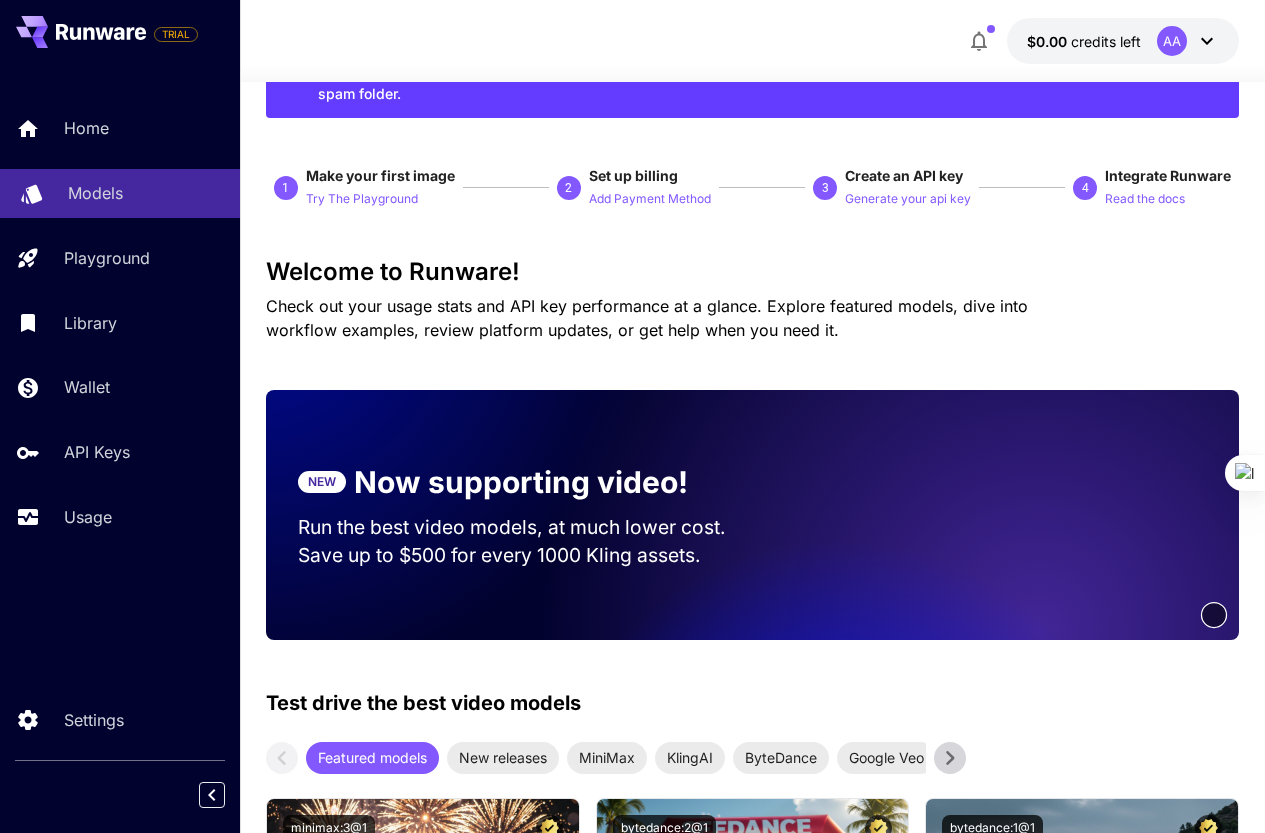 click on "Models" at bounding box center [95, 193] 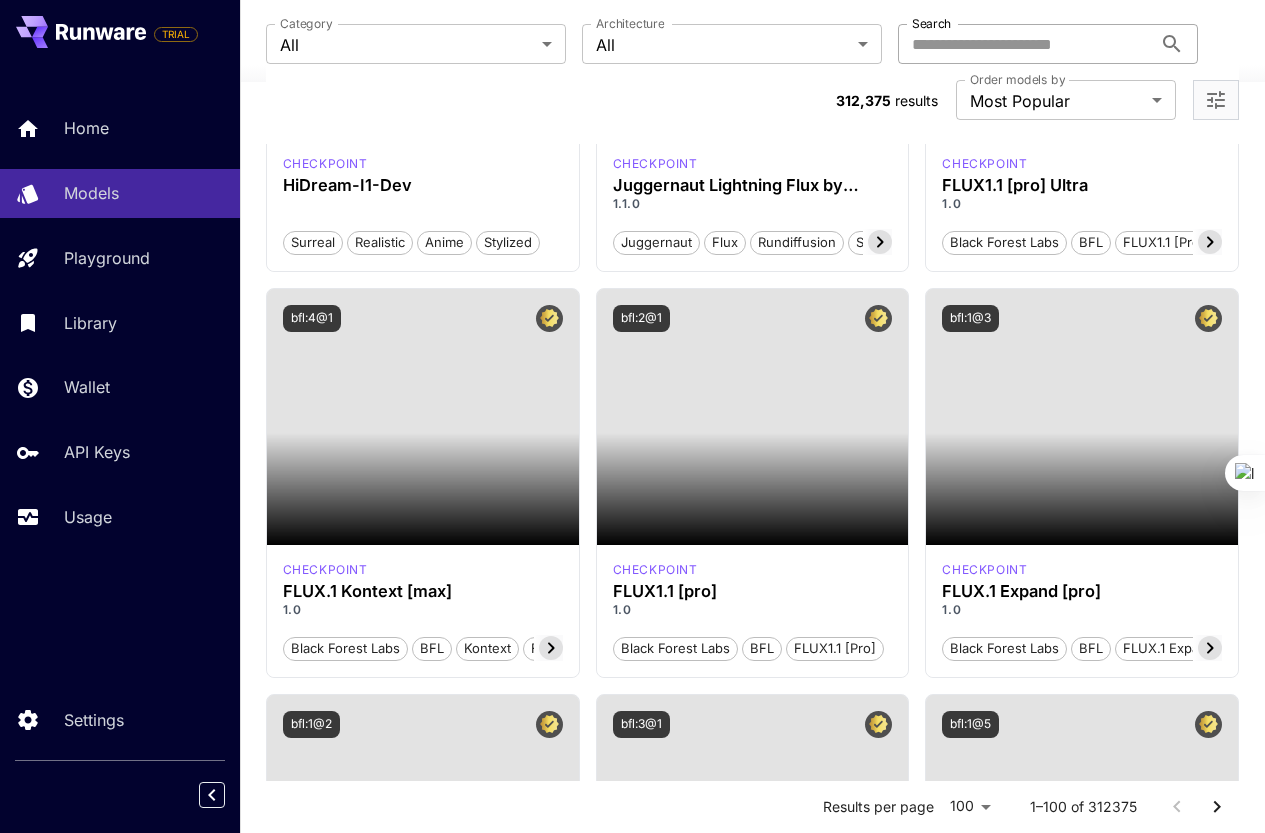 scroll, scrollTop: 800, scrollLeft: 0, axis: vertical 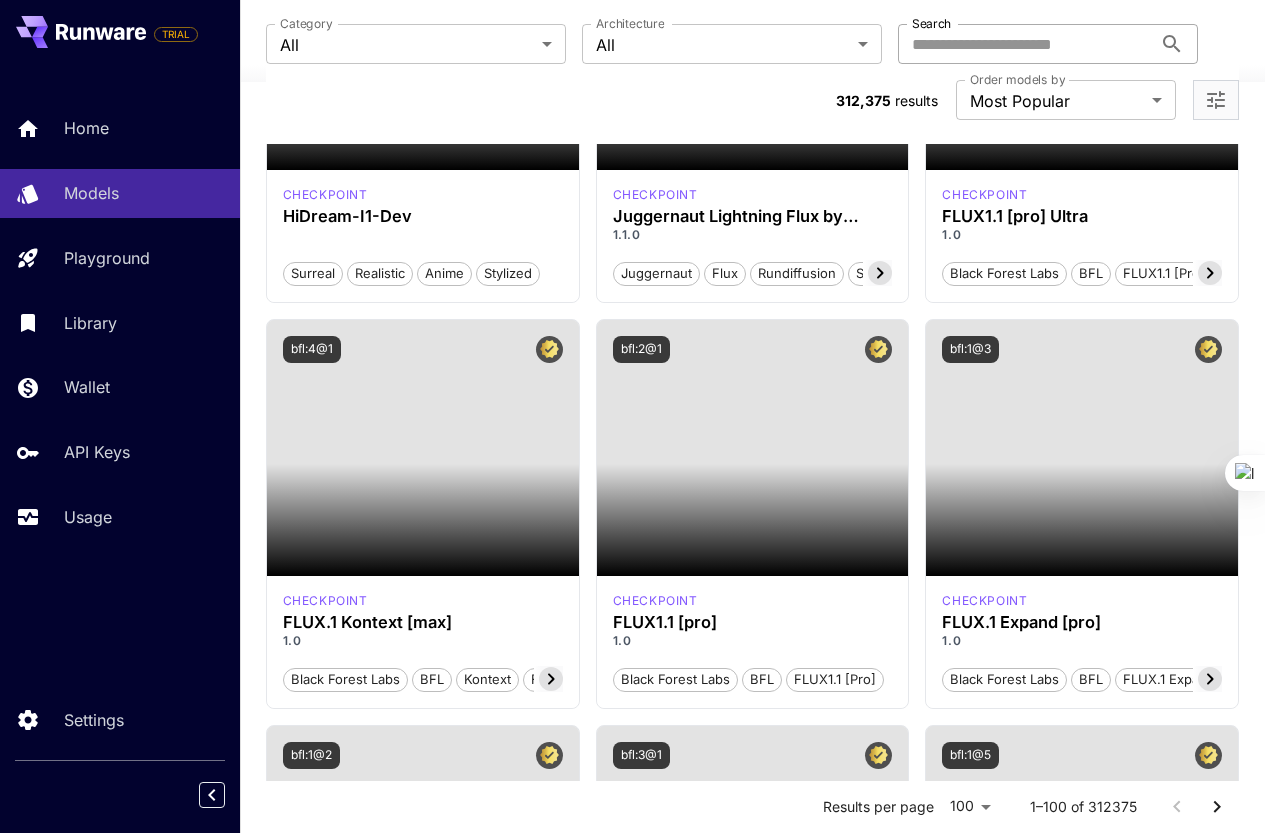 click on "Search" at bounding box center [1025, 44] 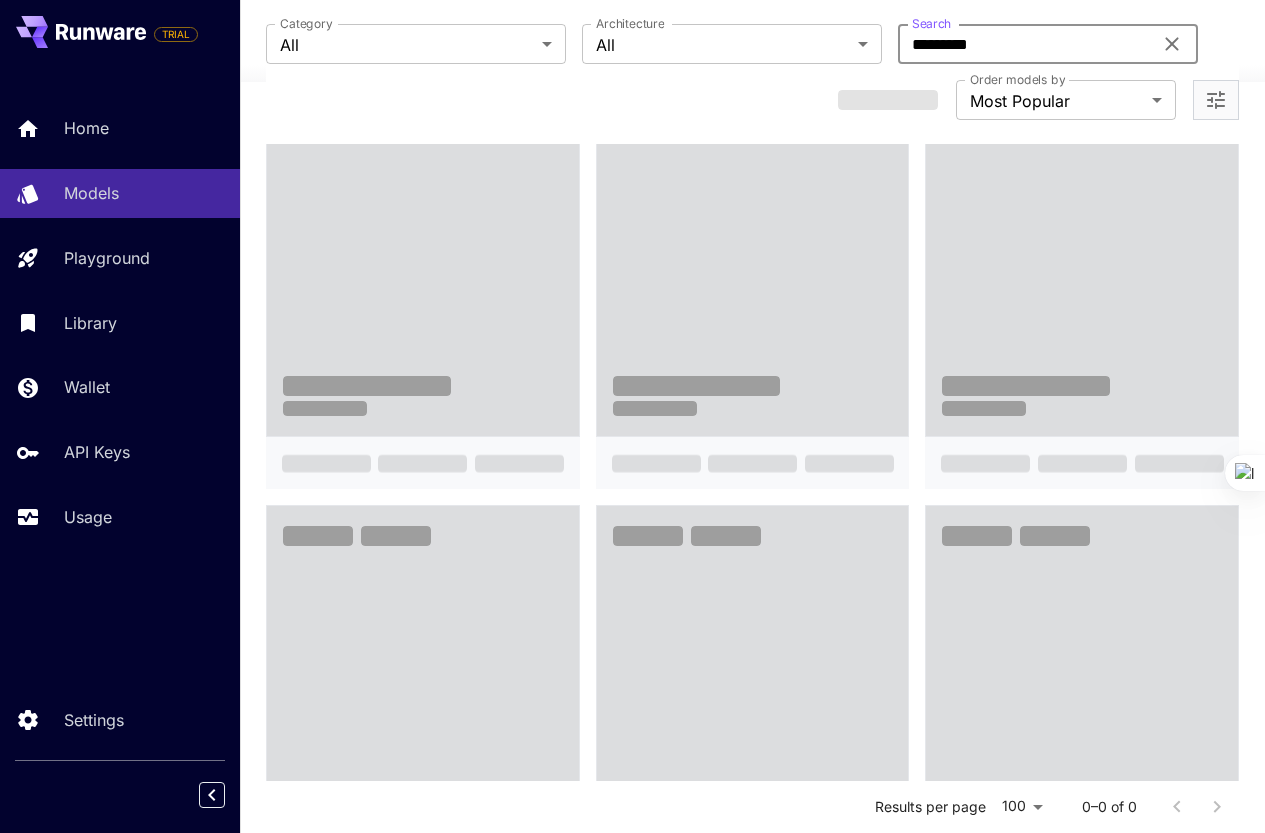 scroll, scrollTop: 391, scrollLeft: 0, axis: vertical 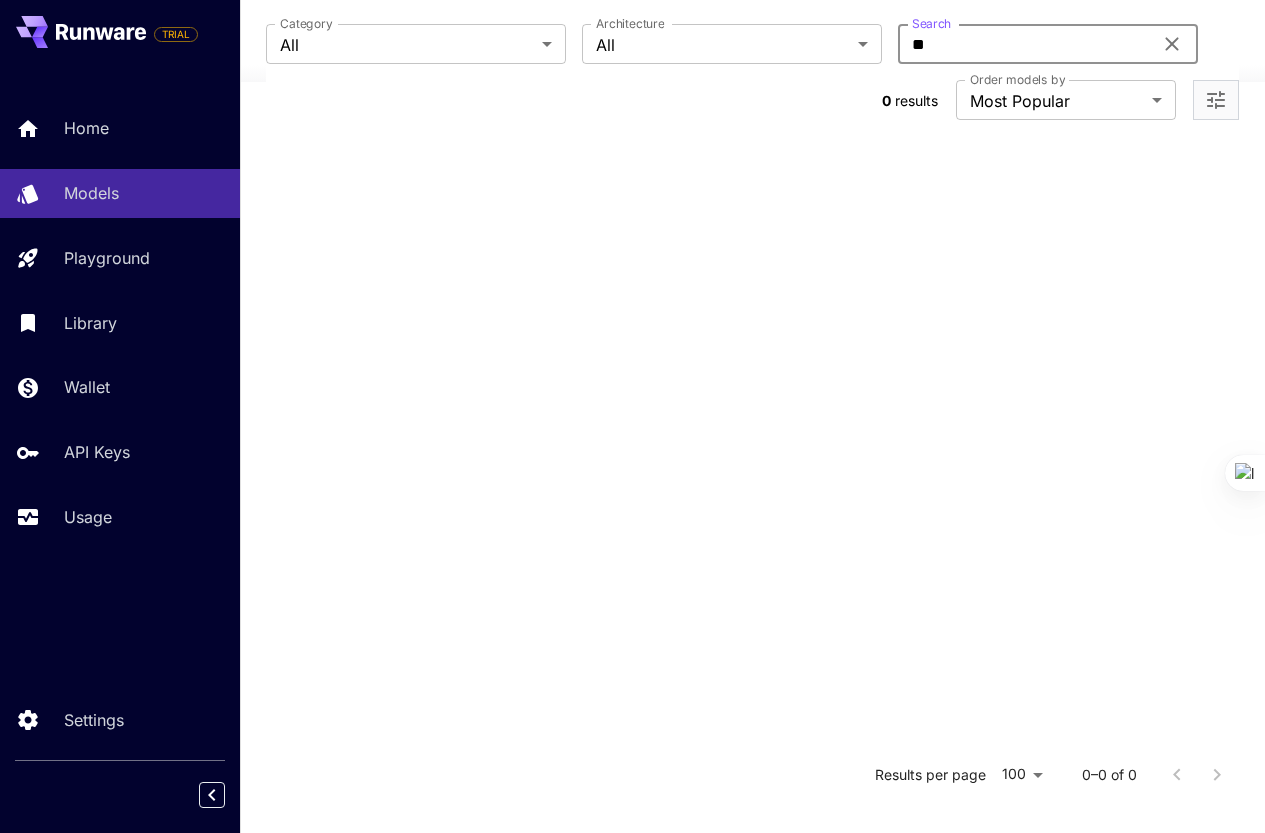 type on "*" 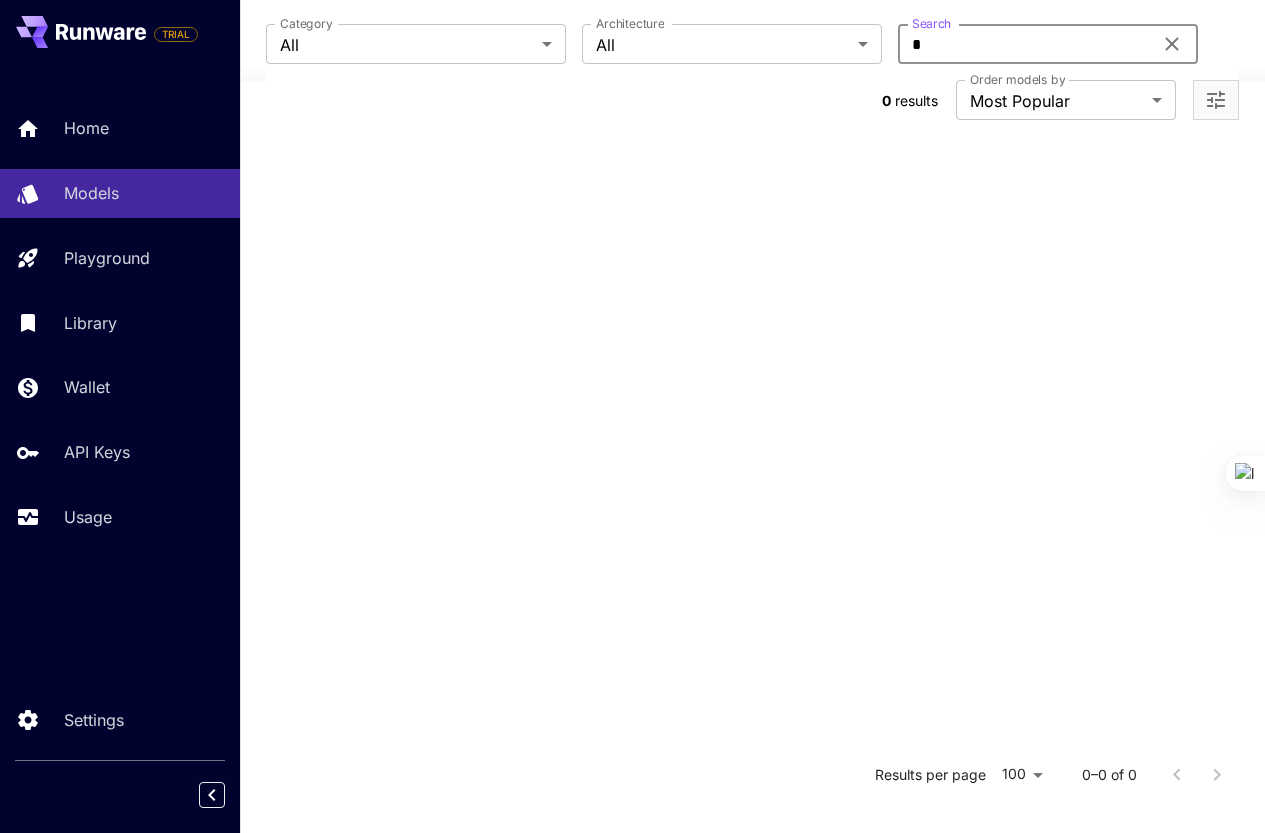 type 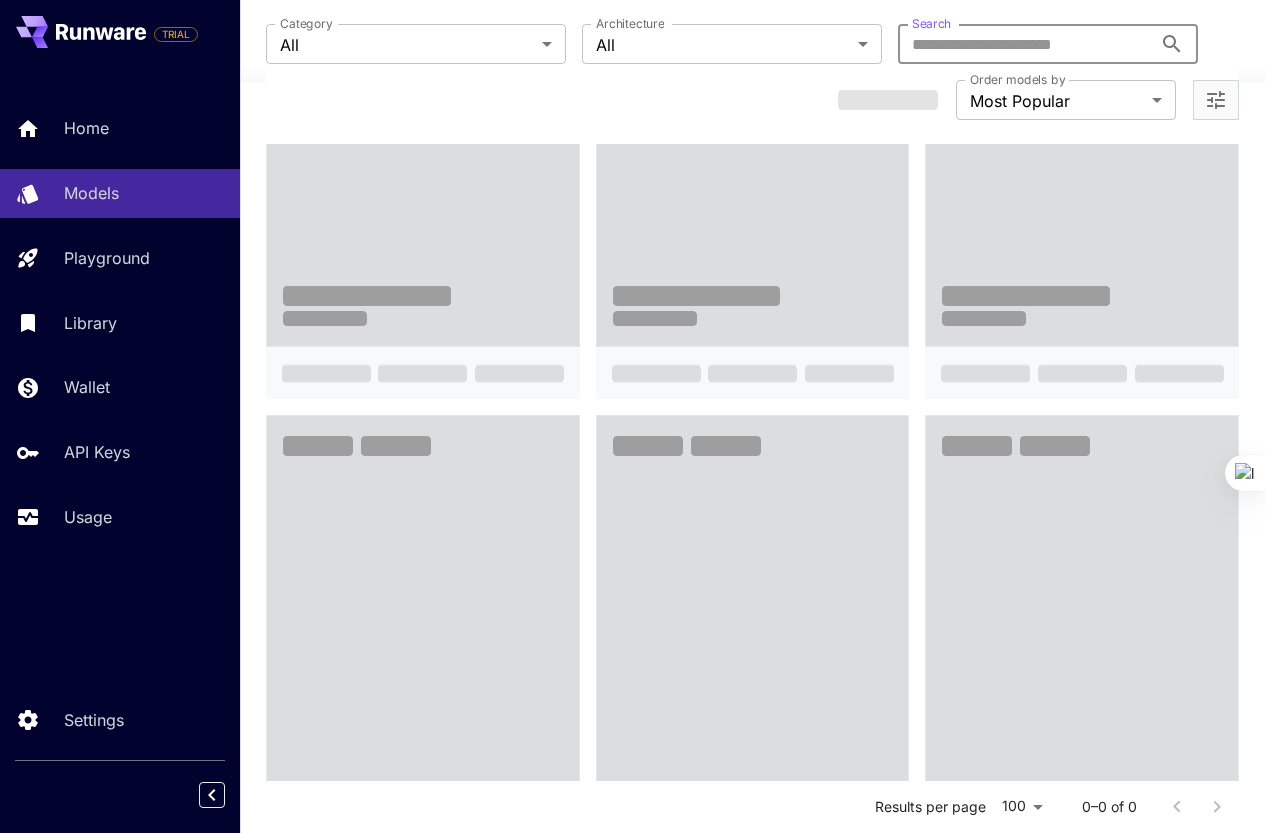 scroll, scrollTop: 800, scrollLeft: 0, axis: vertical 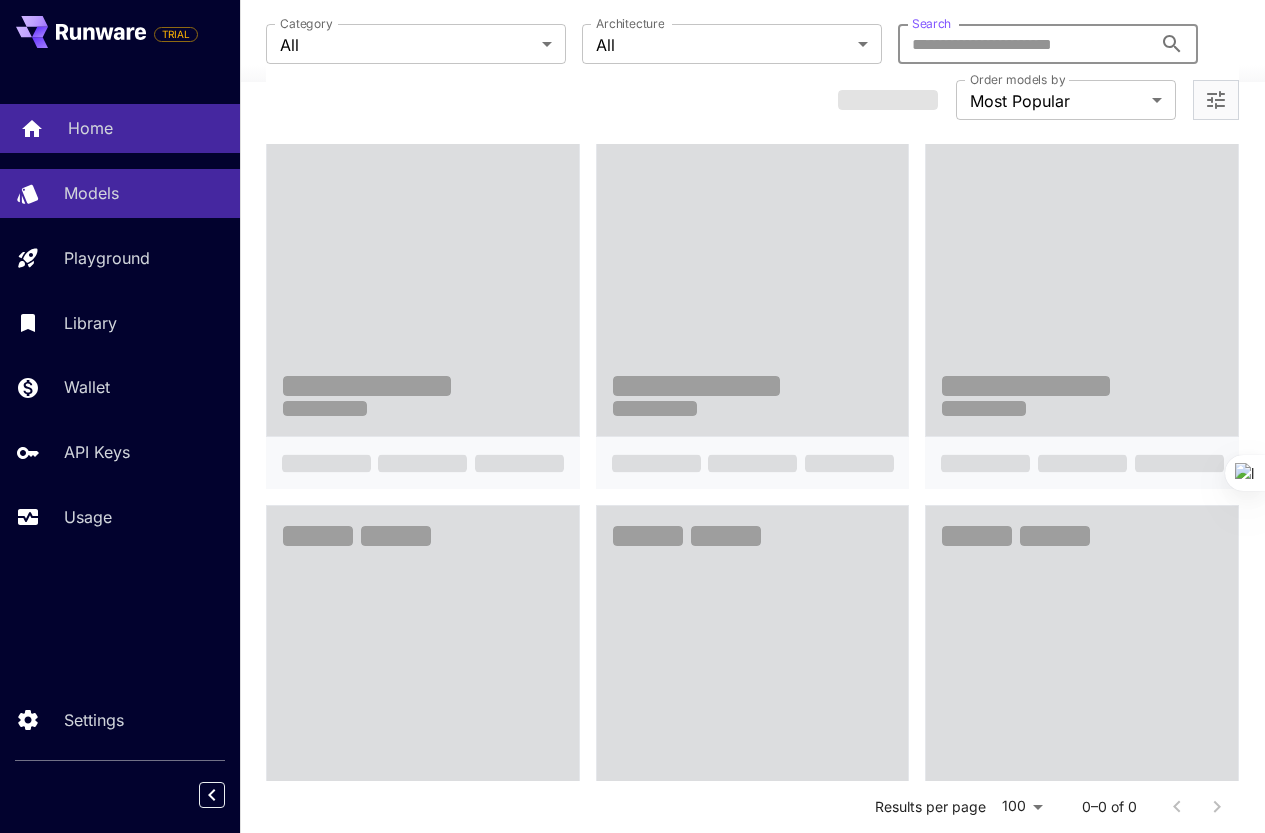 click on "Home" at bounding box center [90, 128] 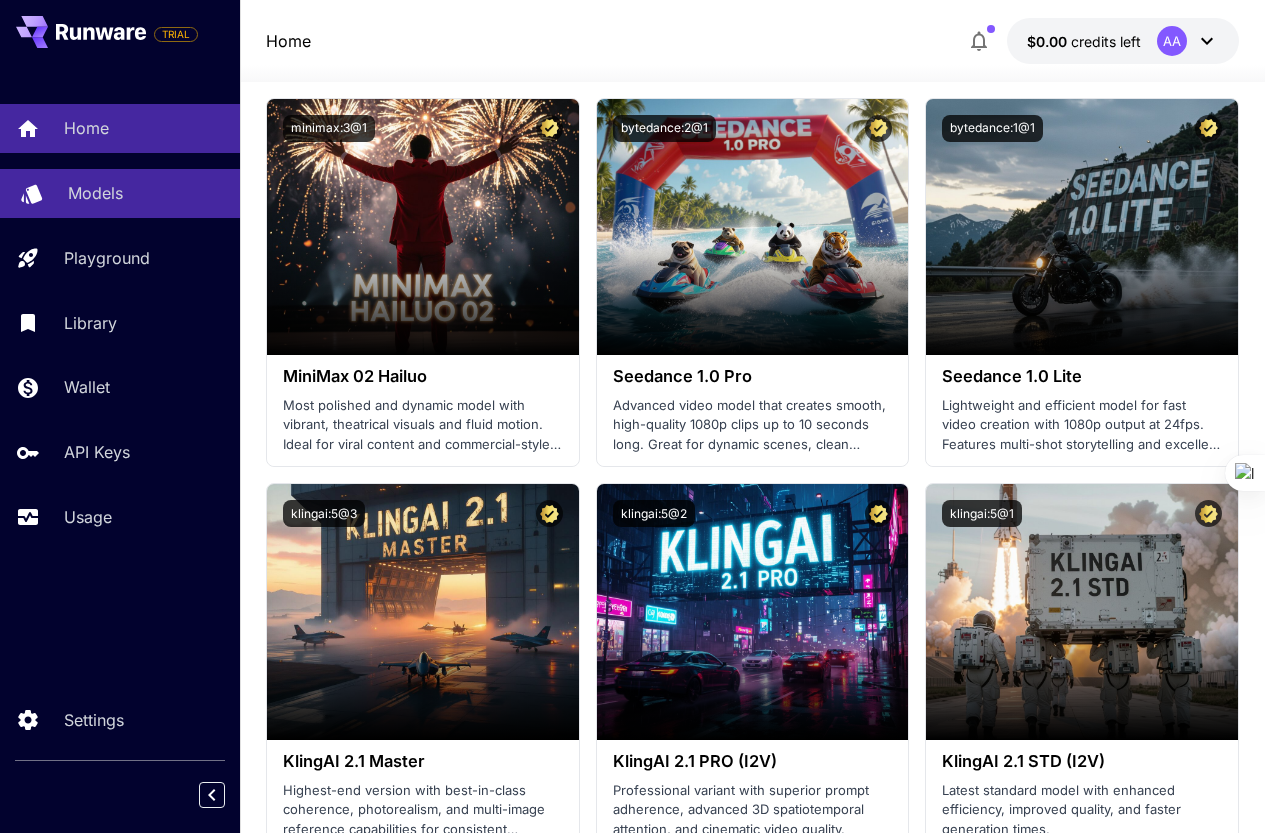 click on "Models" at bounding box center (95, 193) 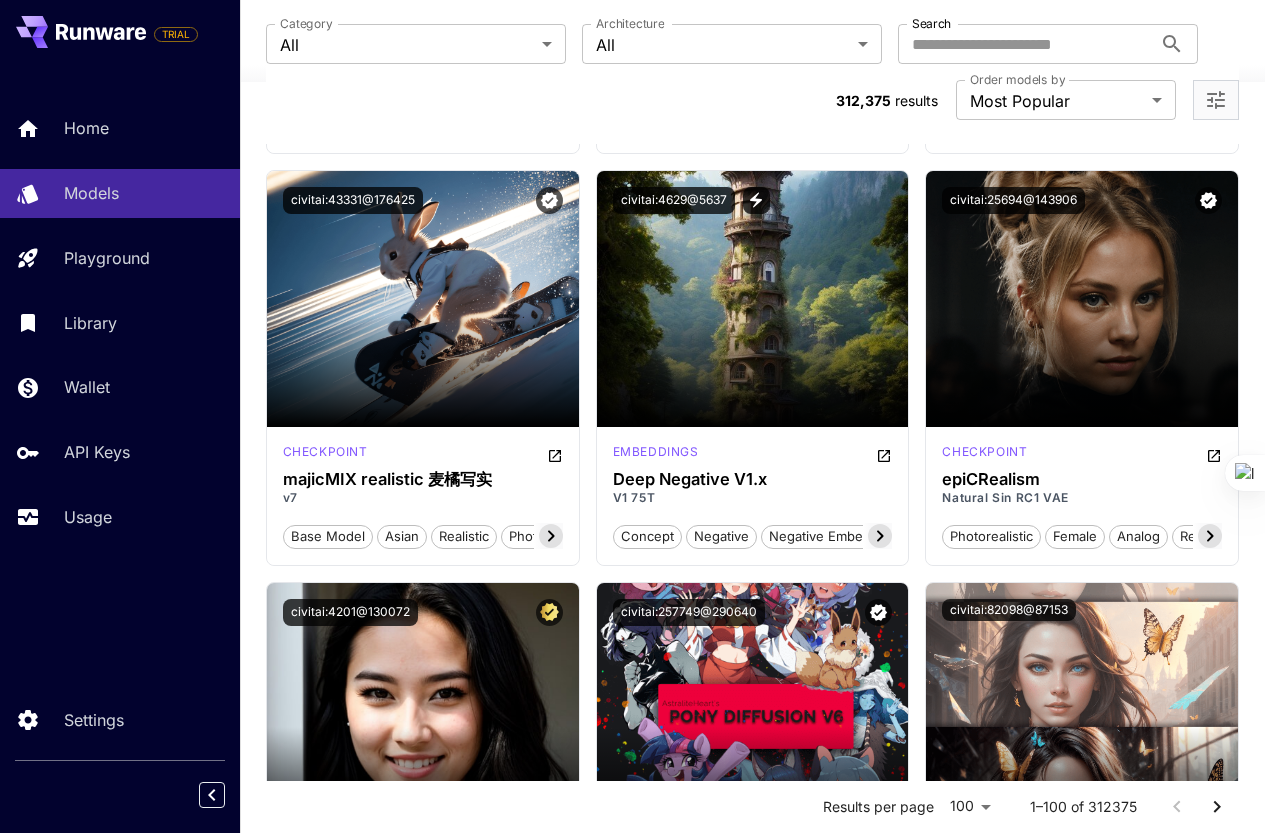 scroll, scrollTop: 3400, scrollLeft: 0, axis: vertical 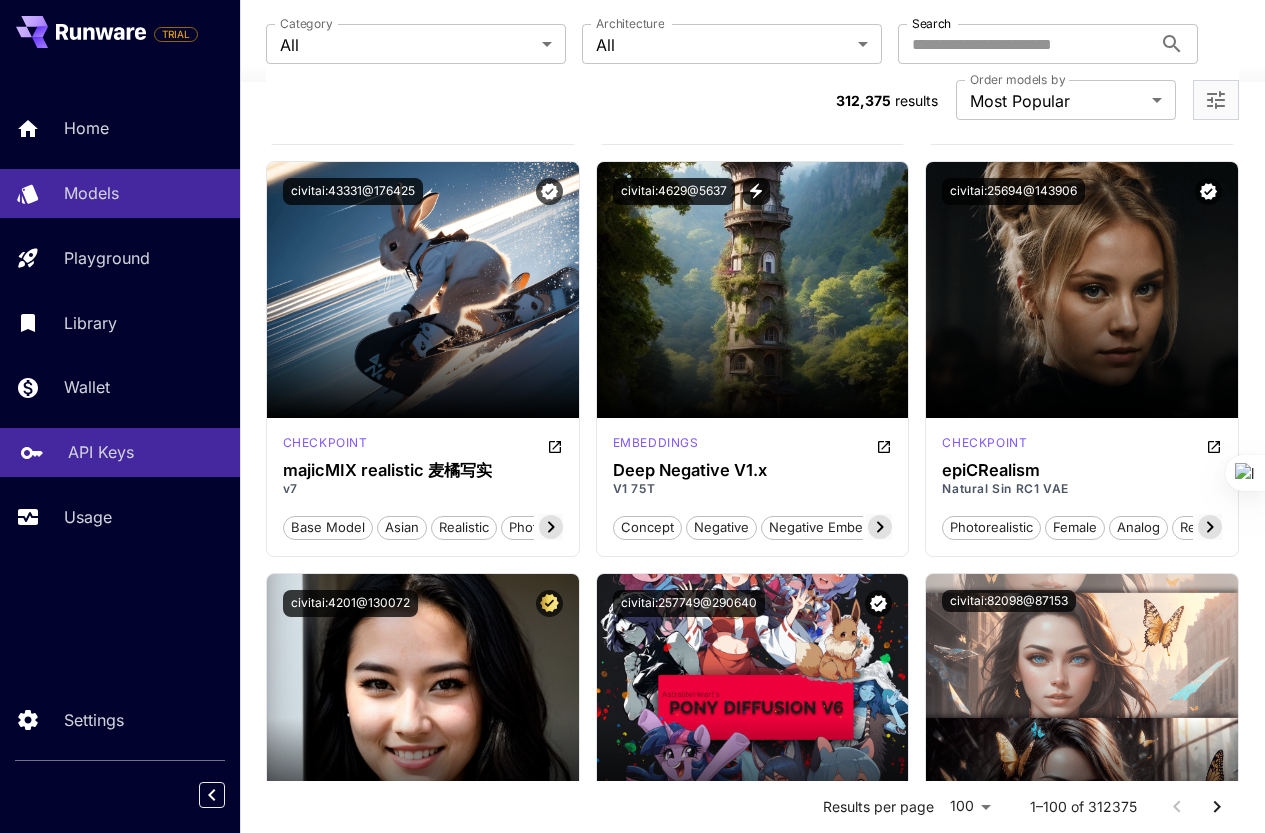 click on "API Keys" at bounding box center [120, 452] 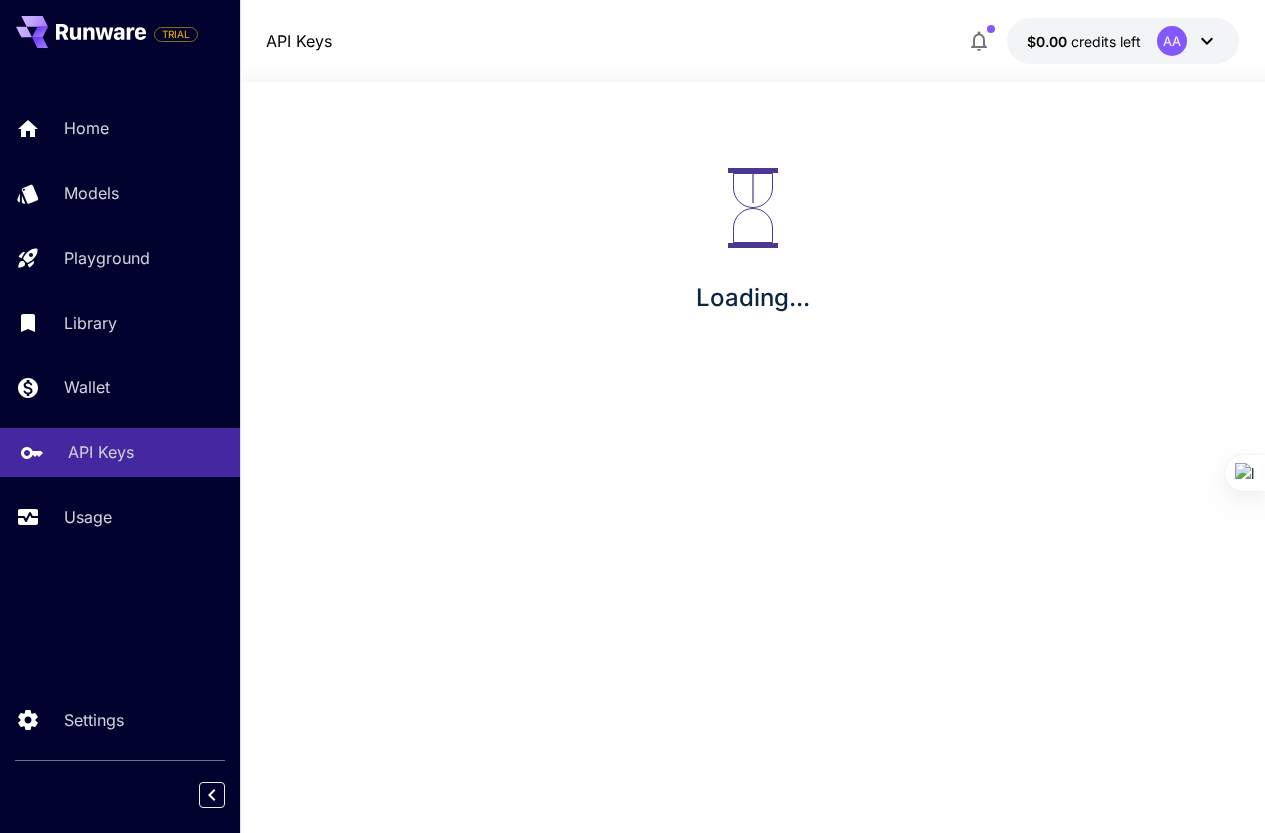 scroll, scrollTop: 0, scrollLeft: 0, axis: both 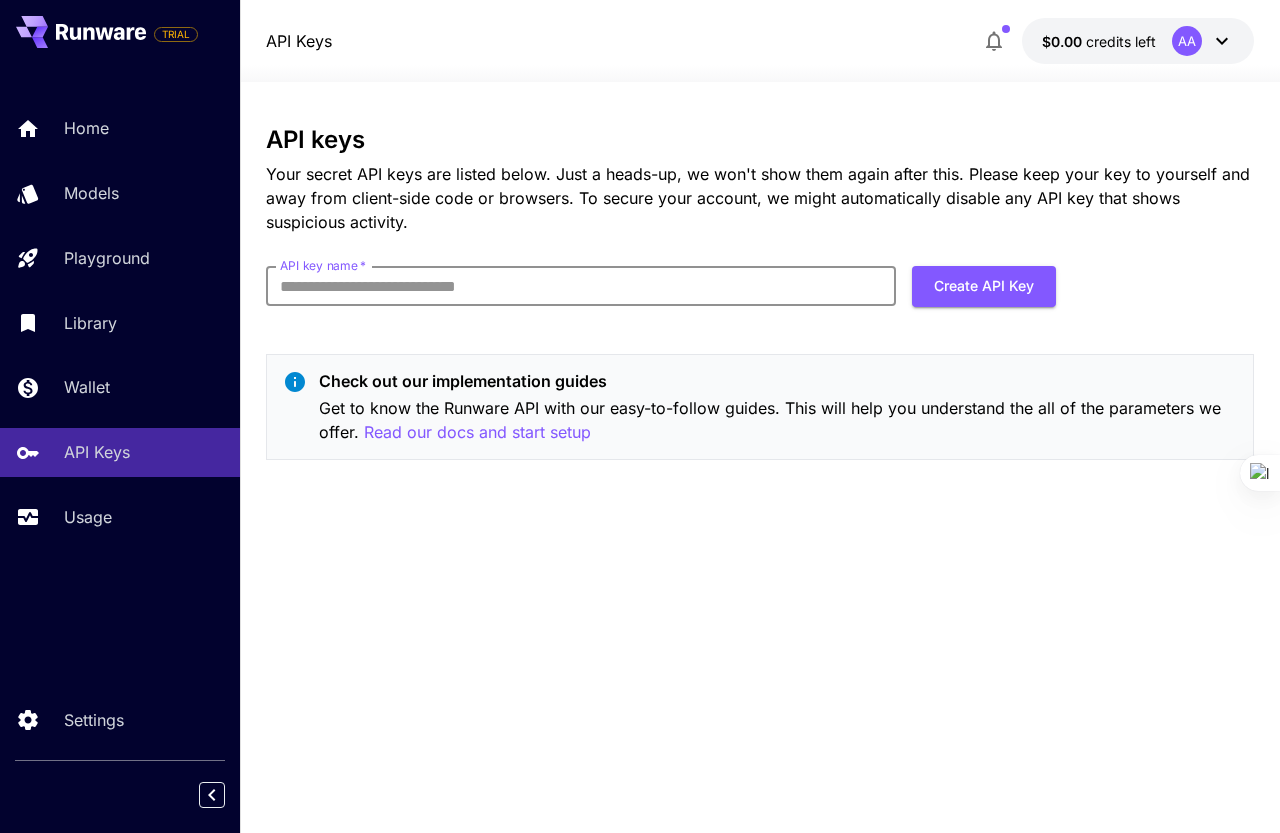 click on "API key name   *" at bounding box center [581, 286] 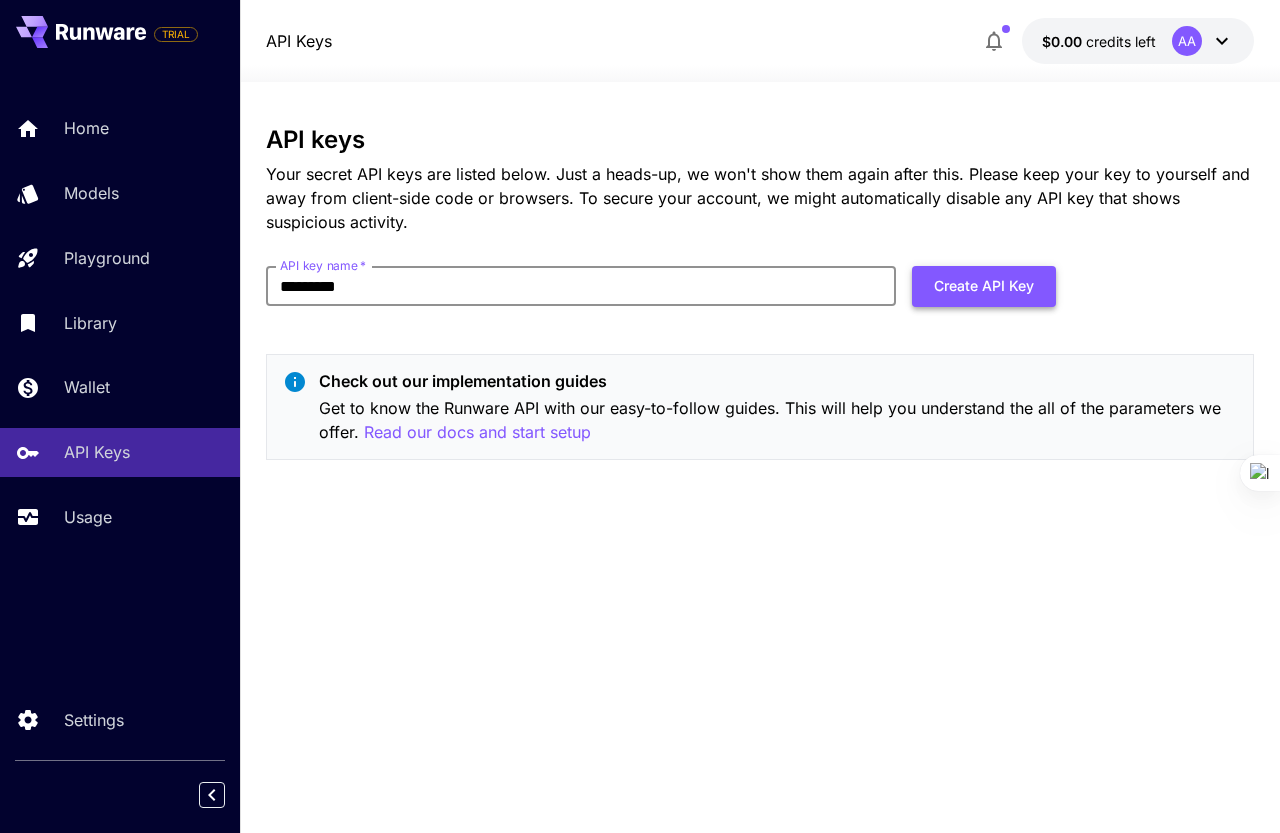 type on "*********" 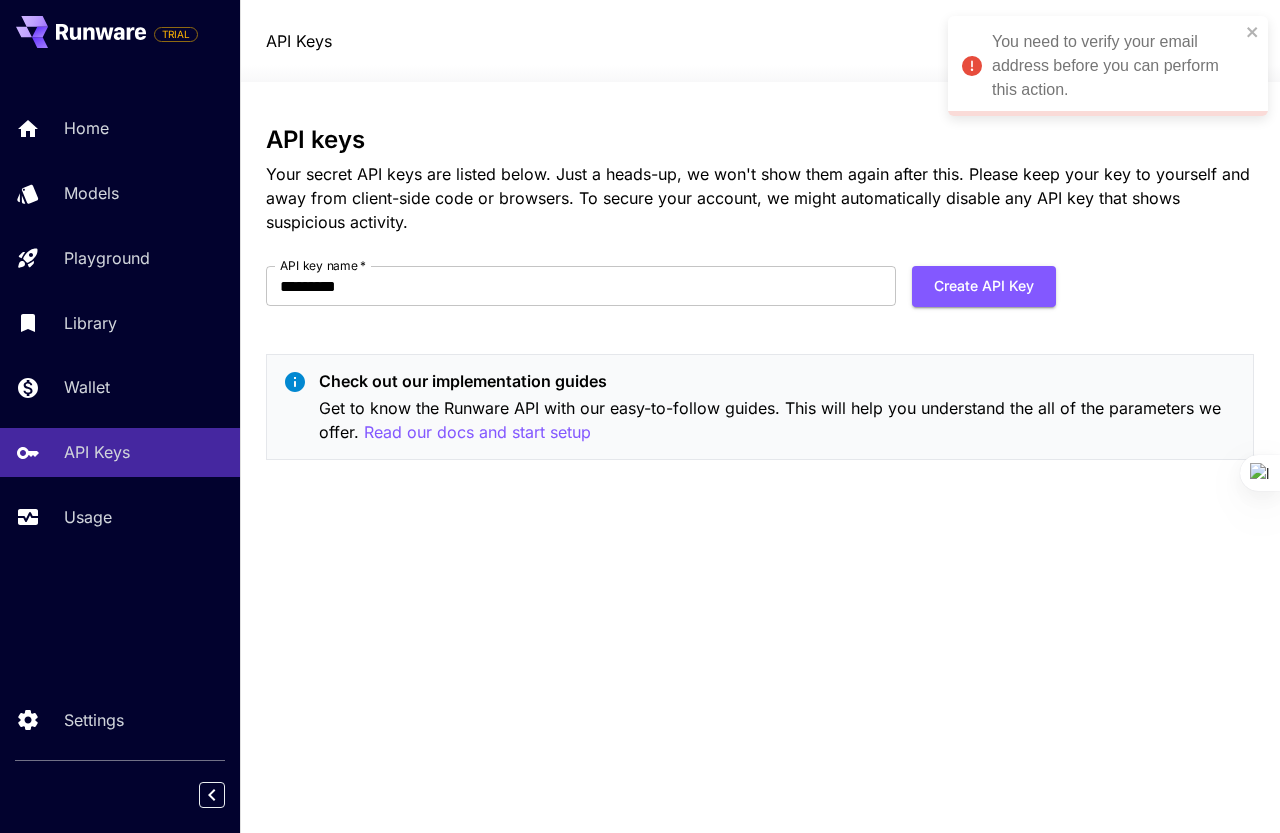 click on "You need to verify your email address before you can perform this action." at bounding box center [1116, 66] 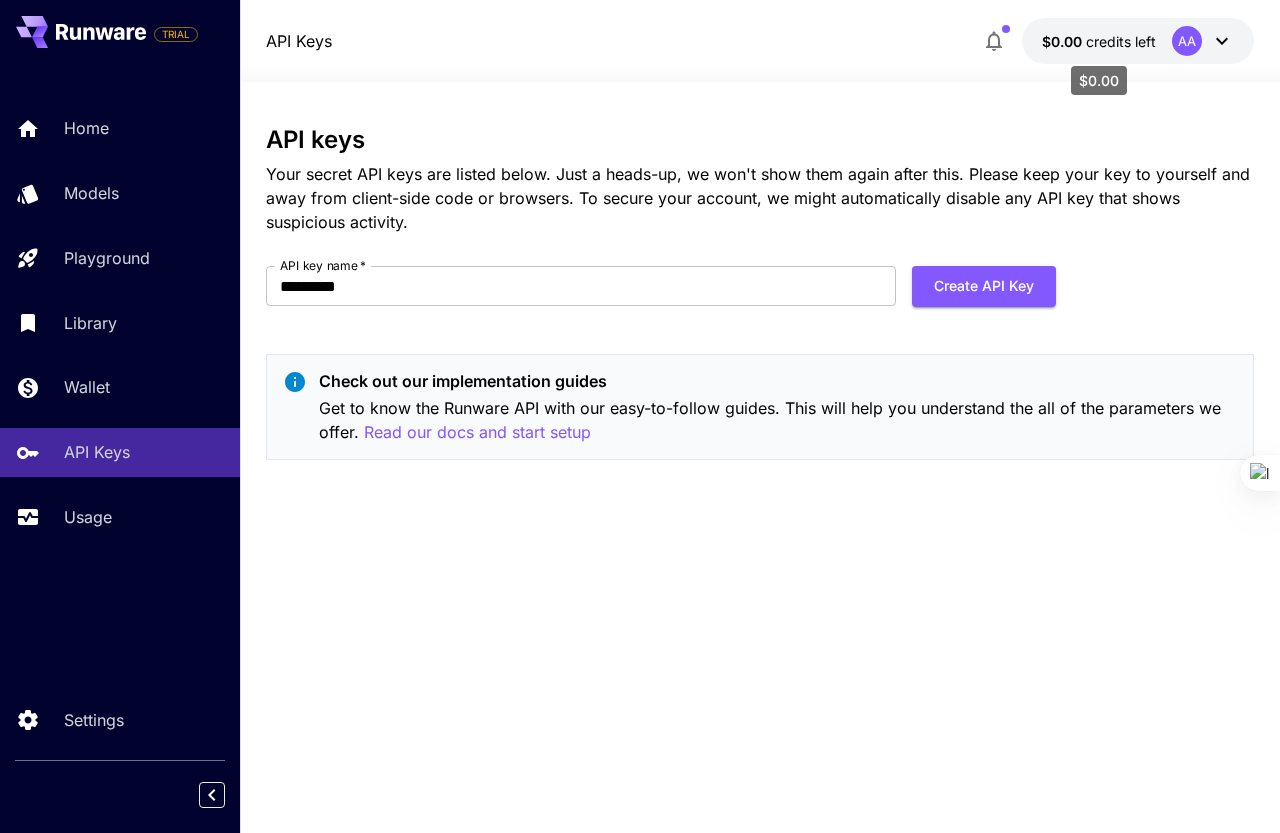 click on "$0.00" at bounding box center [1064, 41] 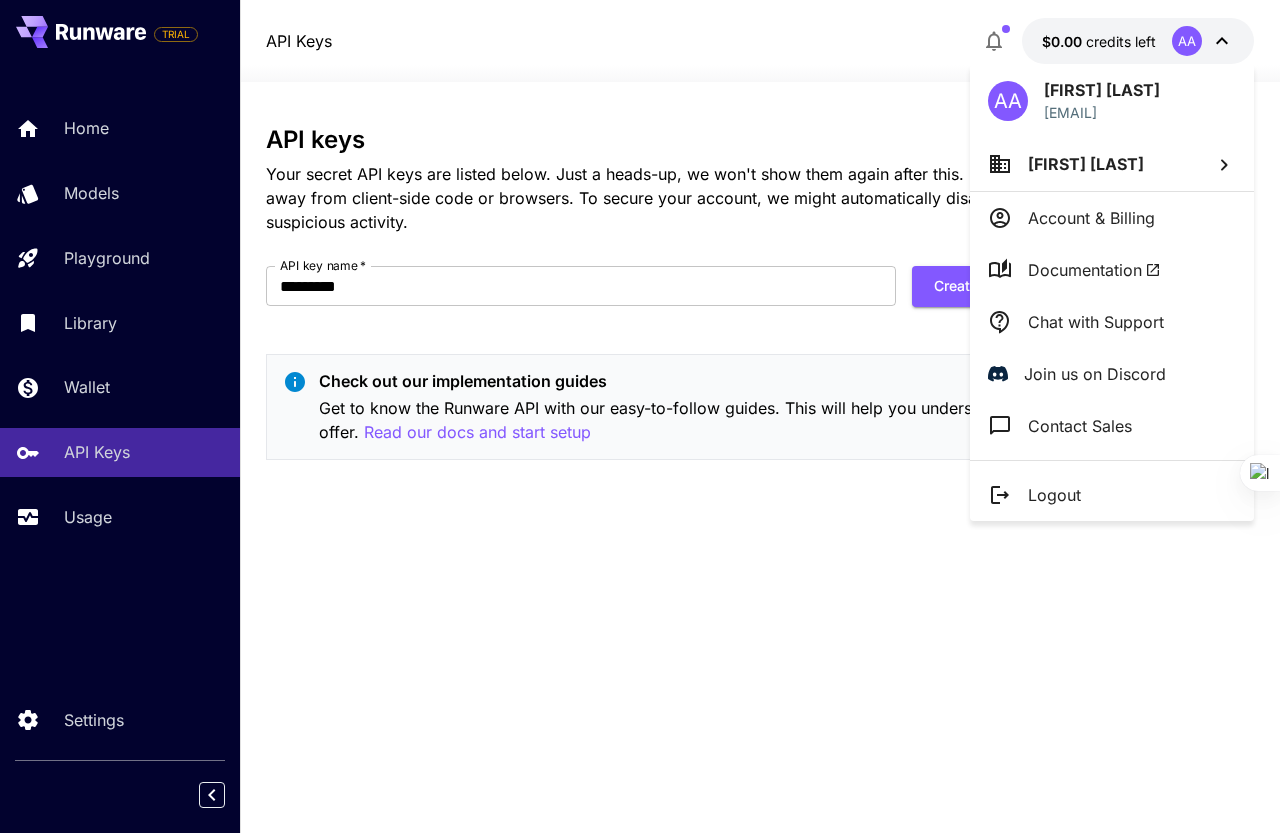 drag, startPoint x: 504, startPoint y: 307, endPoint x: 670, endPoint y: 291, distance: 166.7693 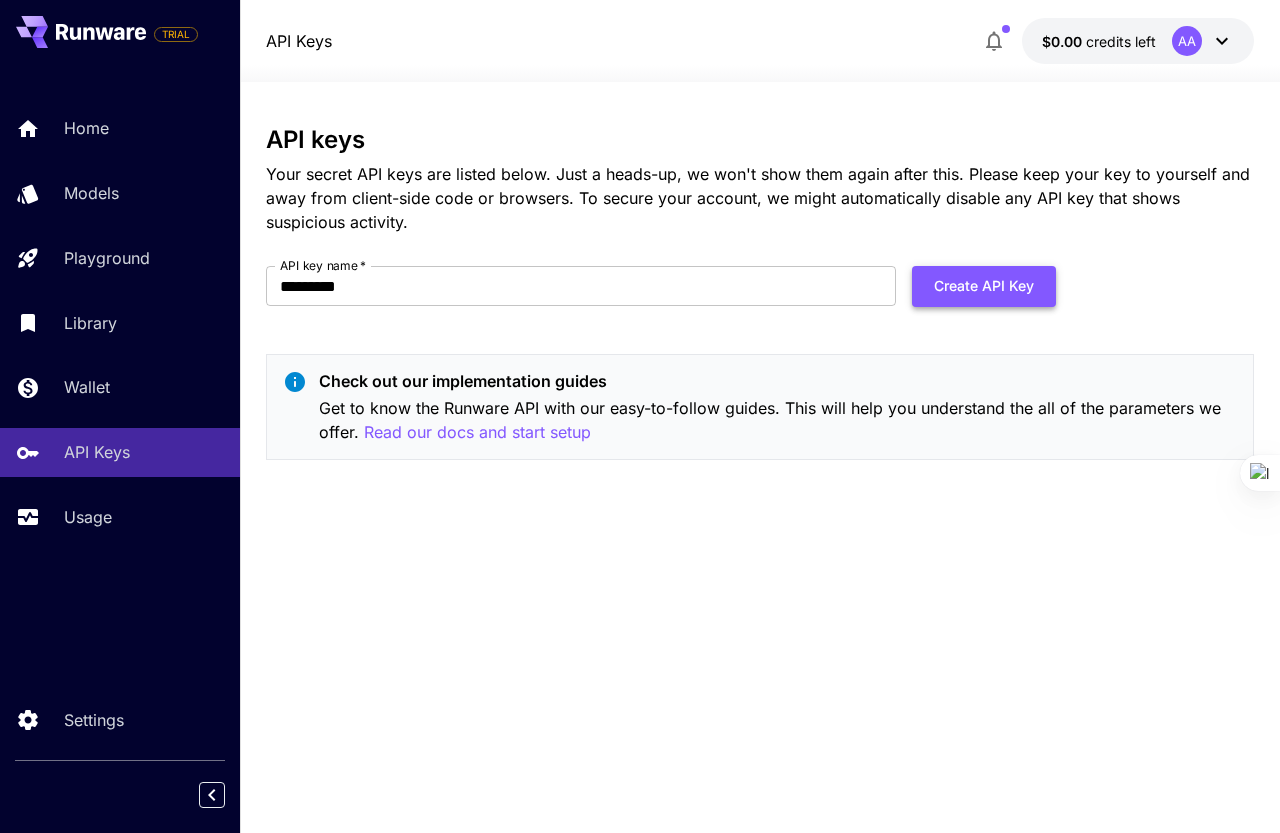 click on "Create API Key" at bounding box center (984, 286) 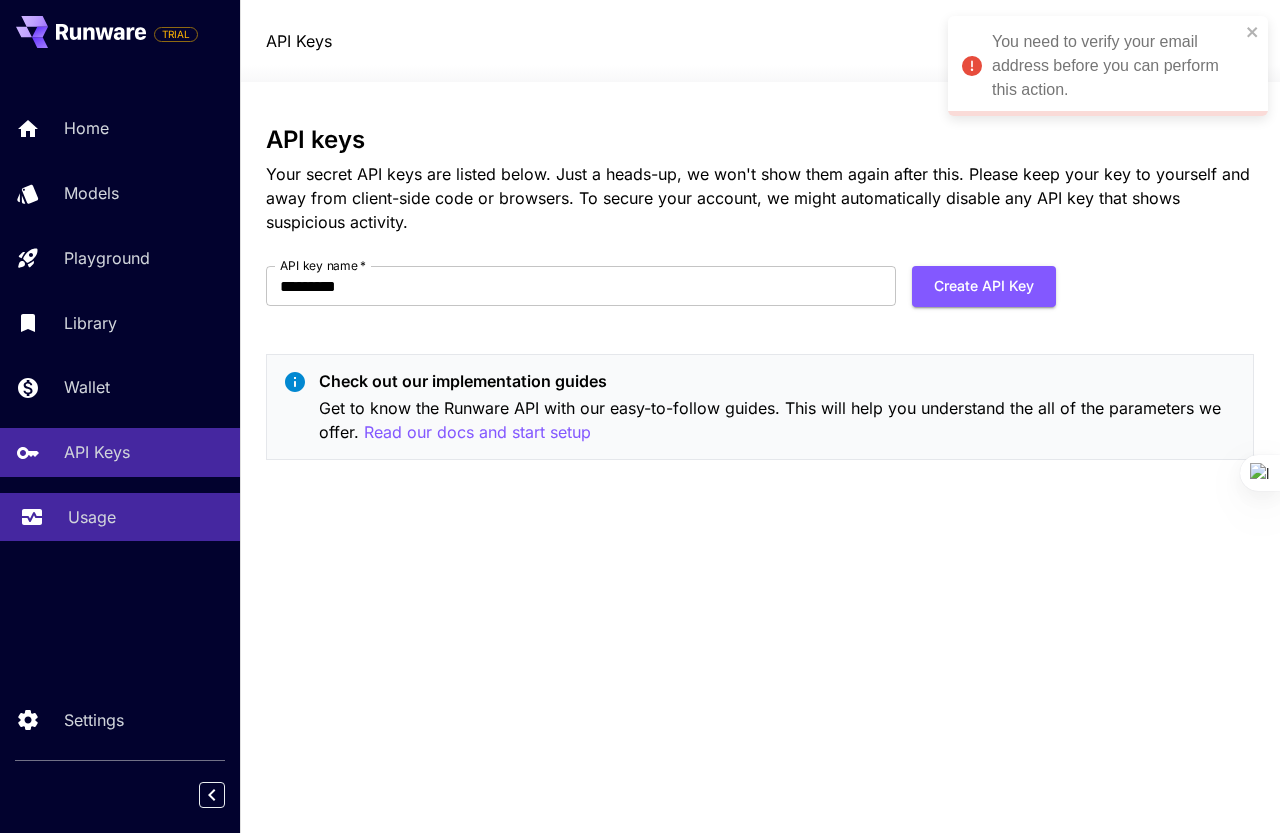 click on "Usage" at bounding box center (92, 517) 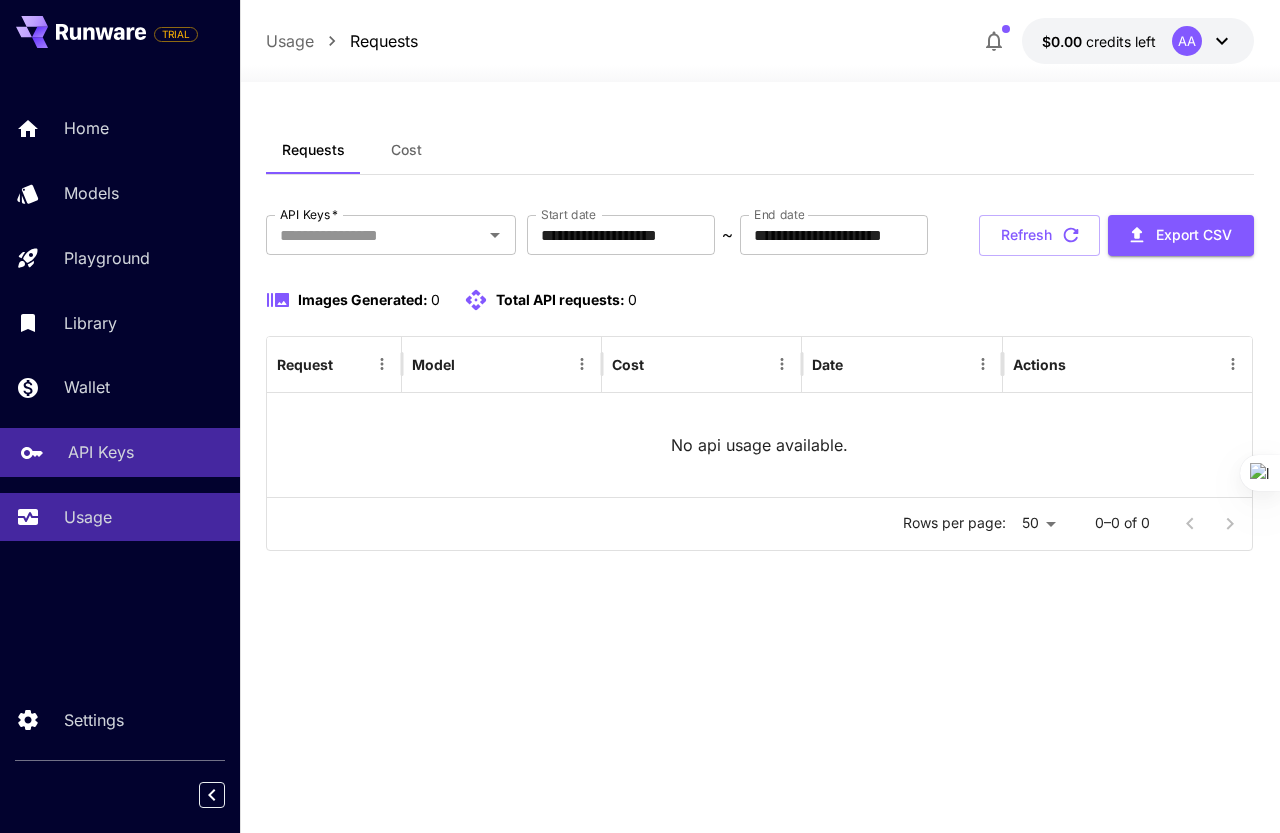 click on "API Keys" at bounding box center (101, 452) 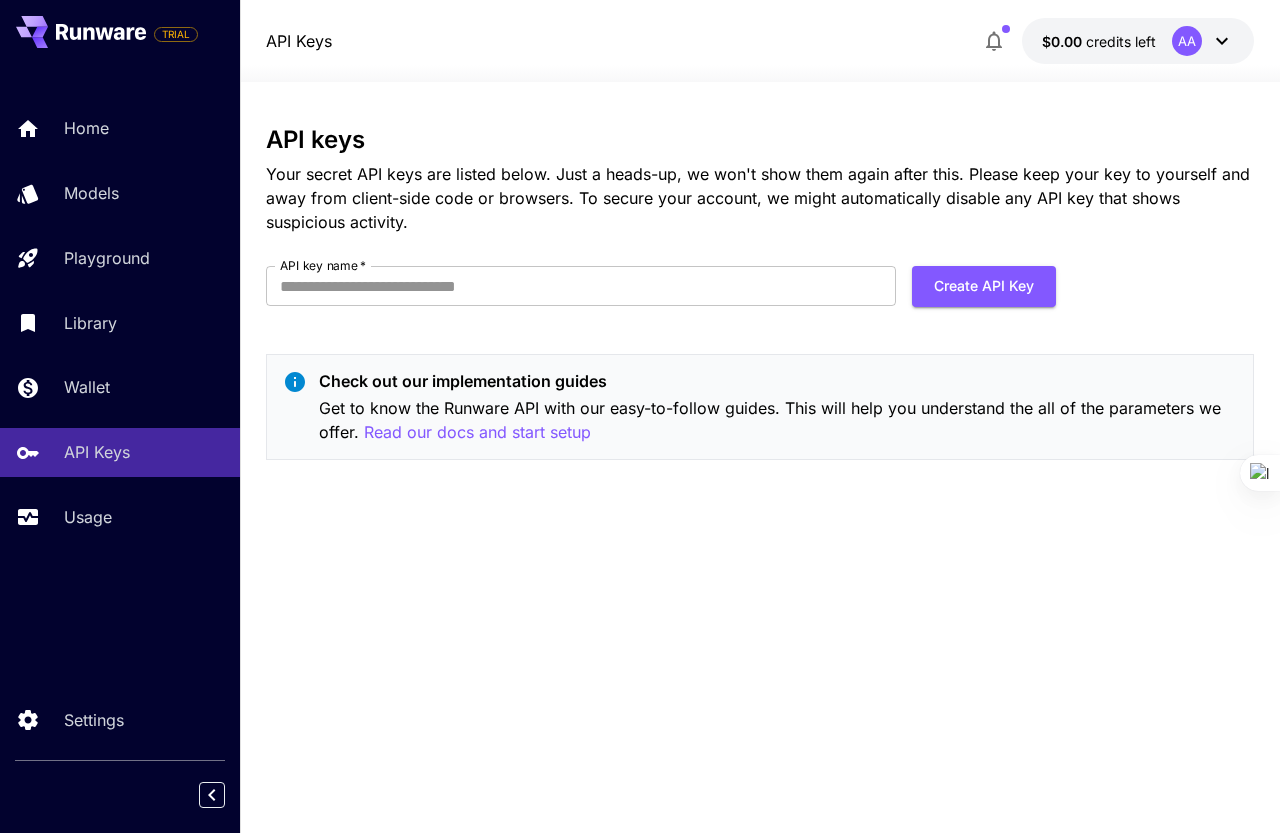 click on "API keys Your secret API keys are listed below. Just a heads-up, we won't show them again after this. Please keep your key to yourself and away from client-side code or browsers. To secure your account, we might automatically disable any API key that shows suspicious activity. API key name   * API key name   * Create API Key Check out our implementation guides Get to know the Runware API with our easy-to-follow guides. This will help you understand the all of the parameters we offer.   Read our docs and start setup" at bounding box center (760, 457) 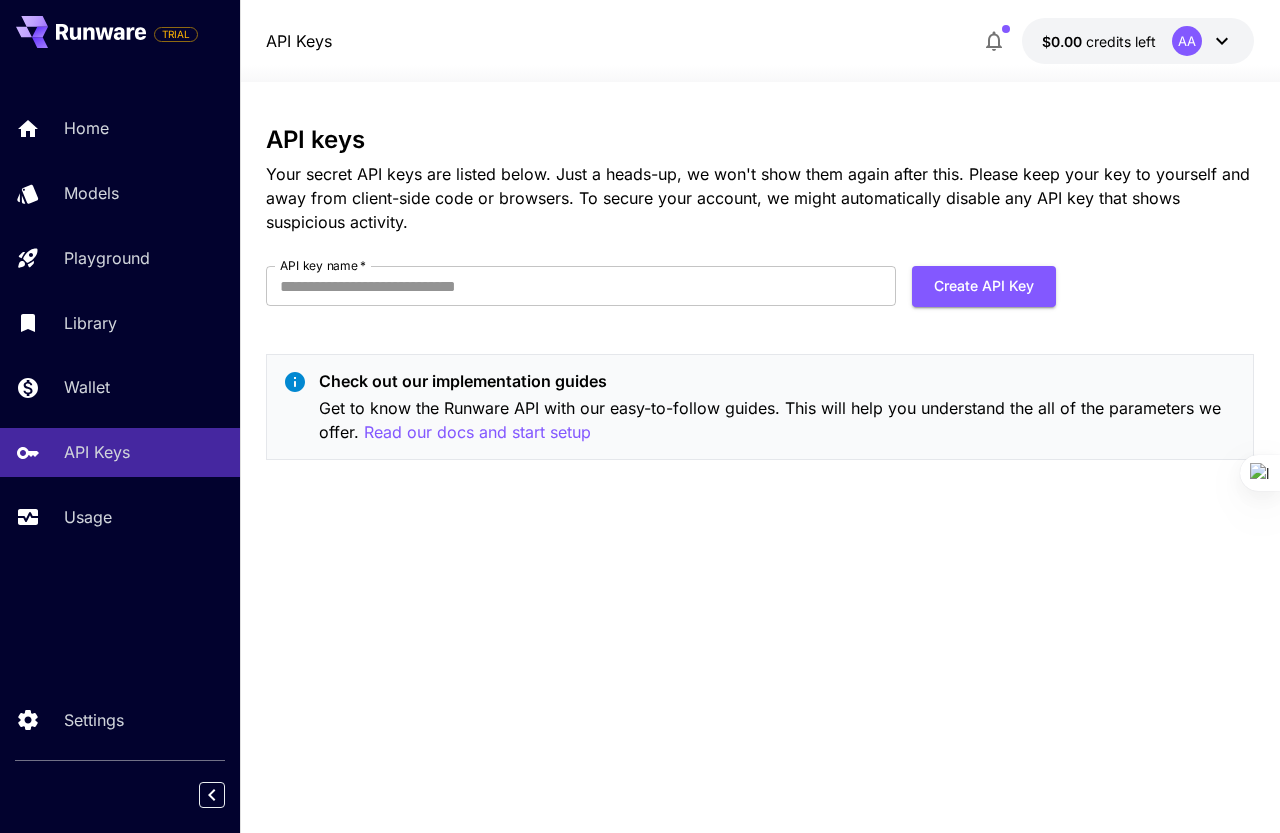 click on "API keys Your secret API keys are listed below. Just a heads-up, we won't show them again after this. Please keep your key to yourself and away from client-side code or browsers. To secure your account, we might automatically disable any API key that shows suspicious activity. API key name   * API key name   * Create API Key Check out our implementation guides Get to know the Runware API with our easy-to-follow guides. This will help you understand the all of the parameters we offer.   Read our docs and start setup" at bounding box center (760, 457) 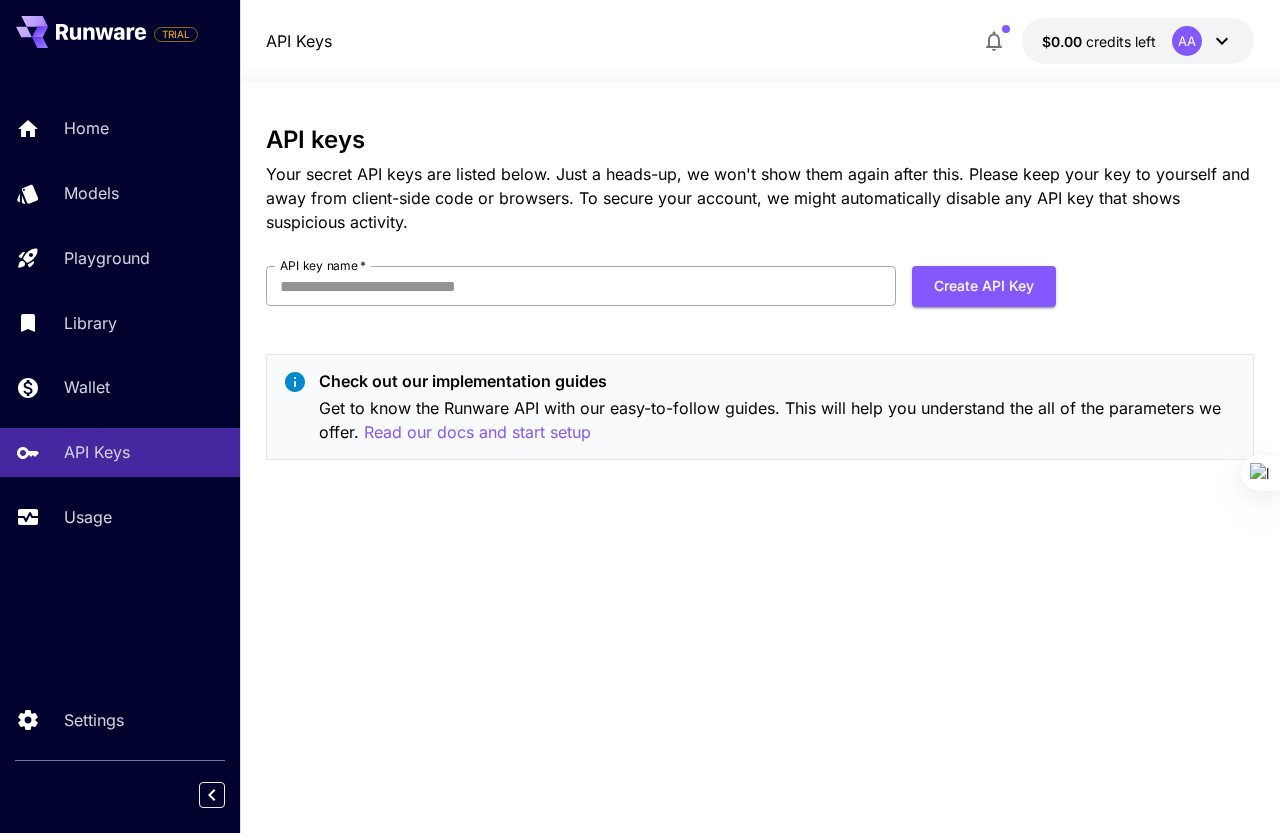 click on "API key name   *" at bounding box center (581, 286) 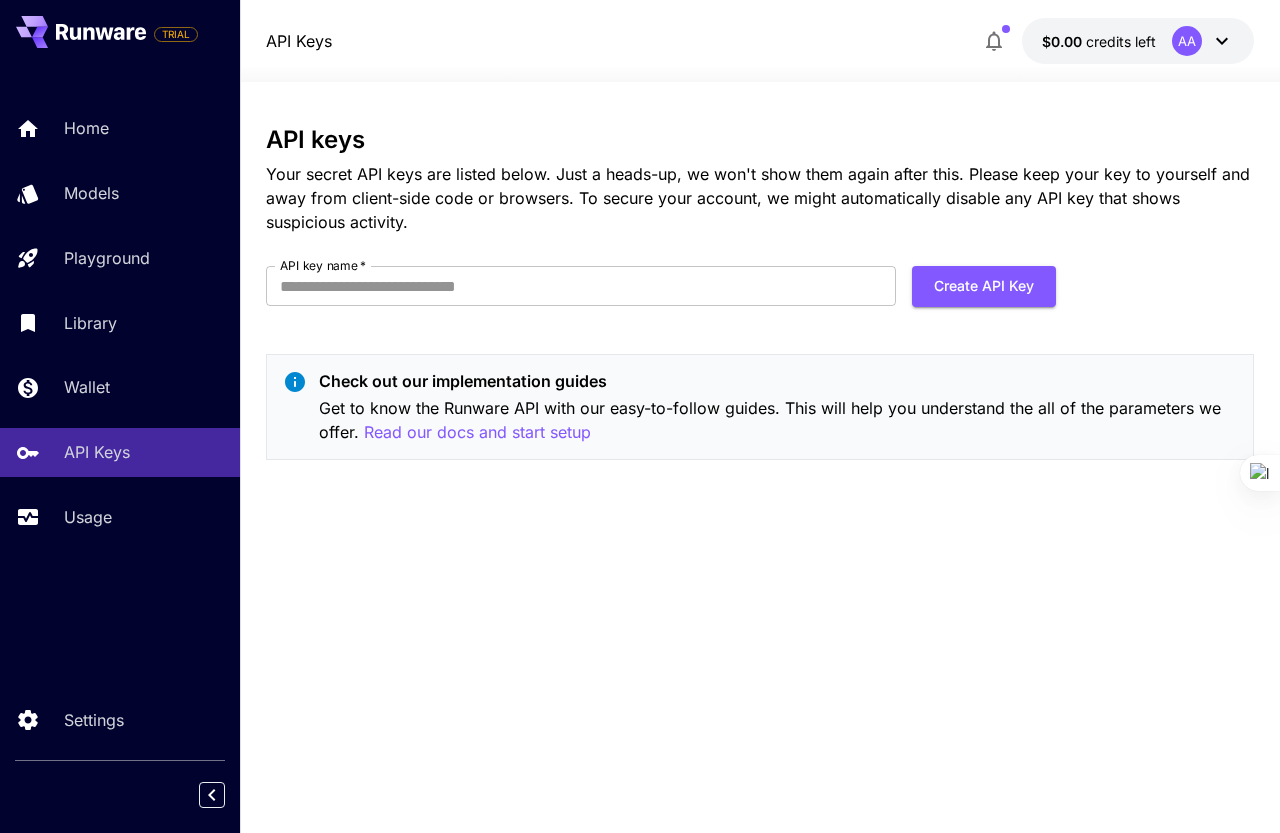 drag, startPoint x: 605, startPoint y: 501, endPoint x: 591, endPoint y: 481, distance: 24.41311 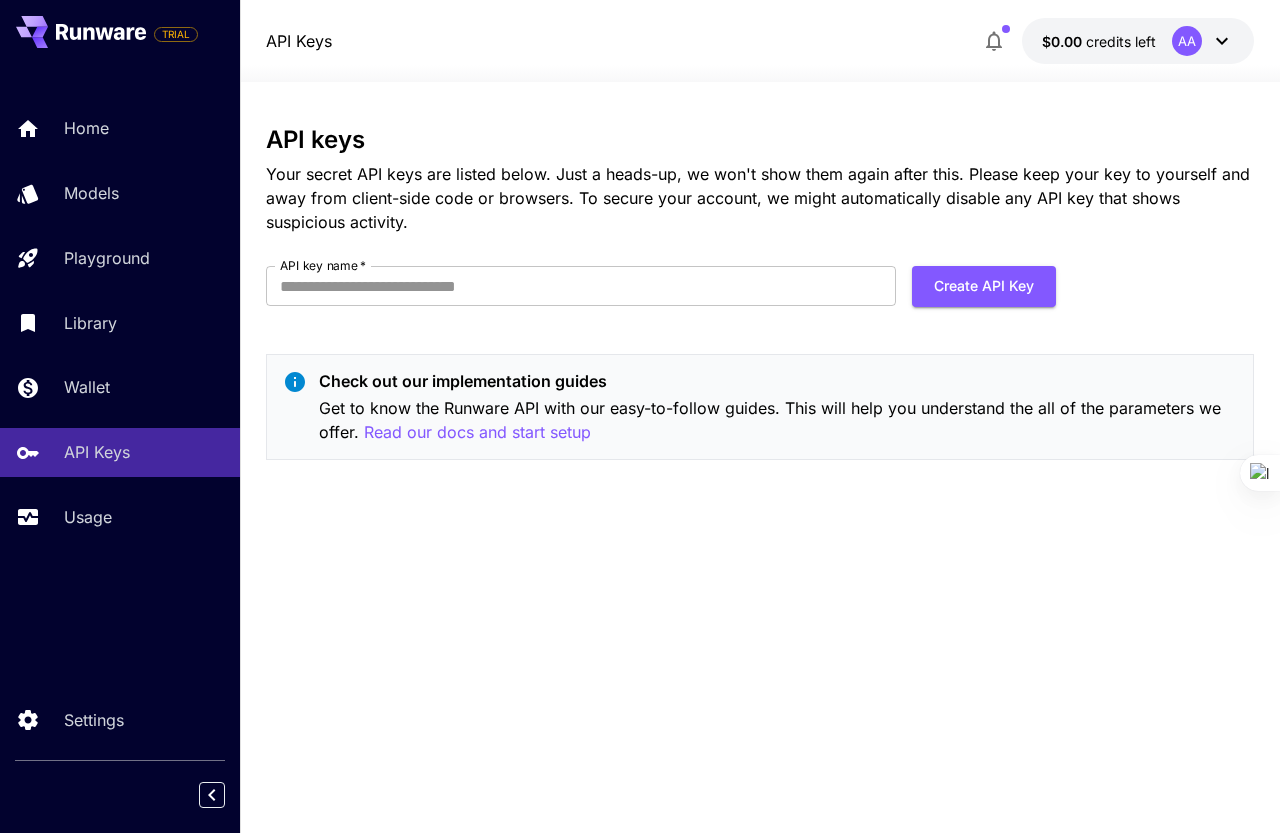 click on "$0.00    credits left  AA" at bounding box center [1138, 41] 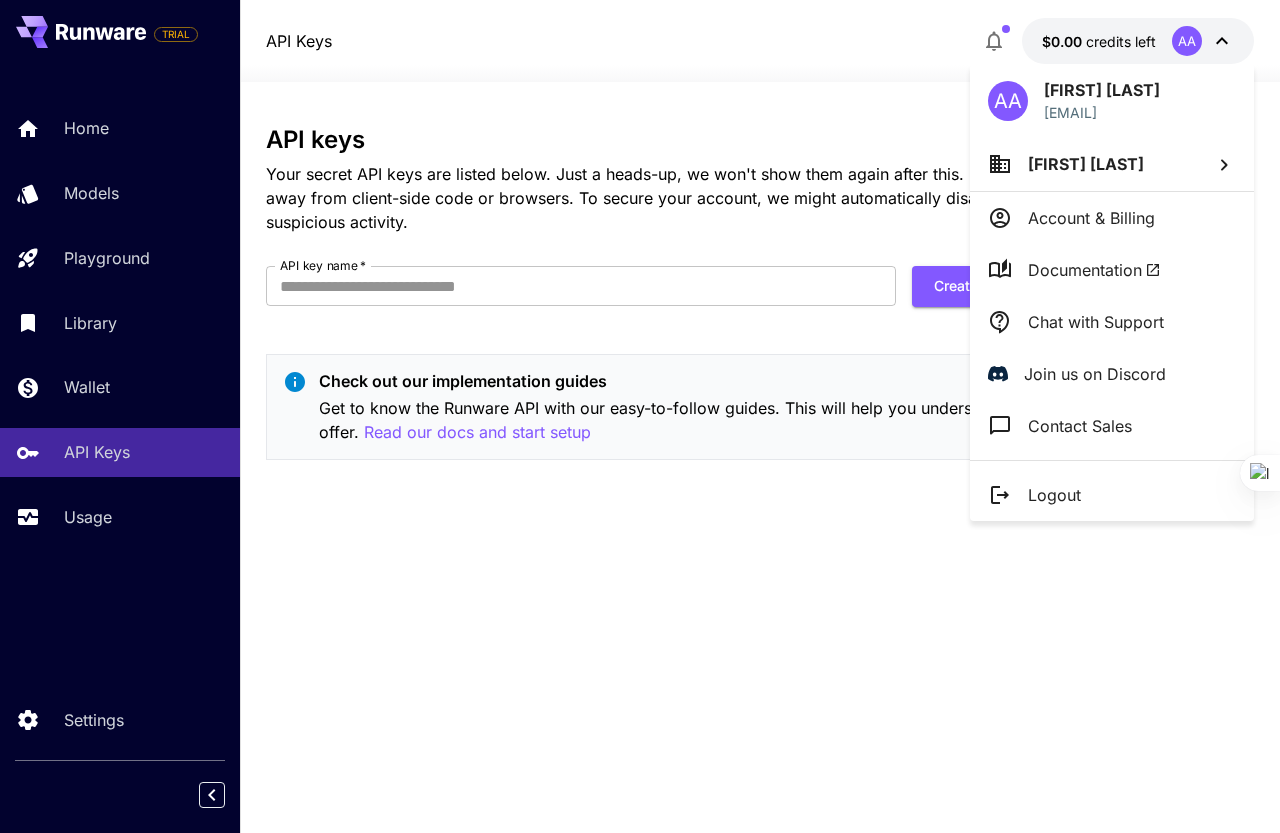 click at bounding box center [640, 416] 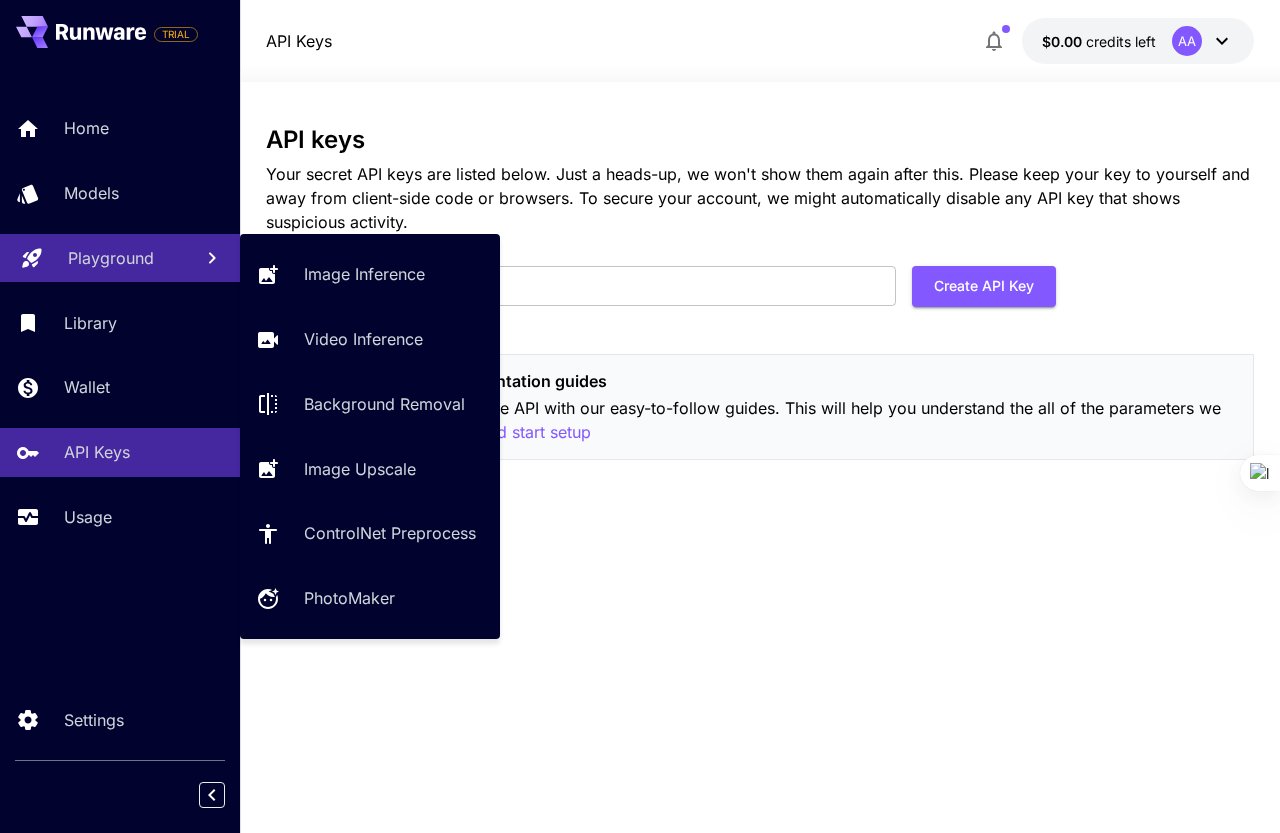 click on "Playground" at bounding box center [111, 258] 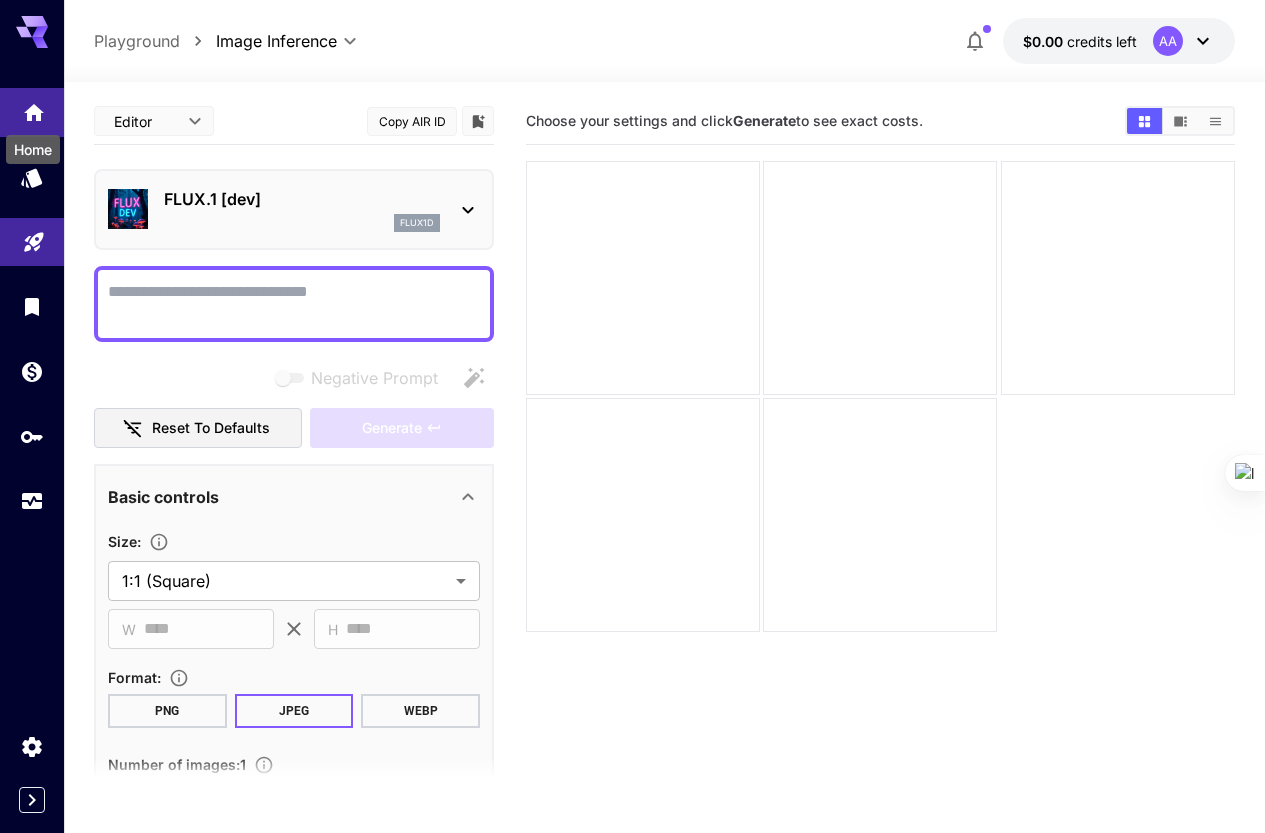 click 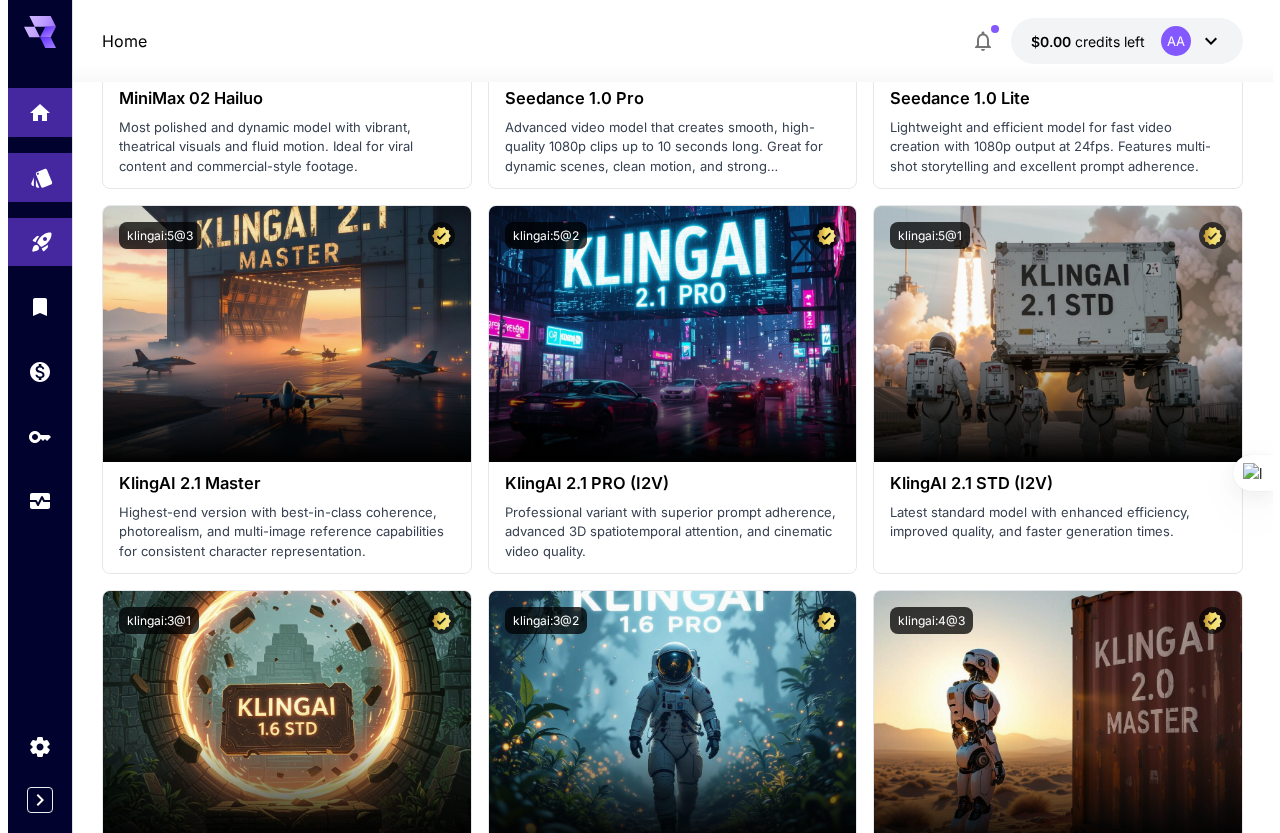 scroll, scrollTop: 900, scrollLeft: 0, axis: vertical 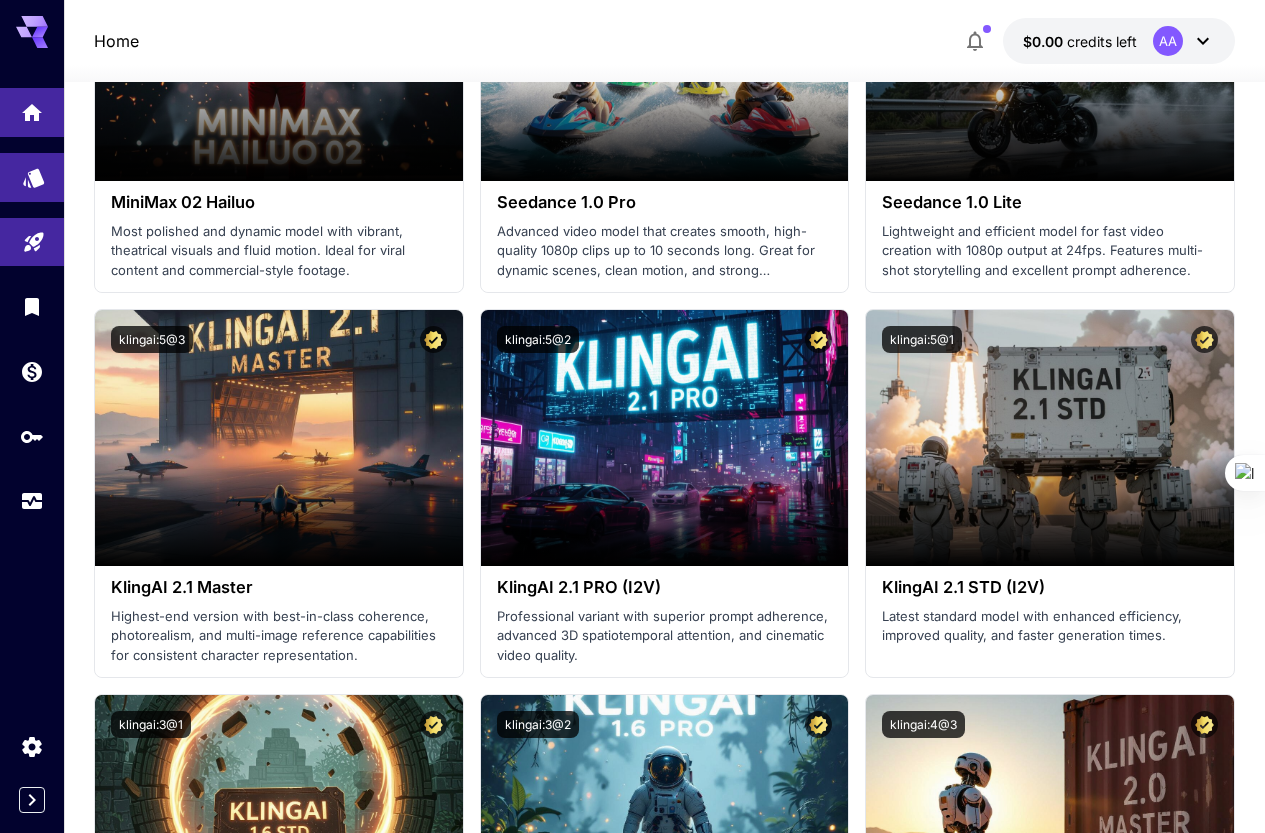 click at bounding box center (32, 177) 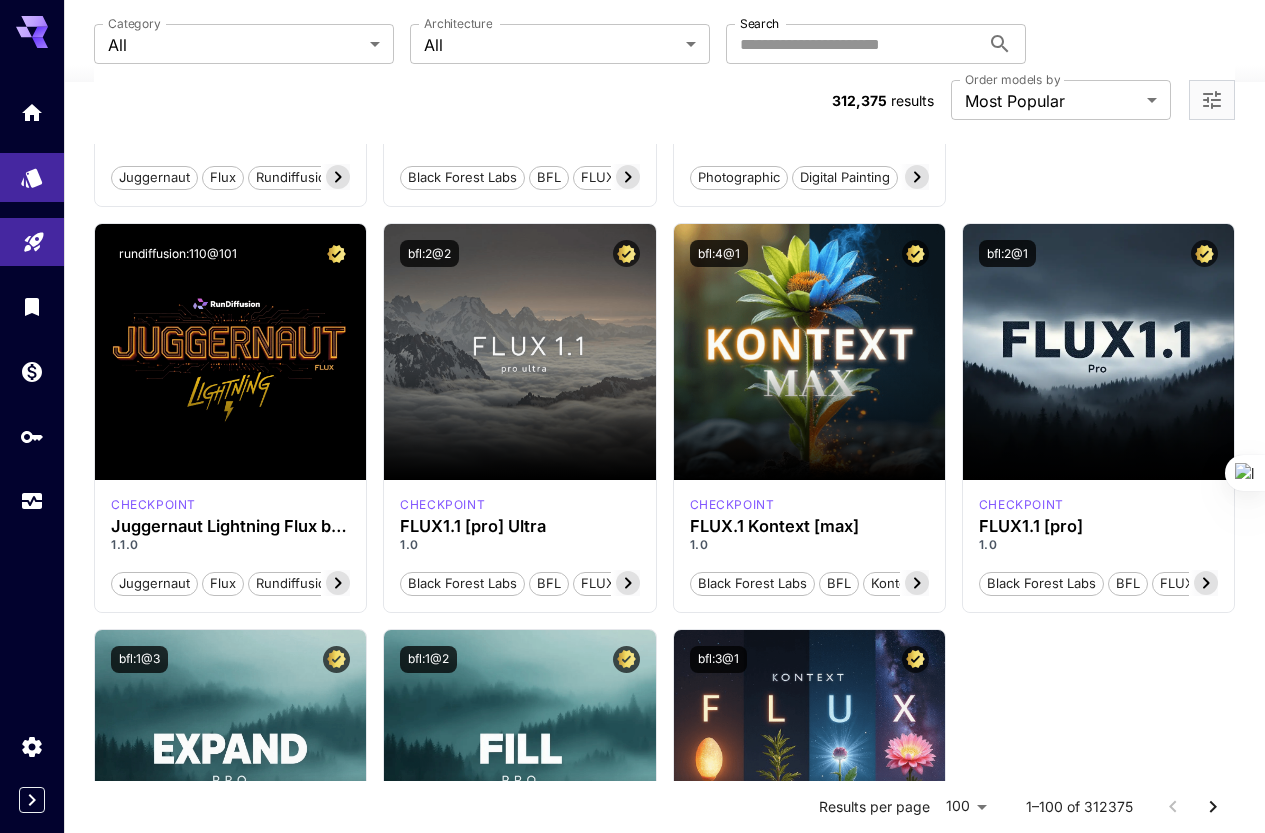click at bounding box center (32, 306) 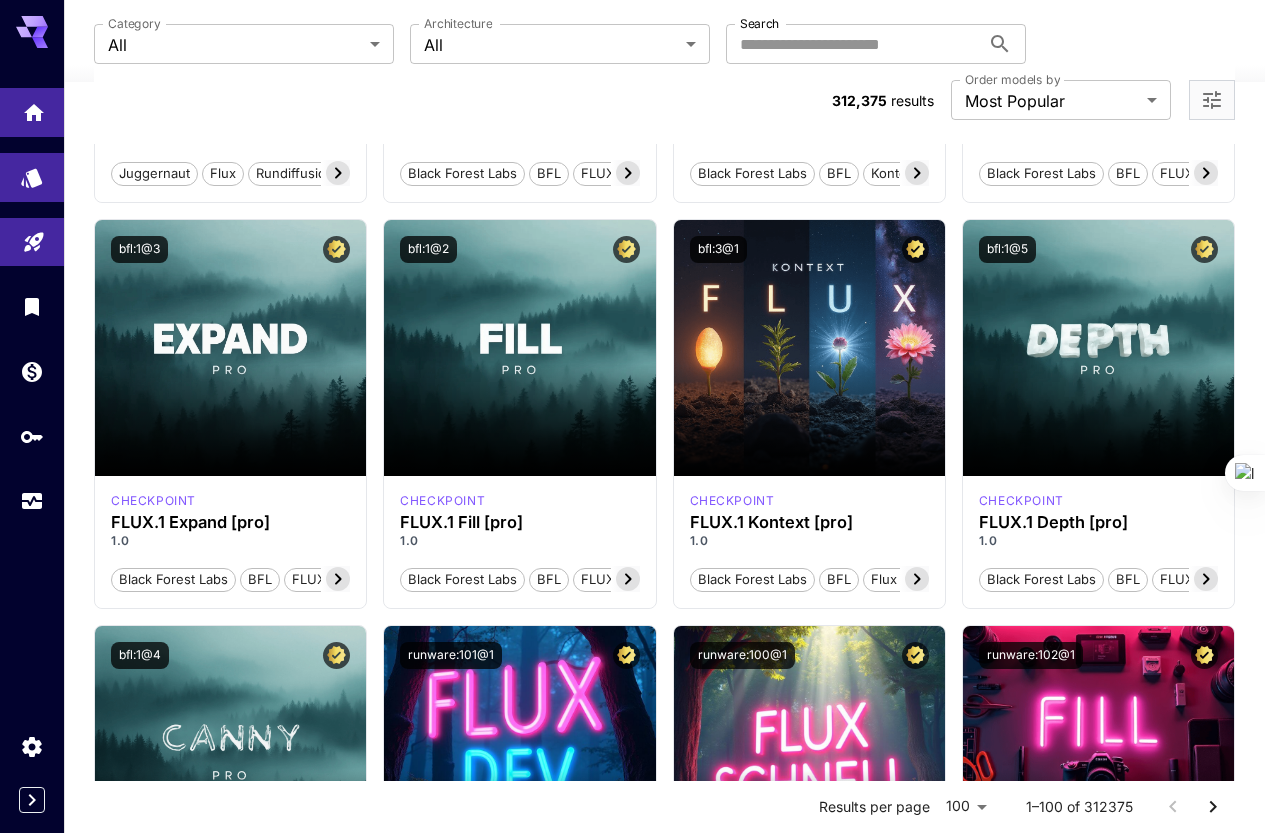 click 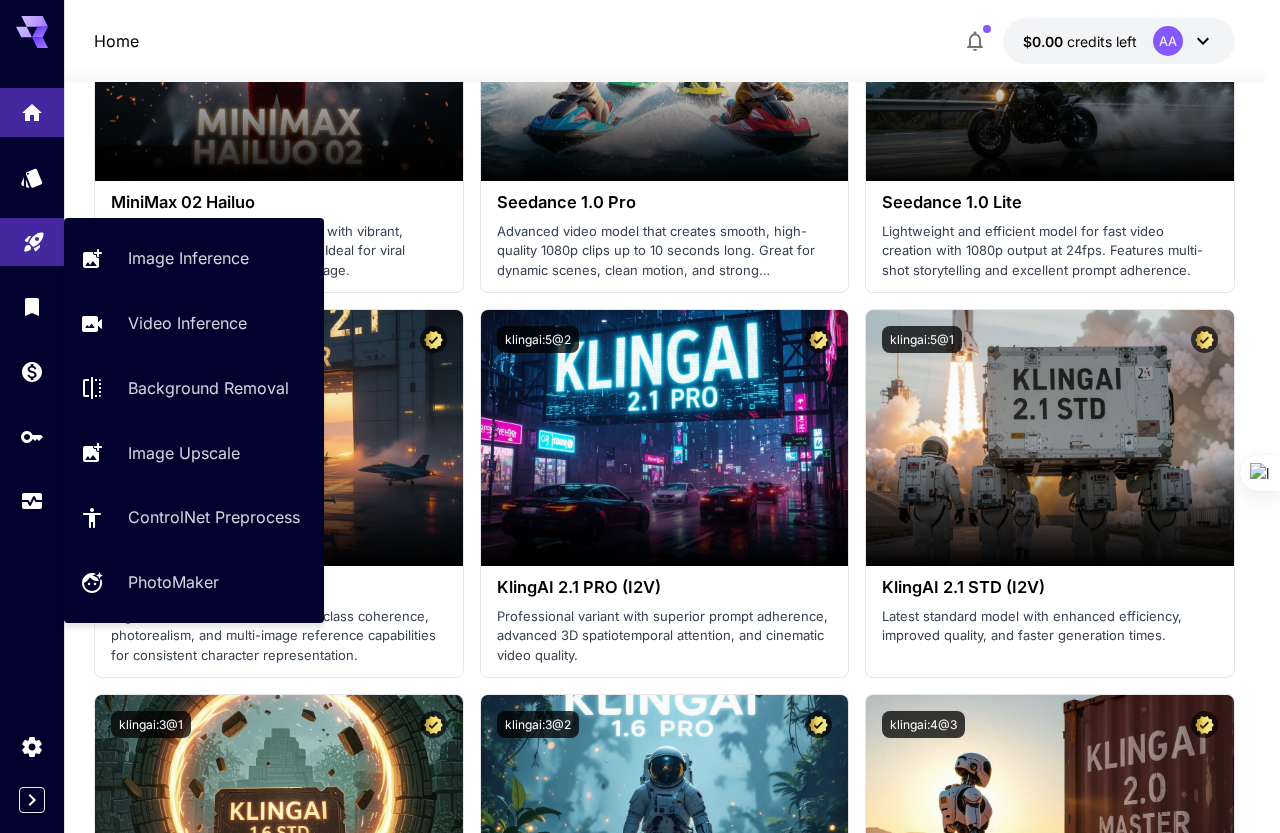 click at bounding box center [32, 242] 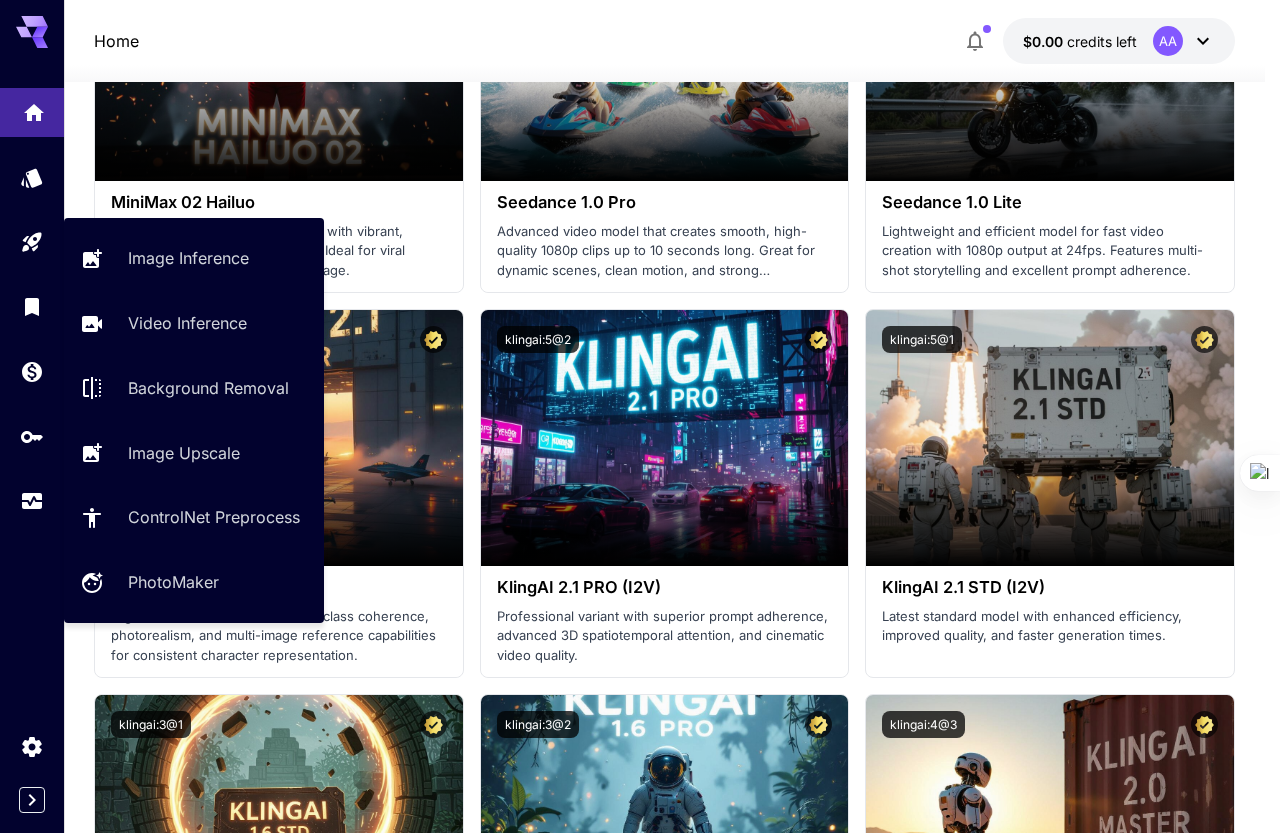 click at bounding box center (32, 112) 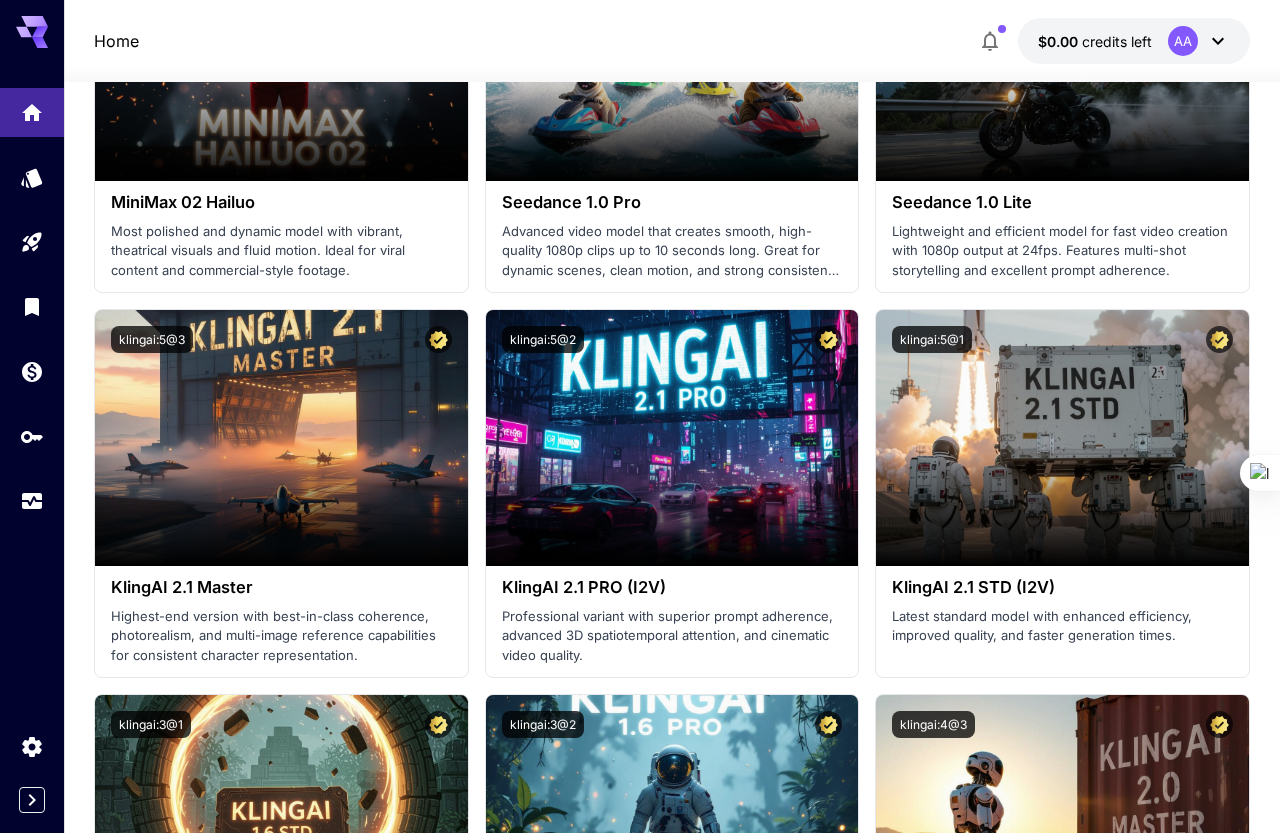 scroll, scrollTop: 158, scrollLeft: 0, axis: vertical 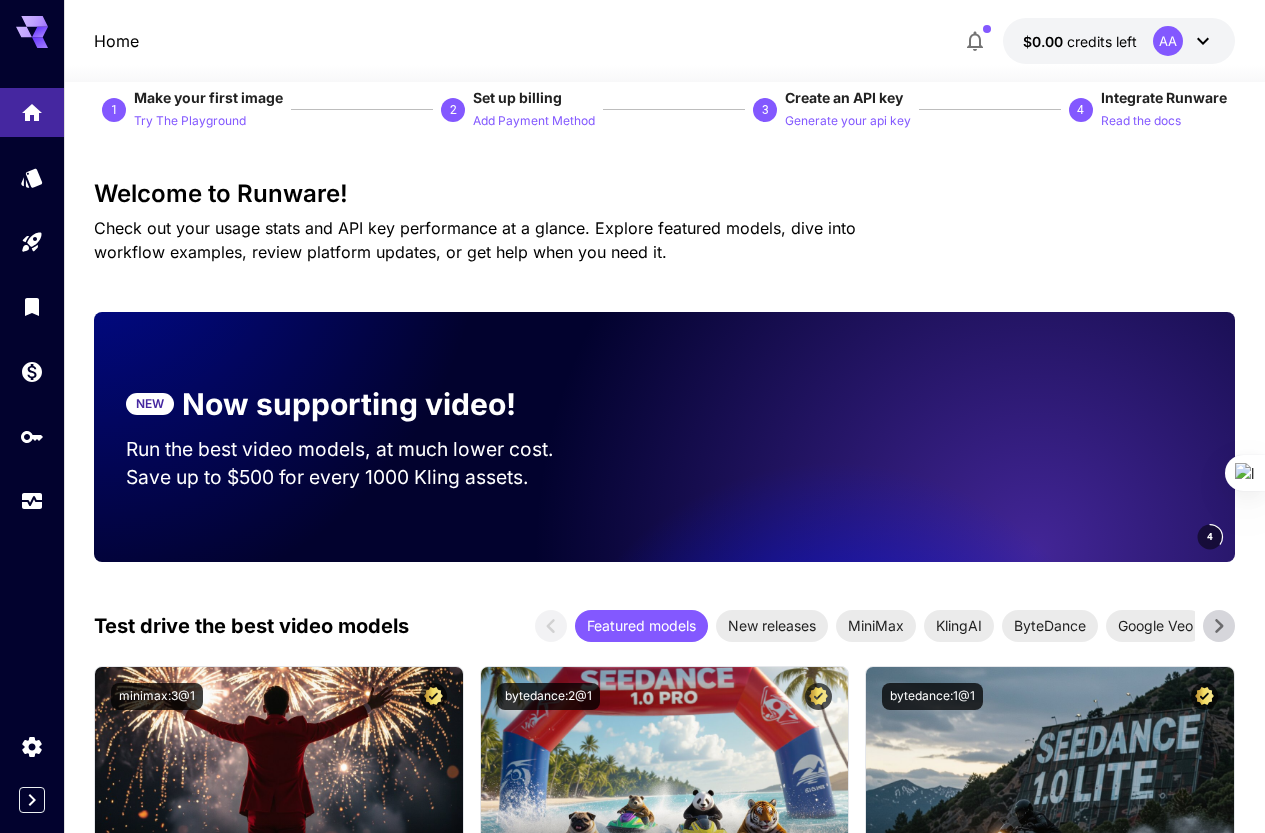 click on "$0.00    credits left  AA" at bounding box center [1119, 41] 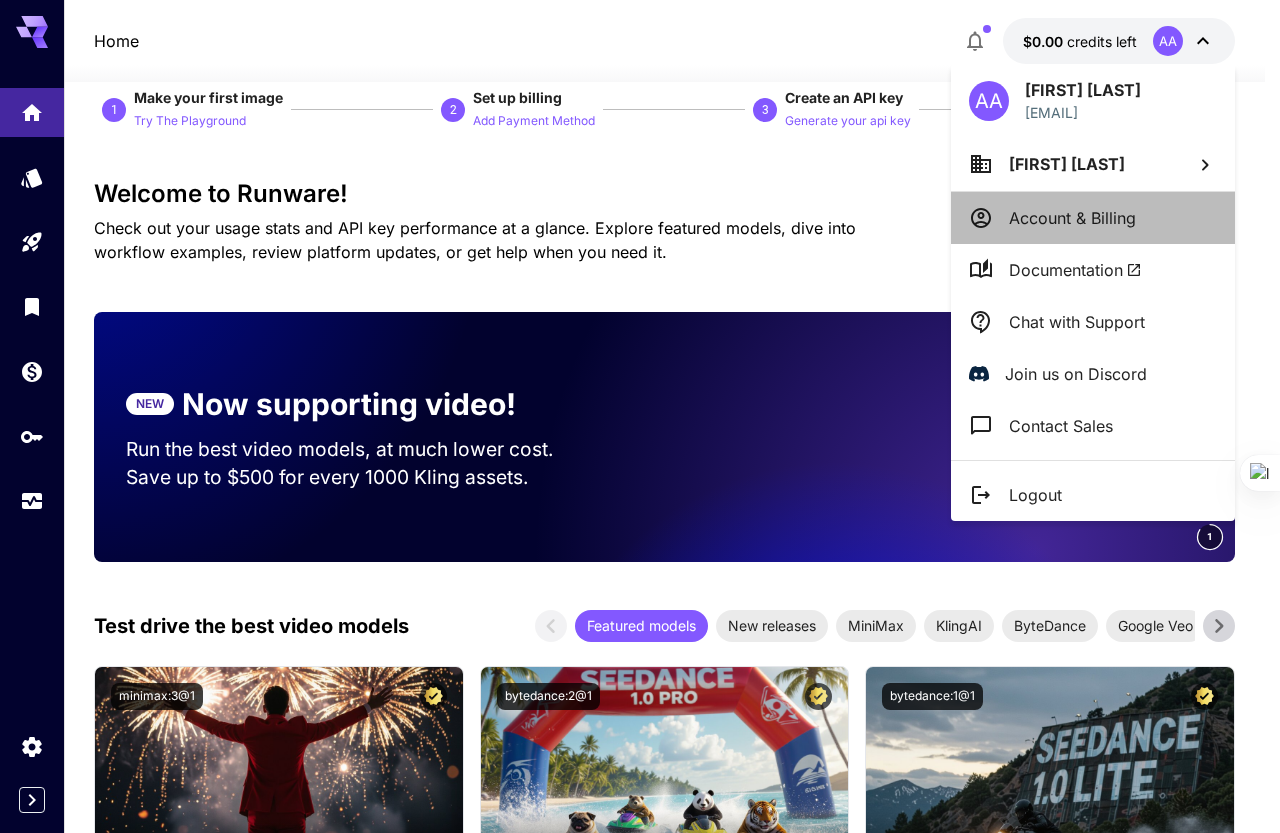 click on "Account & Billing" at bounding box center [1072, 218] 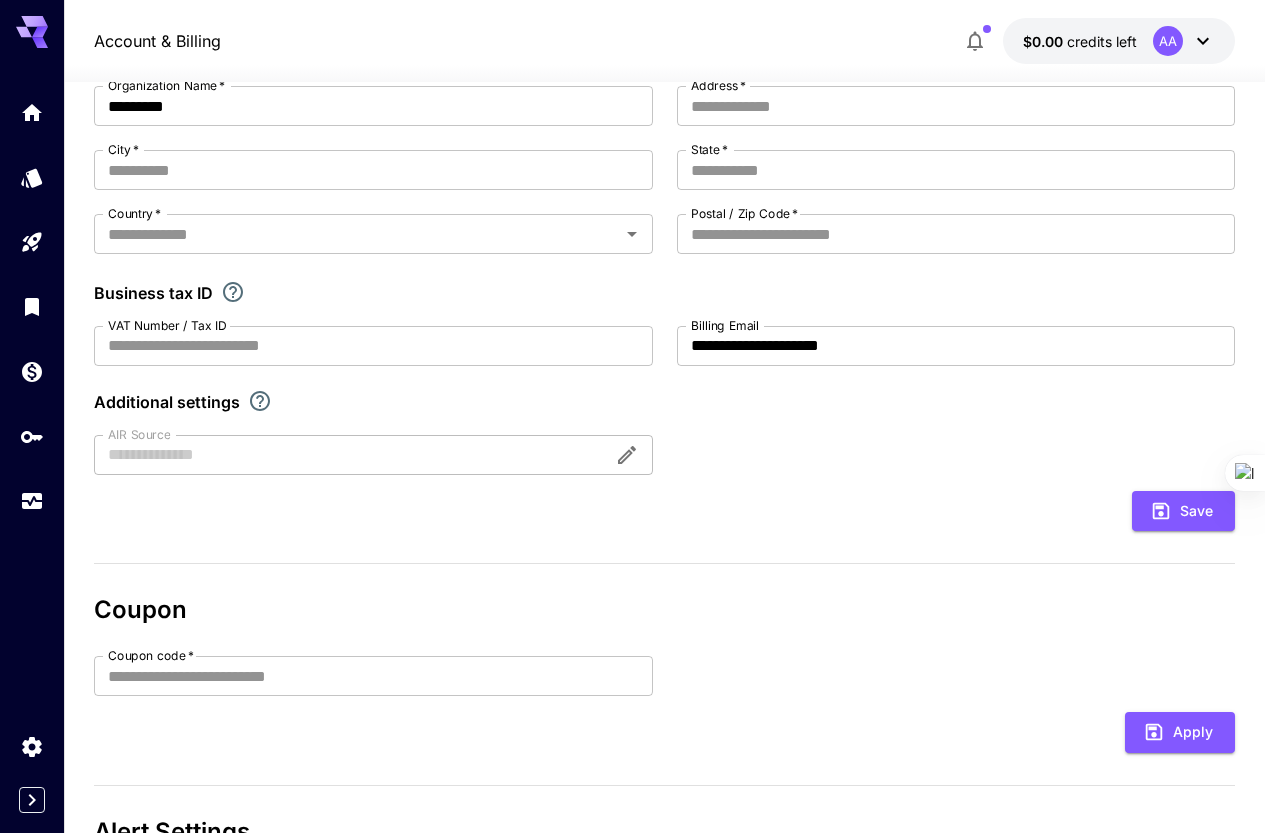 scroll, scrollTop: 389, scrollLeft: 0, axis: vertical 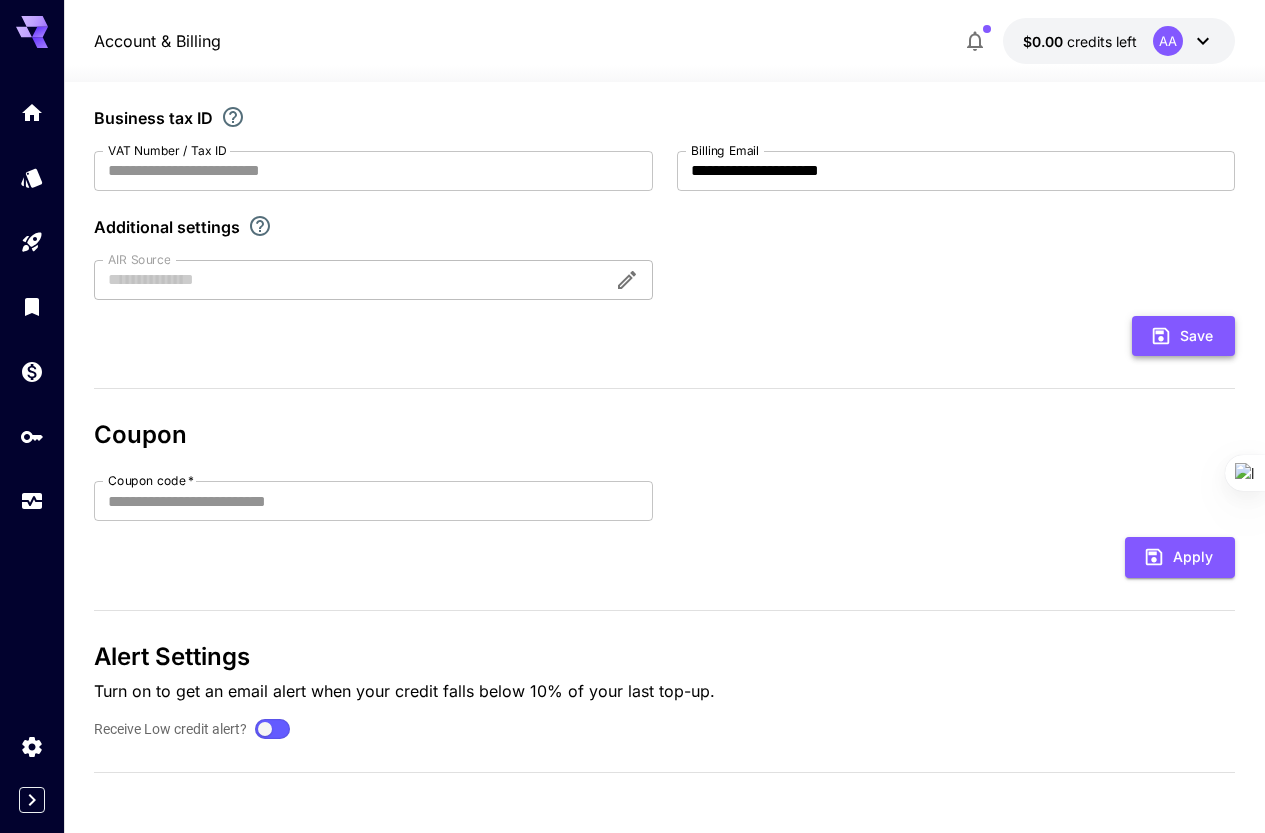 click on "Save" at bounding box center (1183, 336) 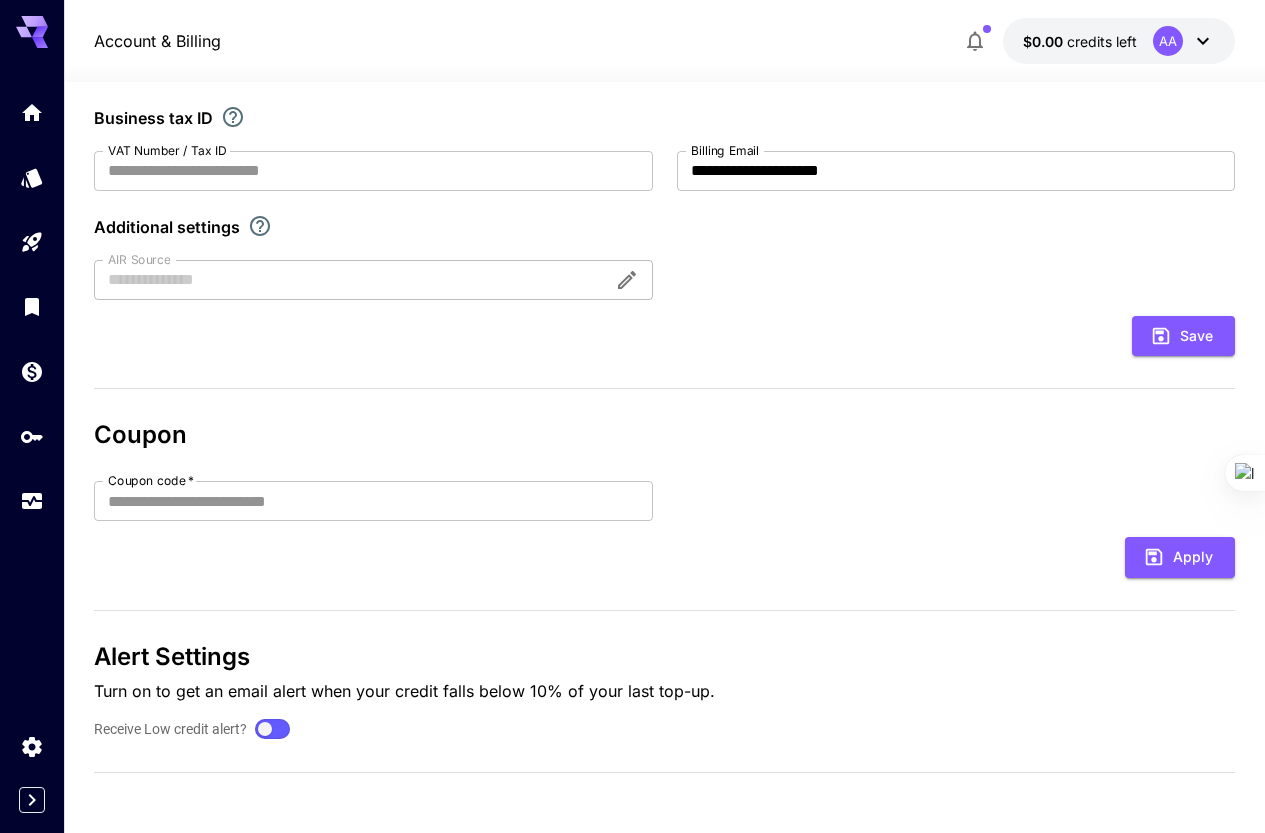 scroll, scrollTop: 300, scrollLeft: 0, axis: vertical 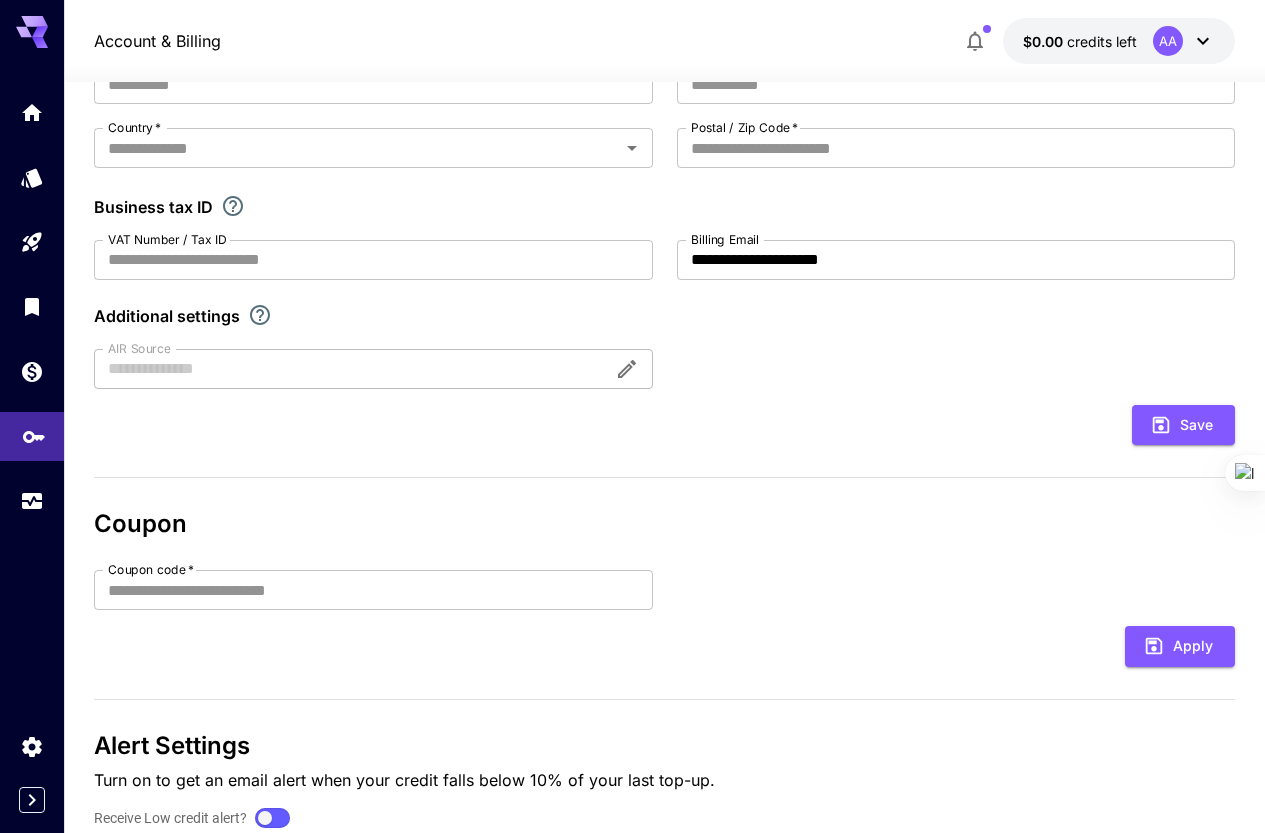 click at bounding box center [32, 436] 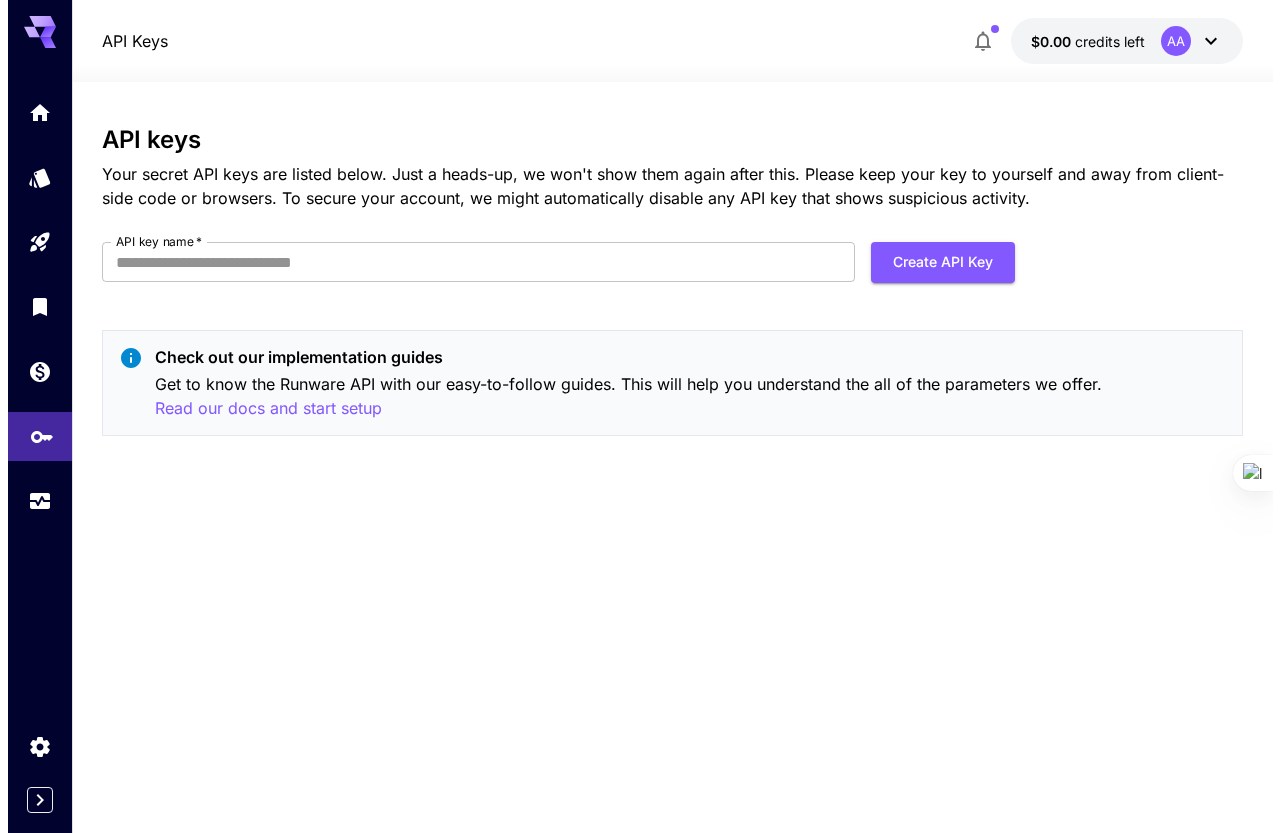 scroll, scrollTop: 0, scrollLeft: 0, axis: both 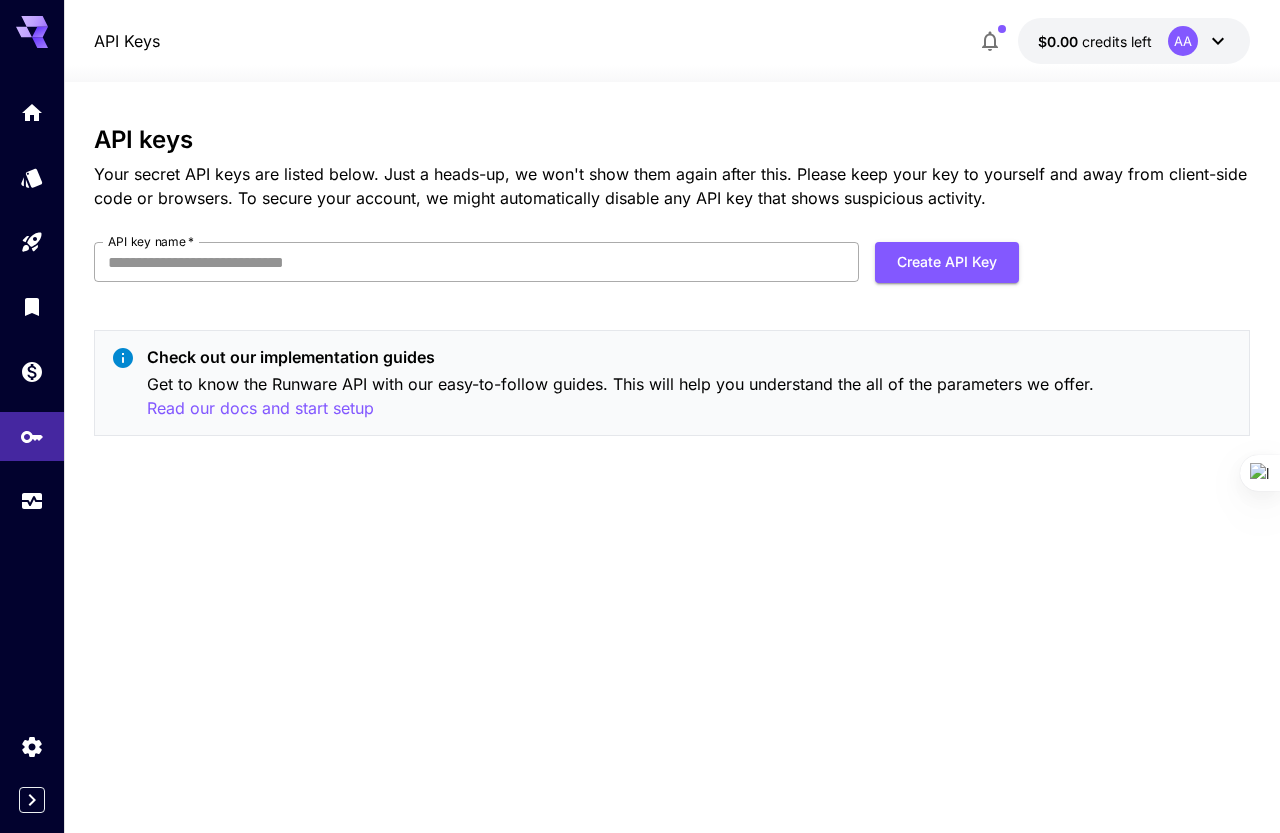 click on "API key name   *" at bounding box center (476, 262) 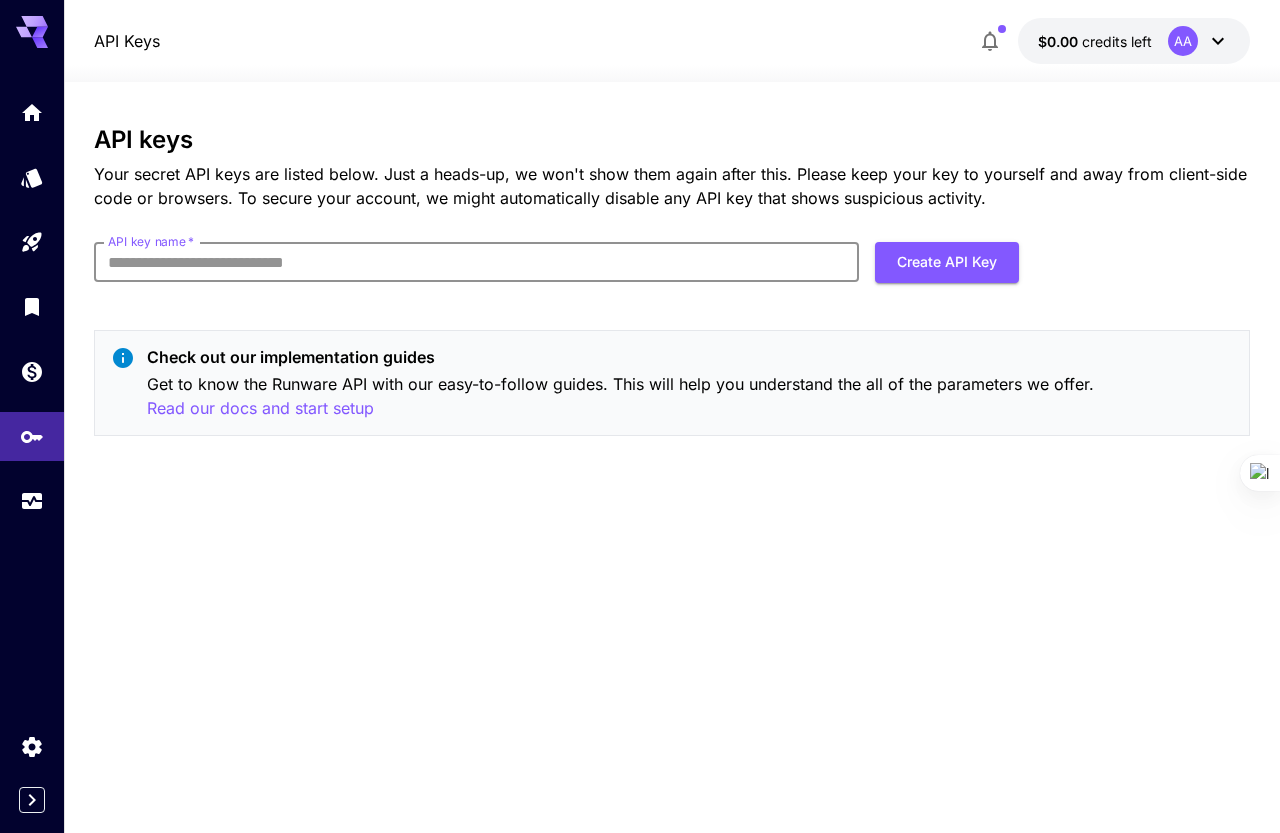 click on "API key name   *" at bounding box center (476, 262) 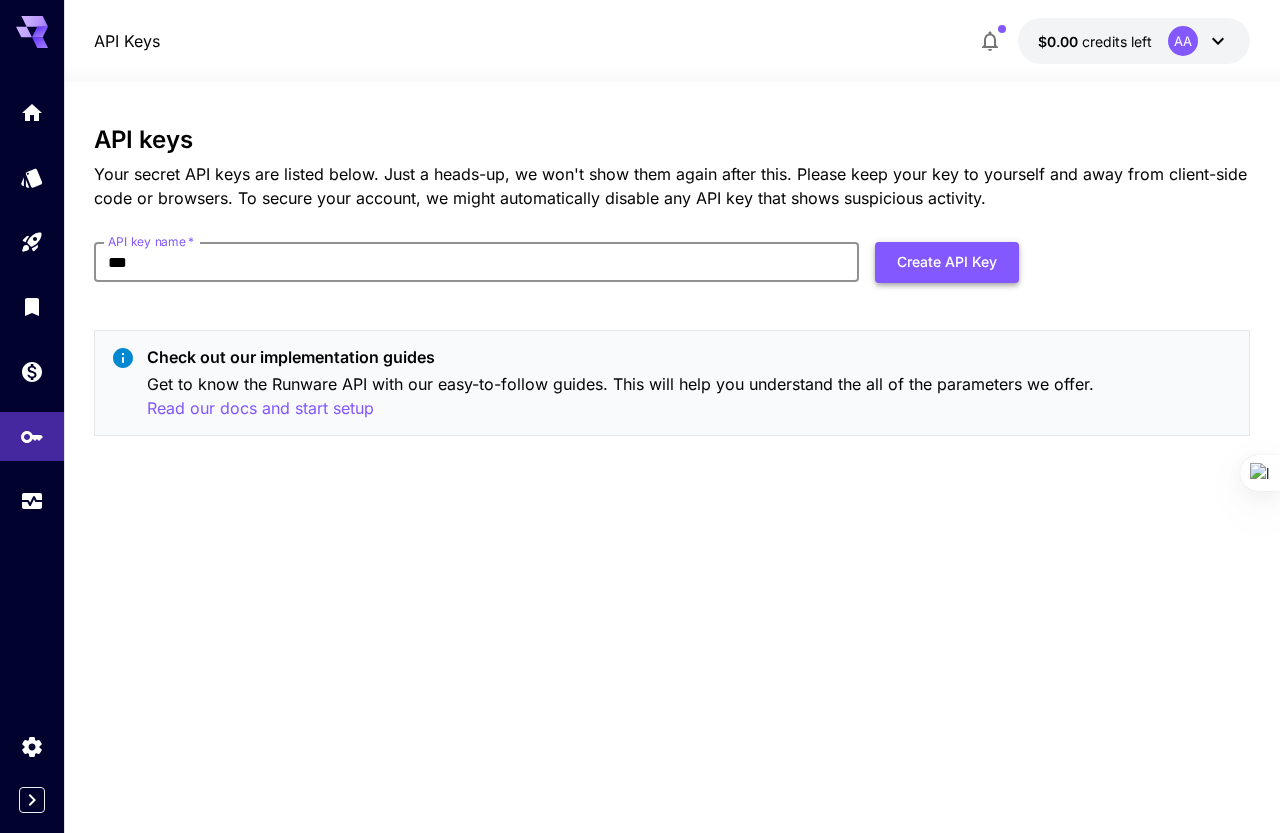 type on "***" 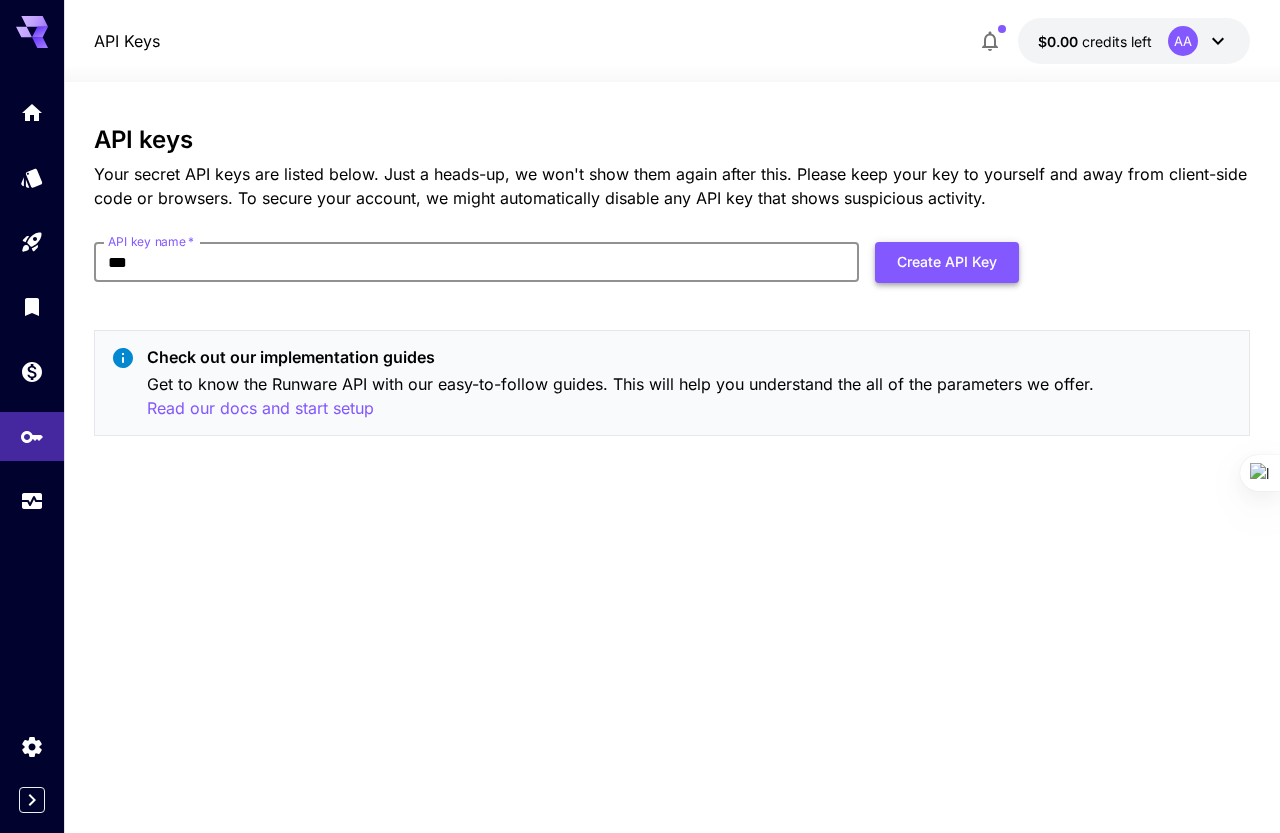click on "Create API Key" at bounding box center (947, 262) 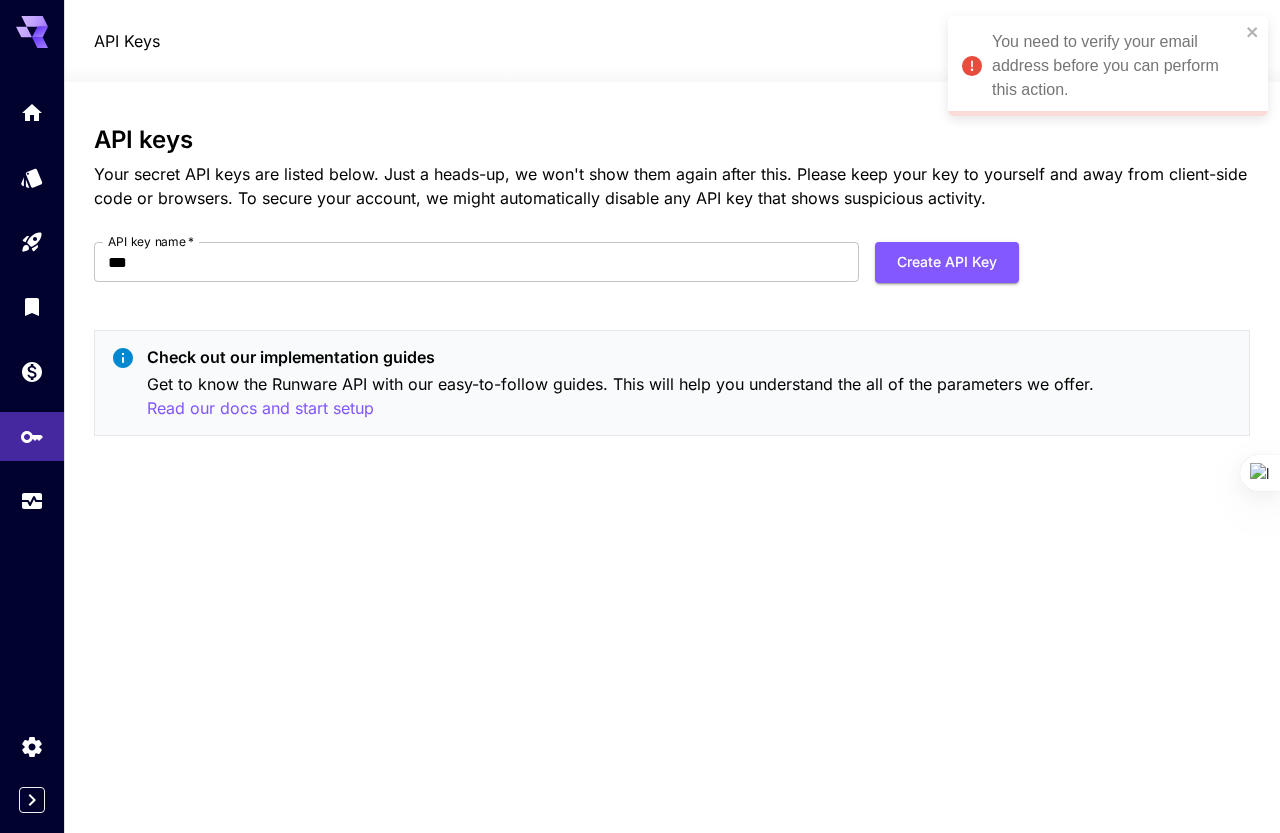 click on "API keys Your secret API keys are listed below. Just a heads-up, we won't show them again after this. Please keep your key to yourself and away from client-side code or browsers. To secure your account, we might automatically disable any API key that shows suspicious activity. API key name   * *** API key name   * Create API Key Check out our implementation guides Get to know the Runware API with our easy-to-follow guides. This will help you understand the all of the parameters we offer.   Read our docs and start setup" at bounding box center (671, 289) 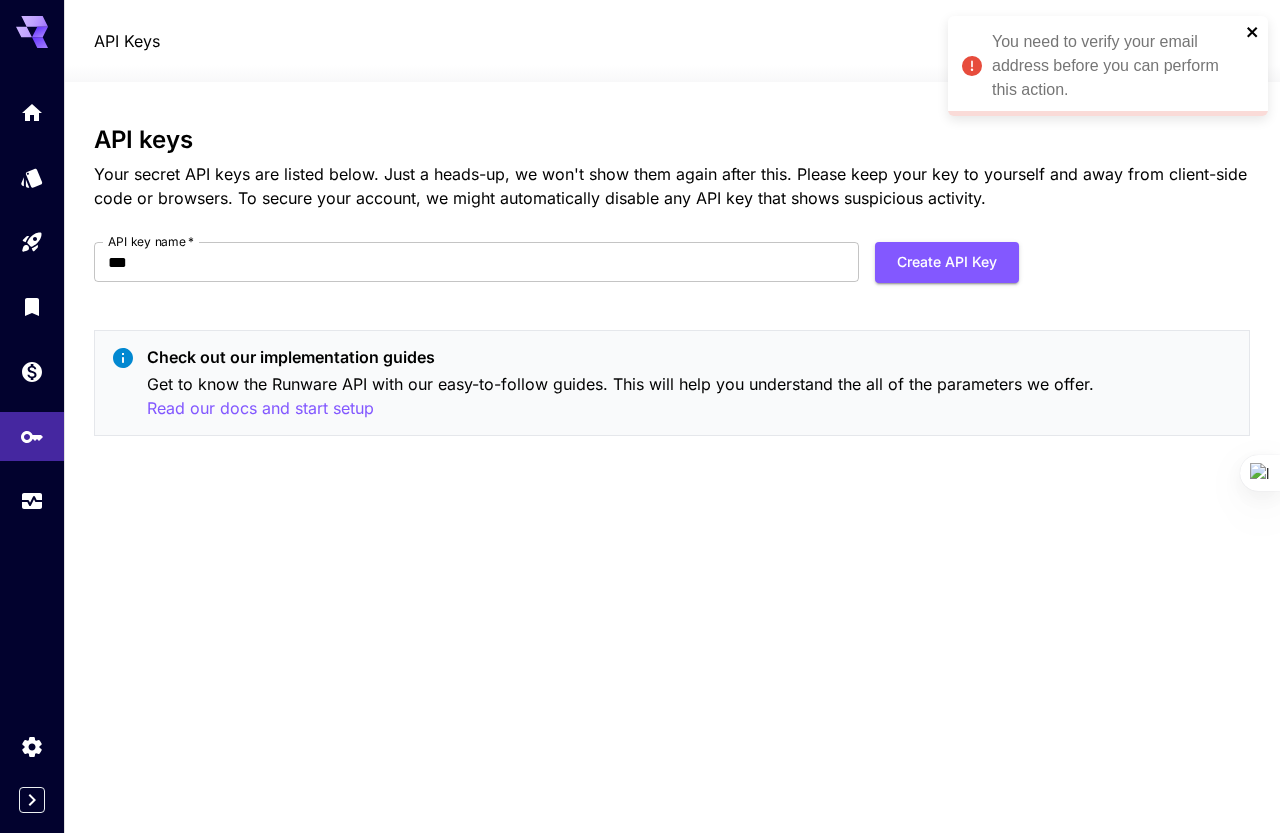 click 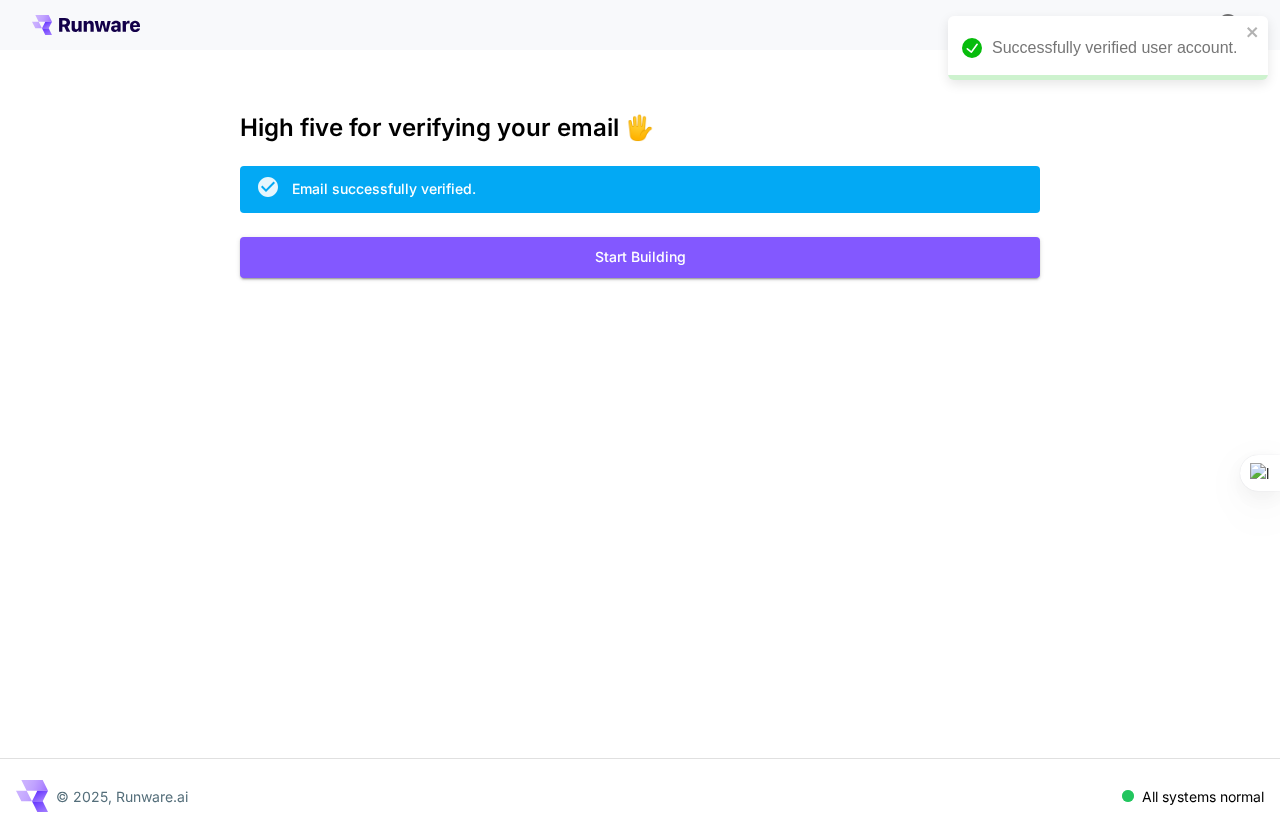 scroll, scrollTop: 0, scrollLeft: 0, axis: both 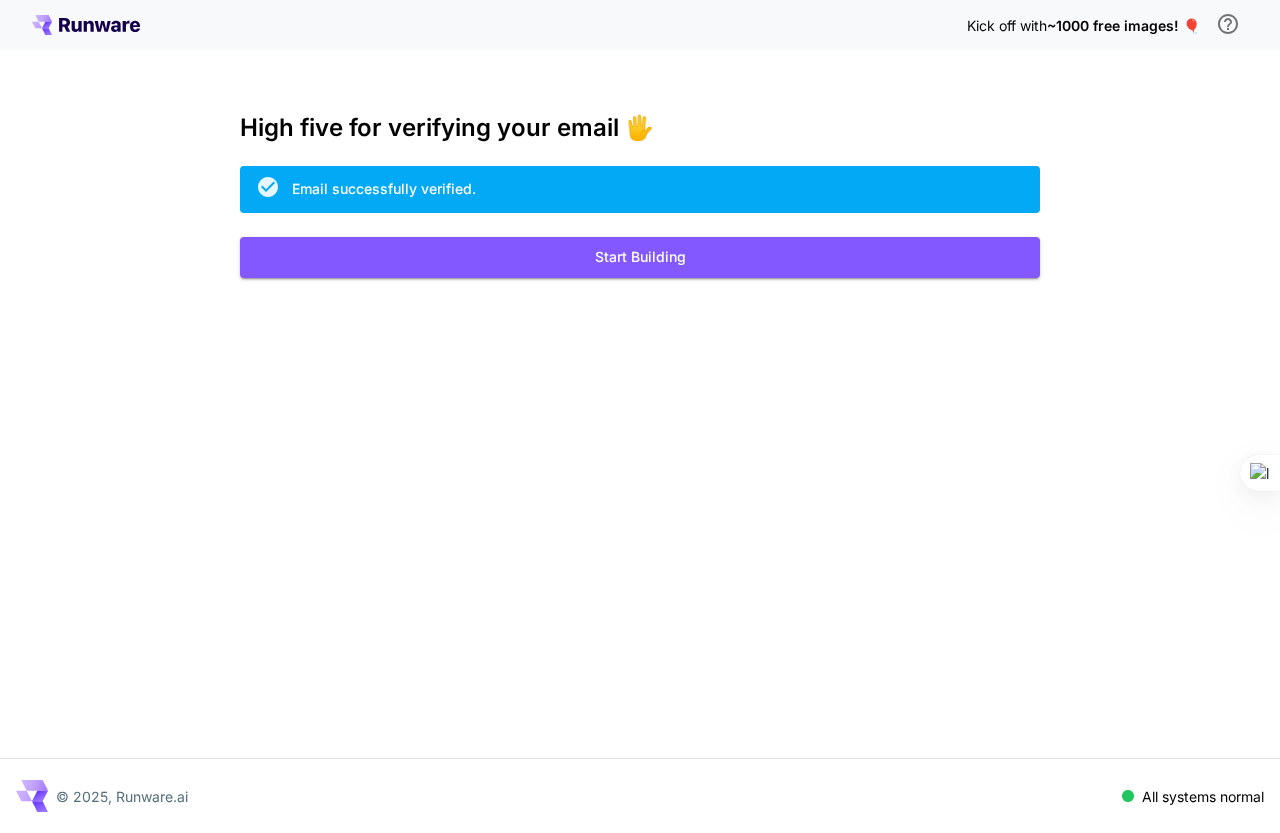 click on "Kick off with  ~1000 free images! 🎈 High five for verifying your email 🖐️ Email successfully verified. Start Building © 2025, Runware.ai All systems normal" at bounding box center (640, 416) 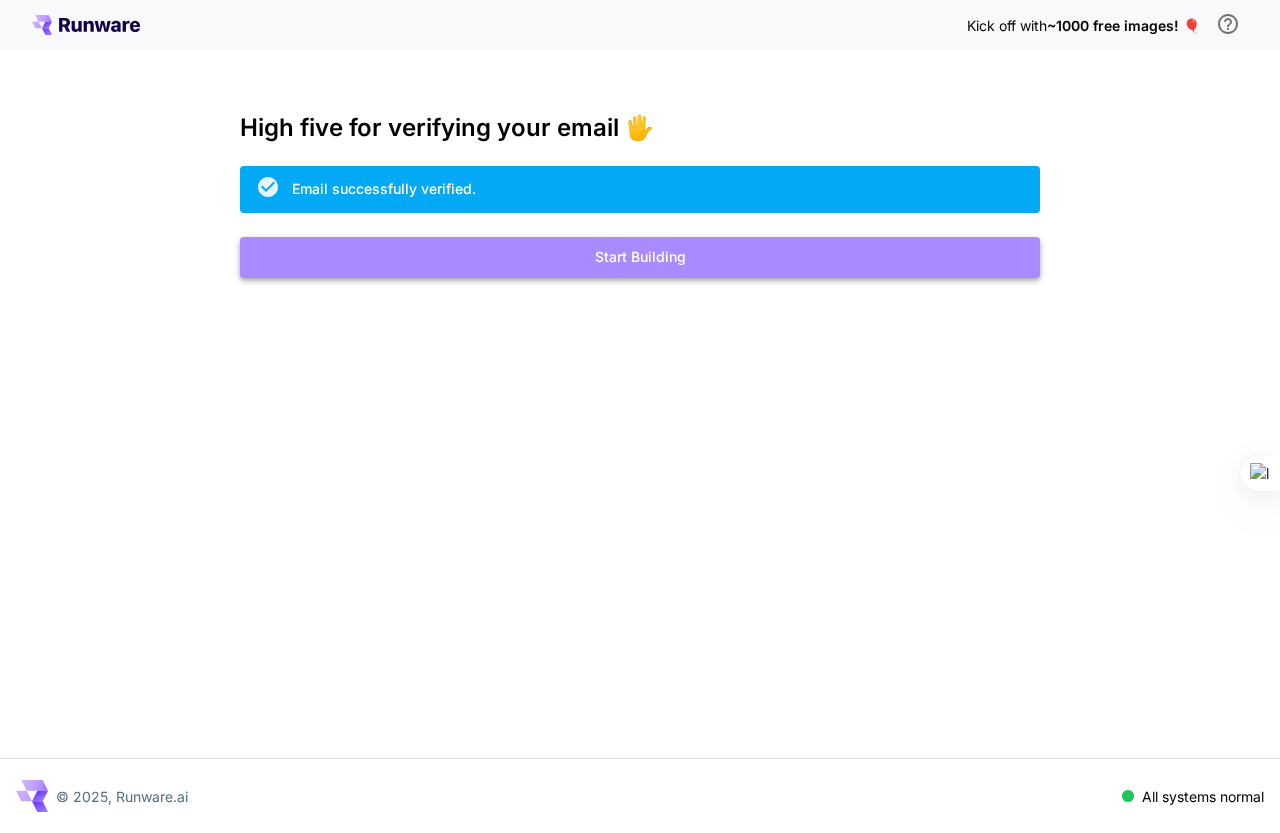 click on "Start Building" at bounding box center (640, 257) 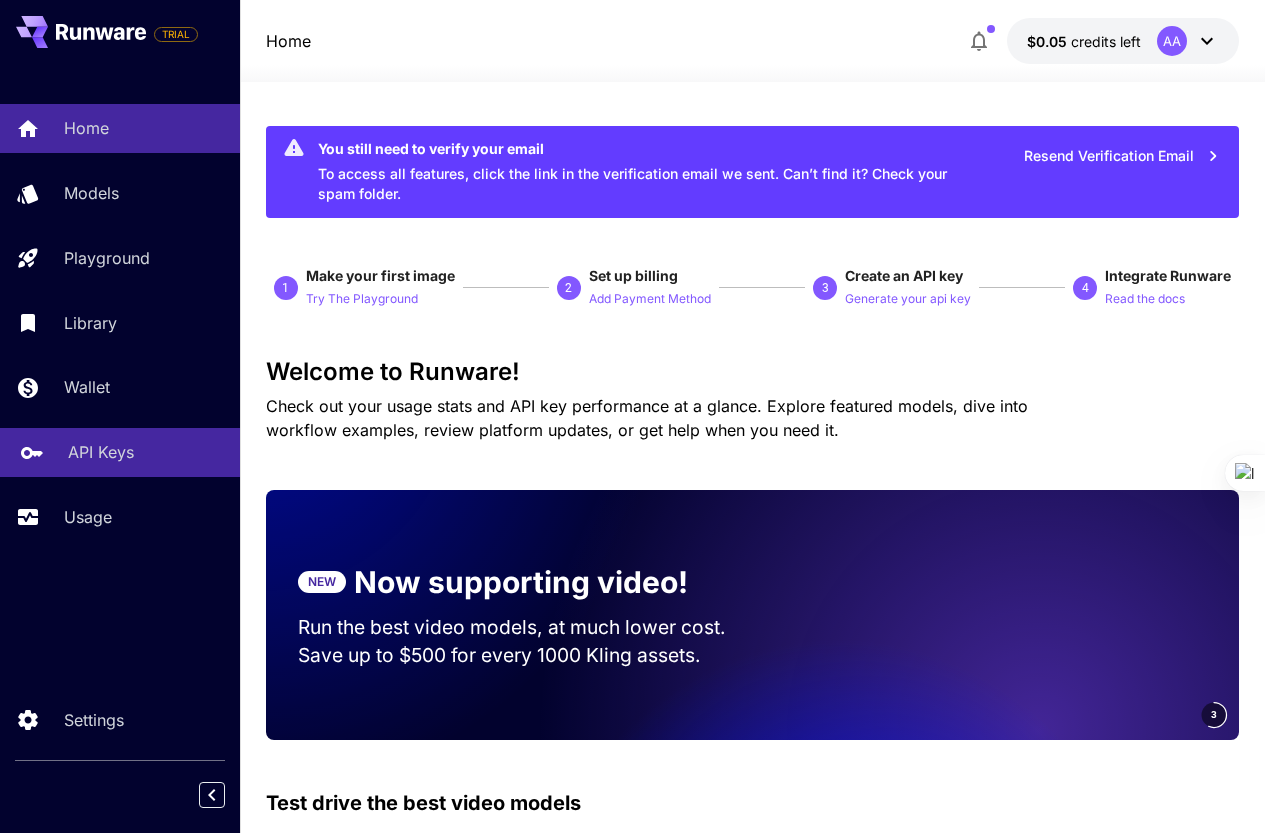 click on "API Keys" at bounding box center [120, 452] 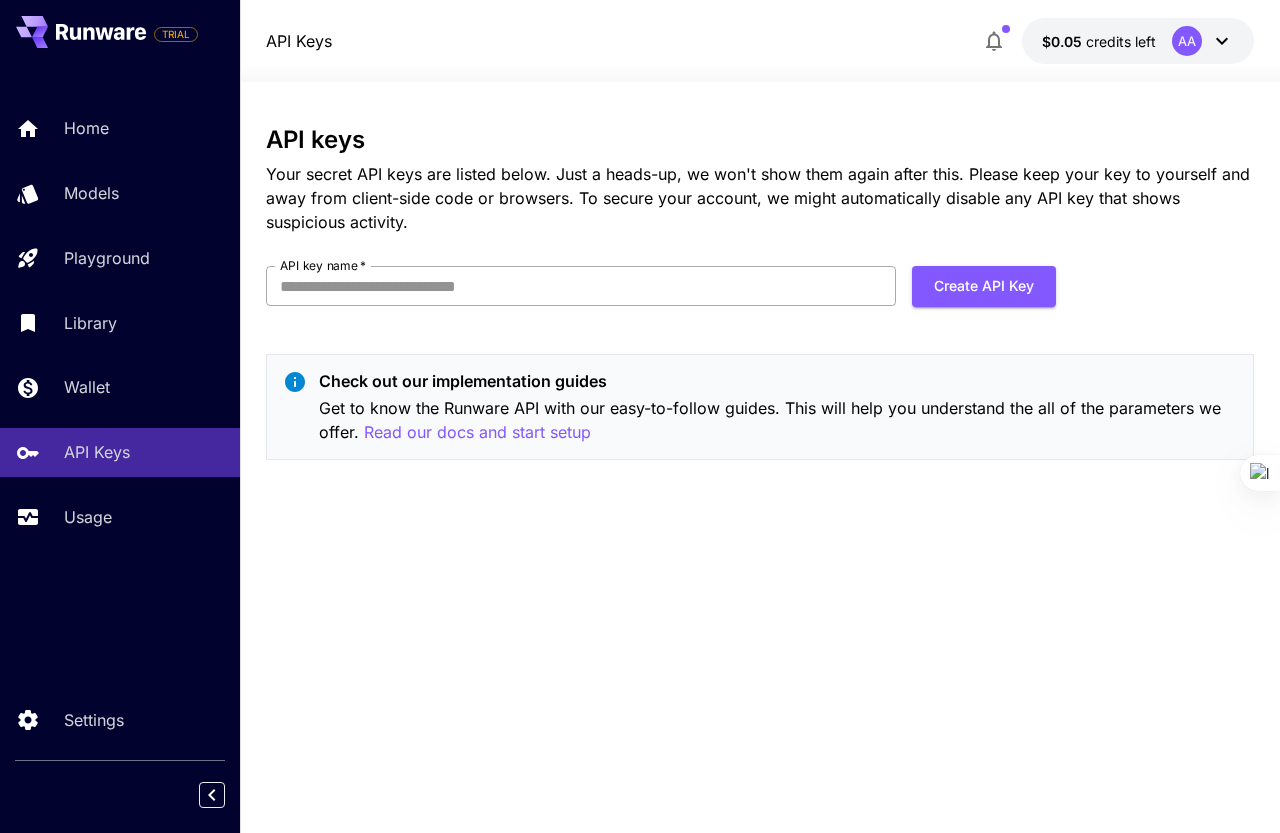 click on "API key name   *" at bounding box center (581, 286) 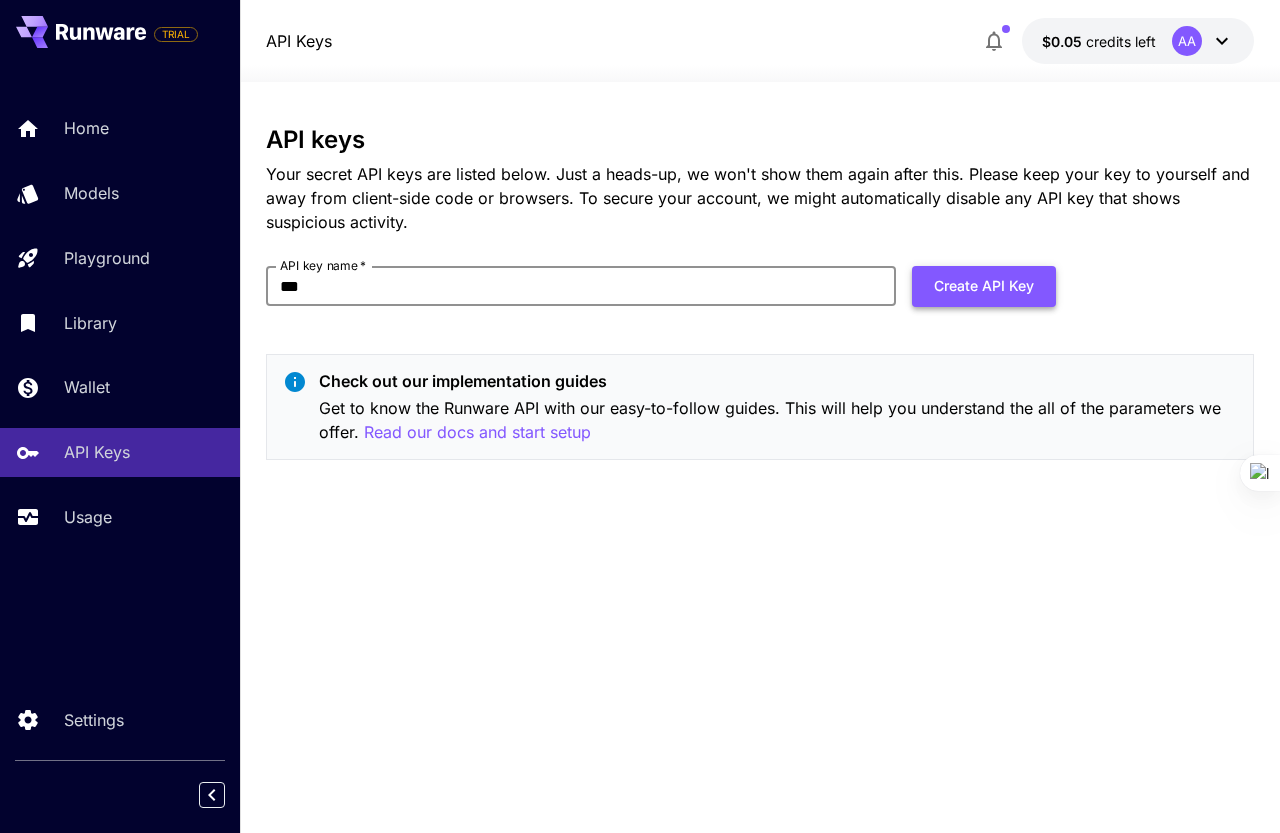 type on "***" 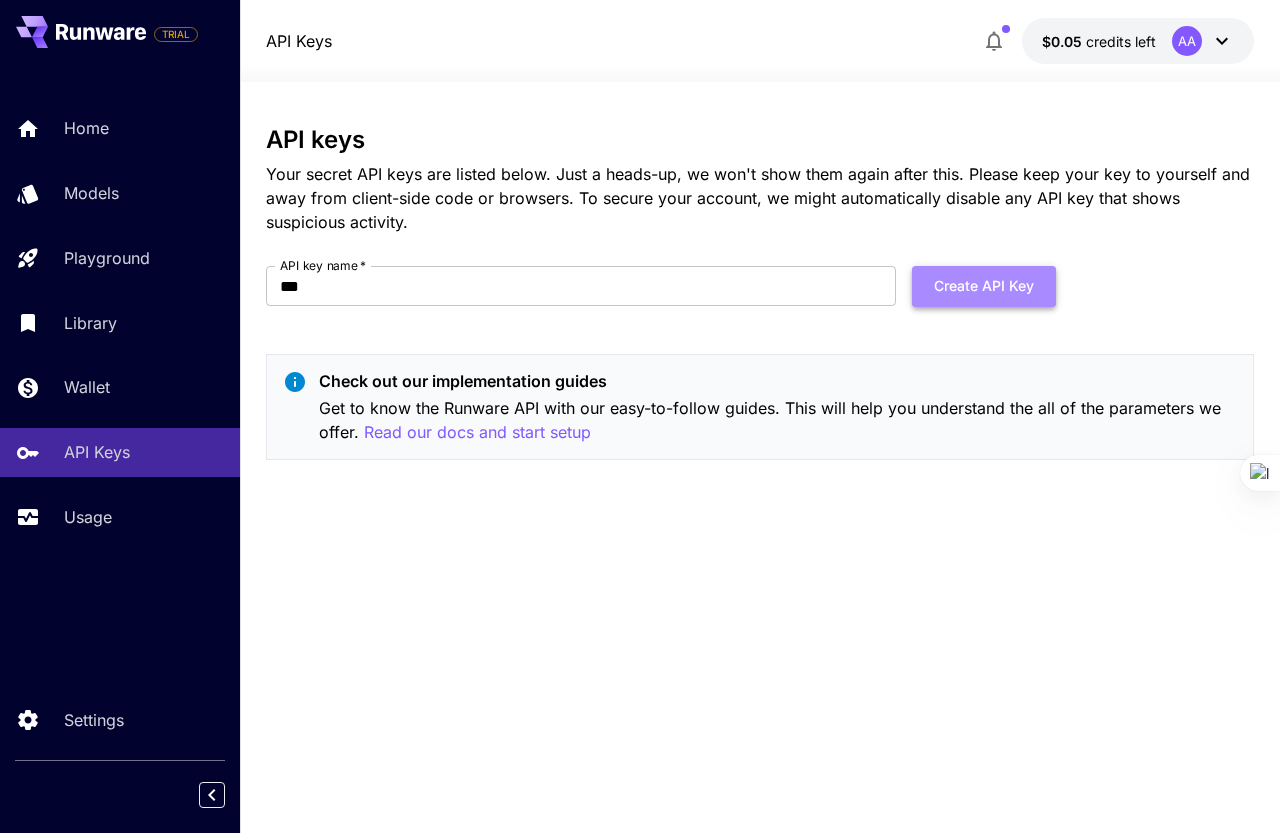 click on "Create API Key" at bounding box center [984, 286] 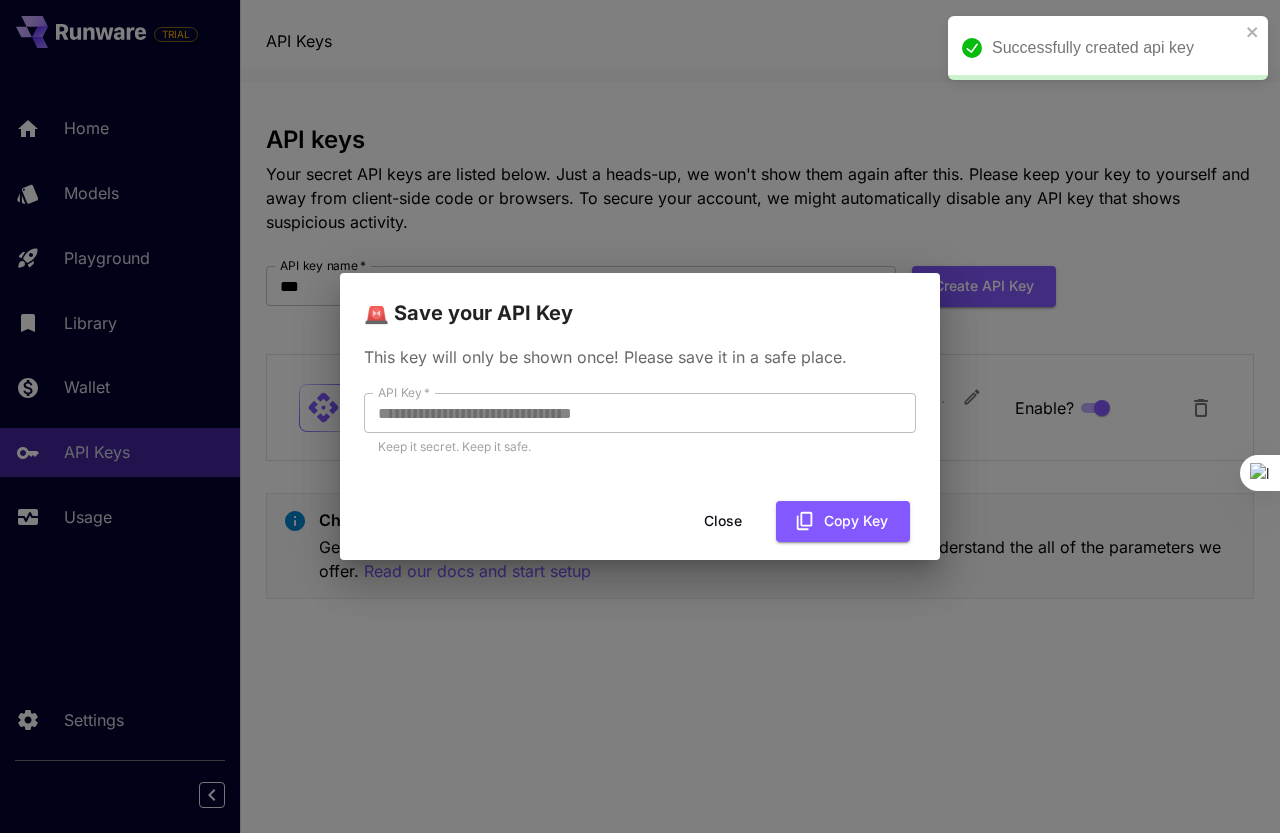 click on "**********" at bounding box center [640, 411] 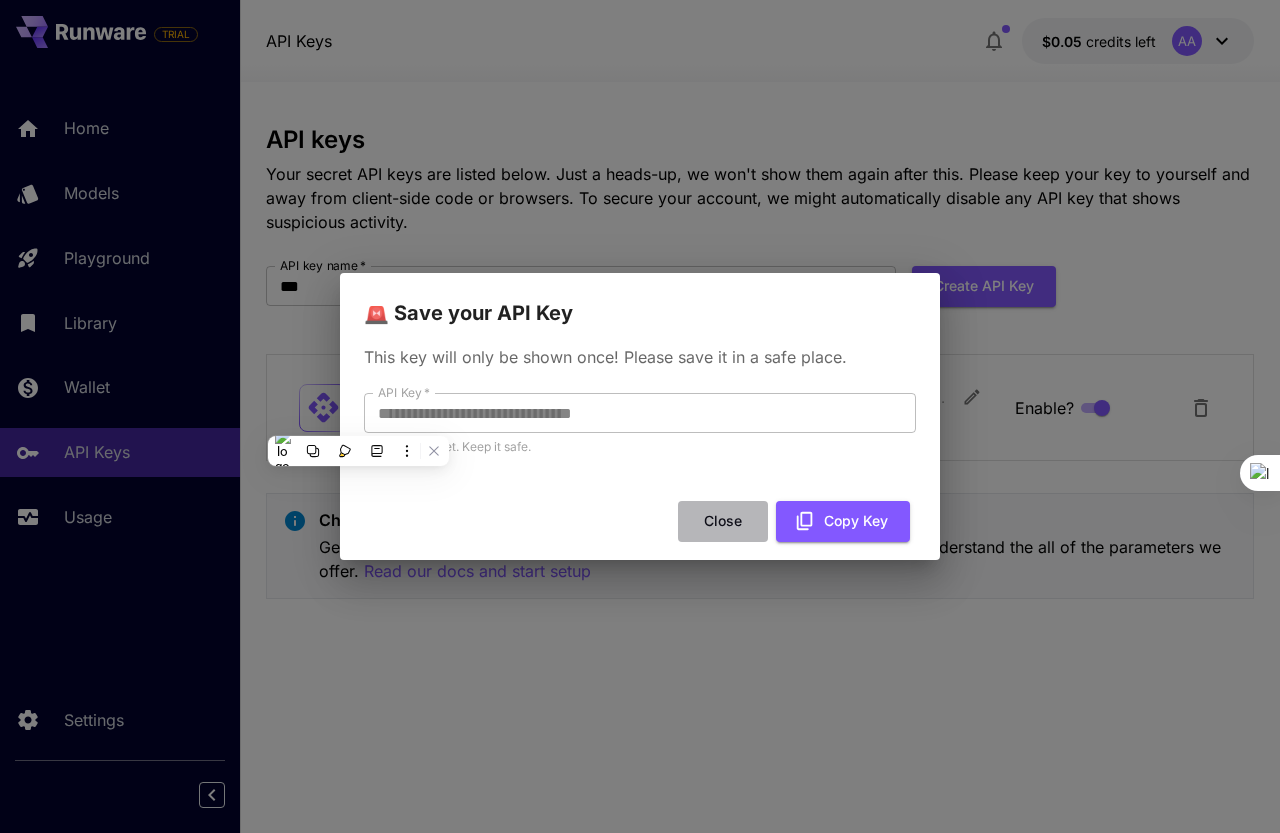 click on "Close" at bounding box center (723, 521) 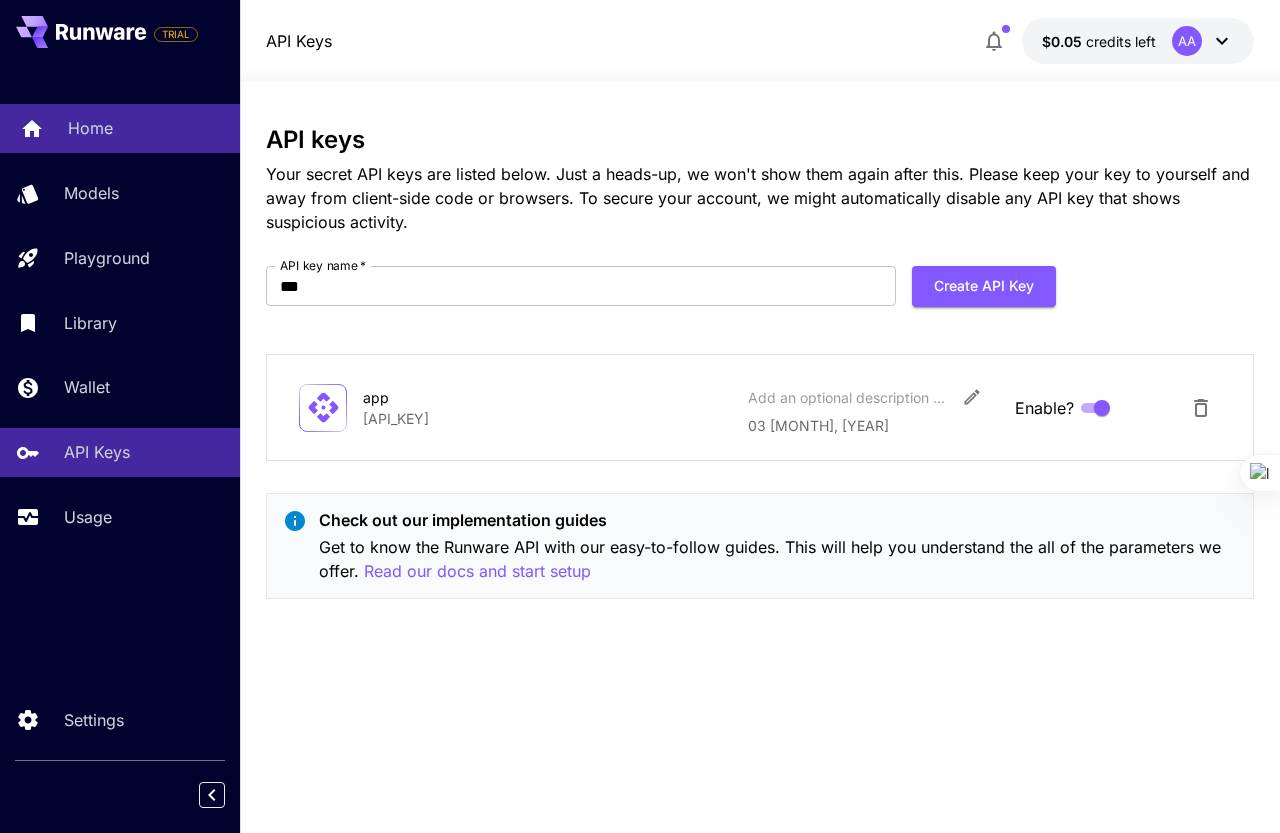 click on "Home" at bounding box center [90, 128] 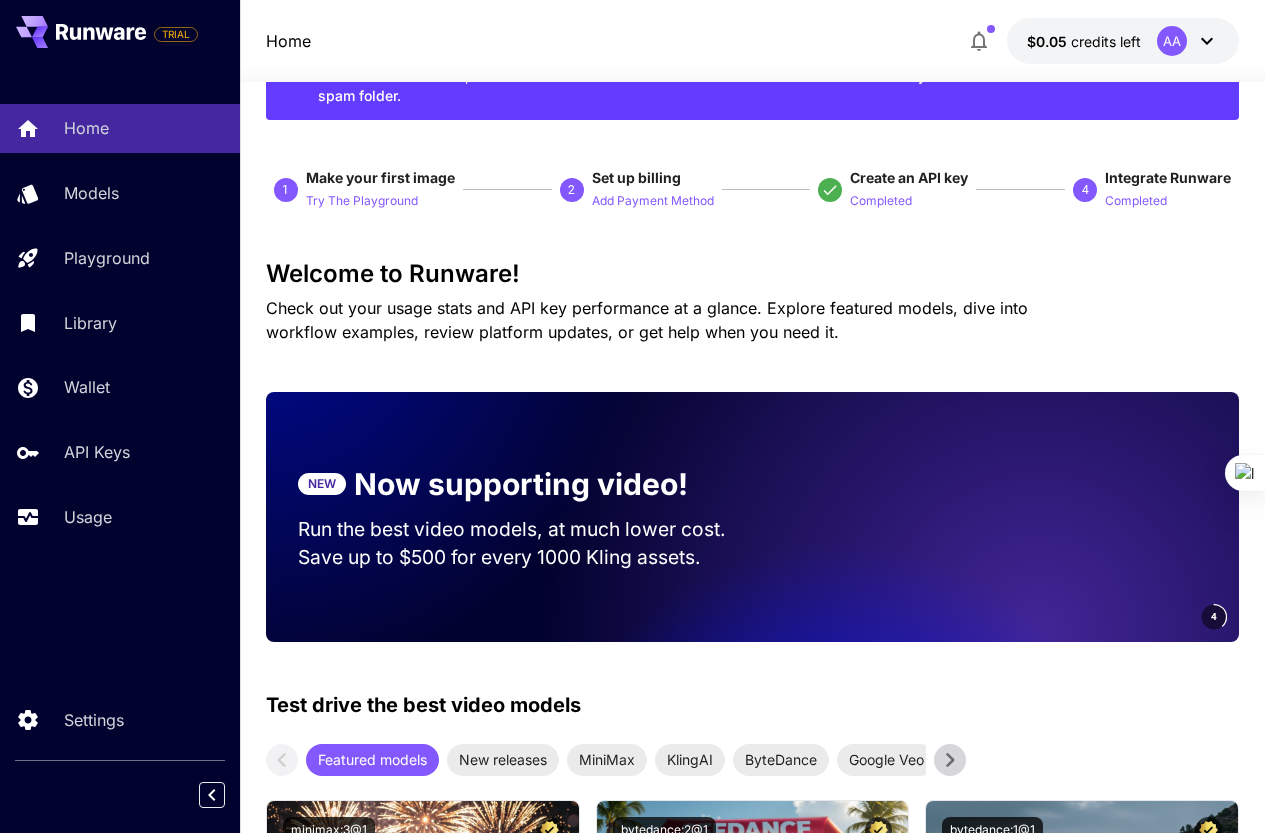 scroll, scrollTop: 0, scrollLeft: 0, axis: both 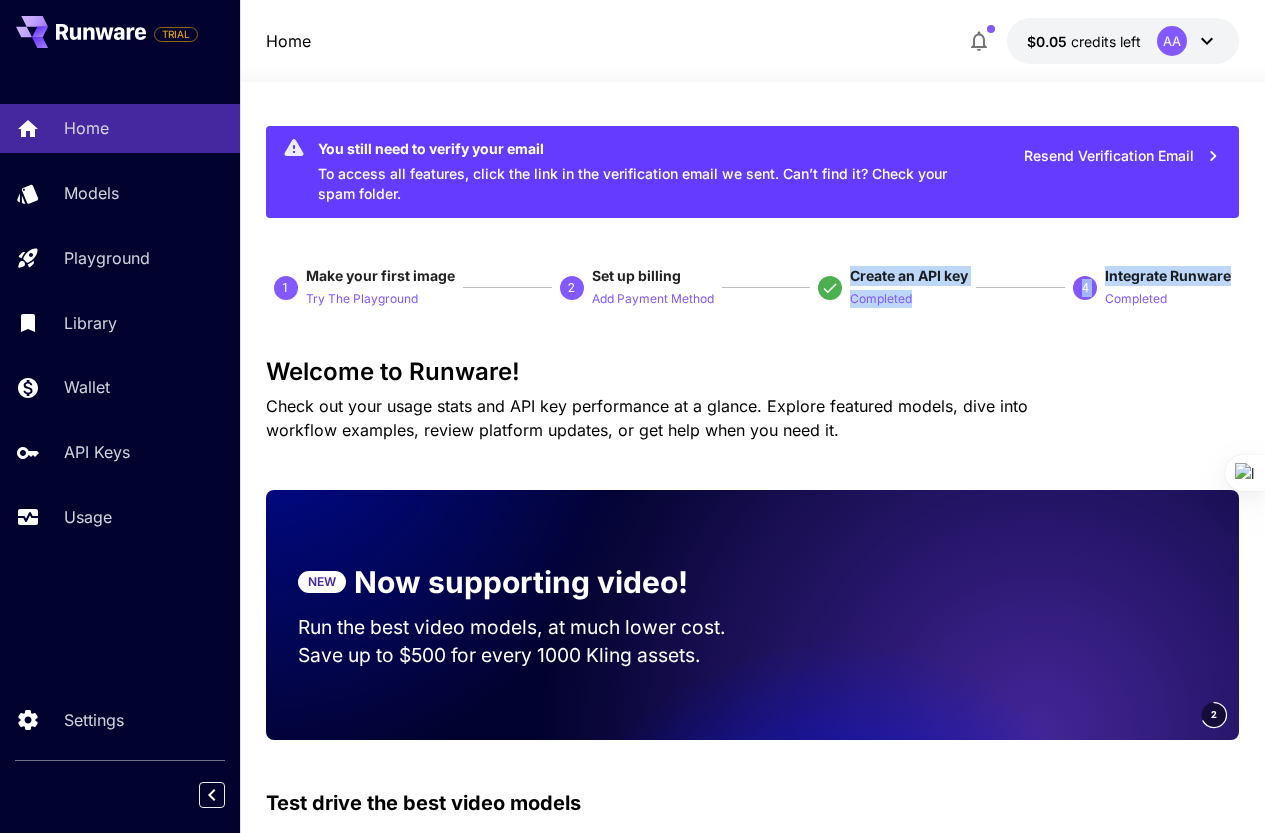 drag, startPoint x: 843, startPoint y: 262, endPoint x: 1096, endPoint y: 309, distance: 257.32858 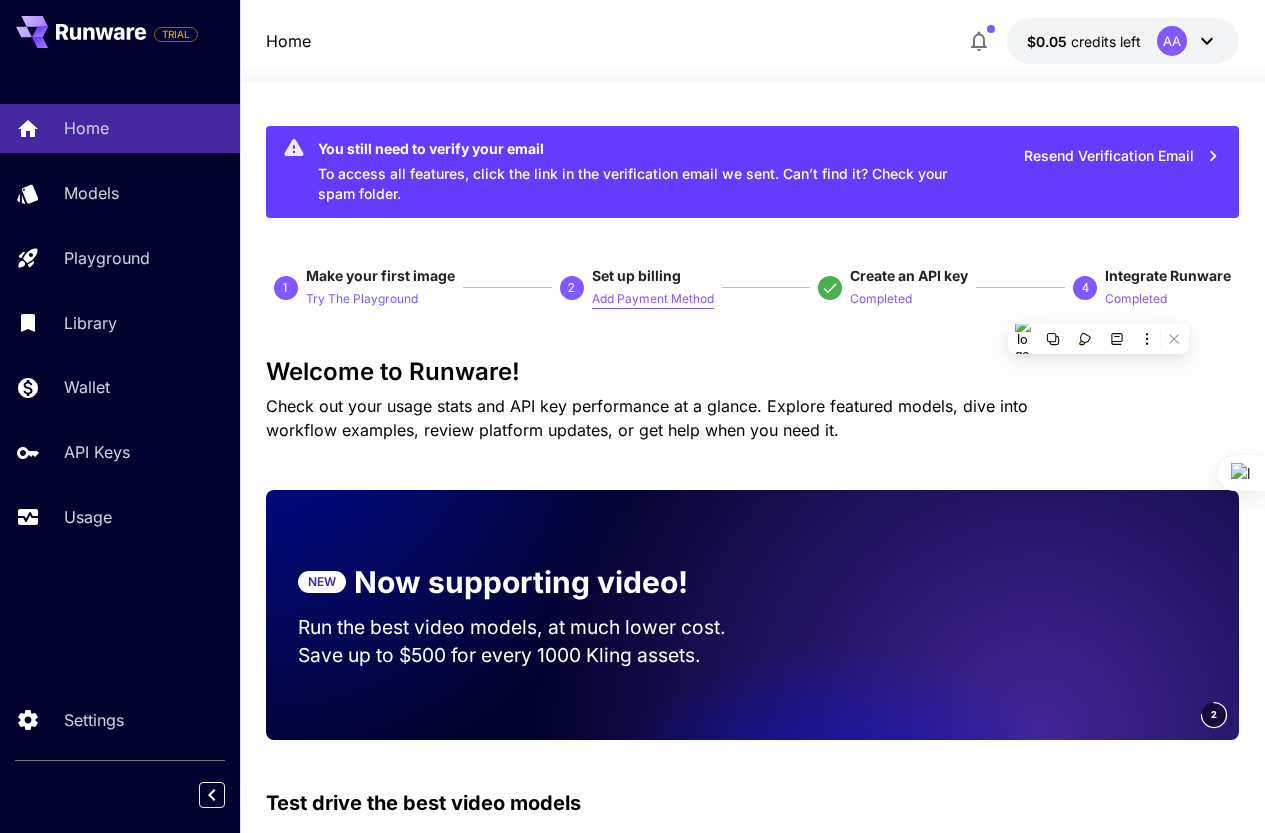 drag, startPoint x: 881, startPoint y: 350, endPoint x: 618, endPoint y: 303, distance: 267.16663 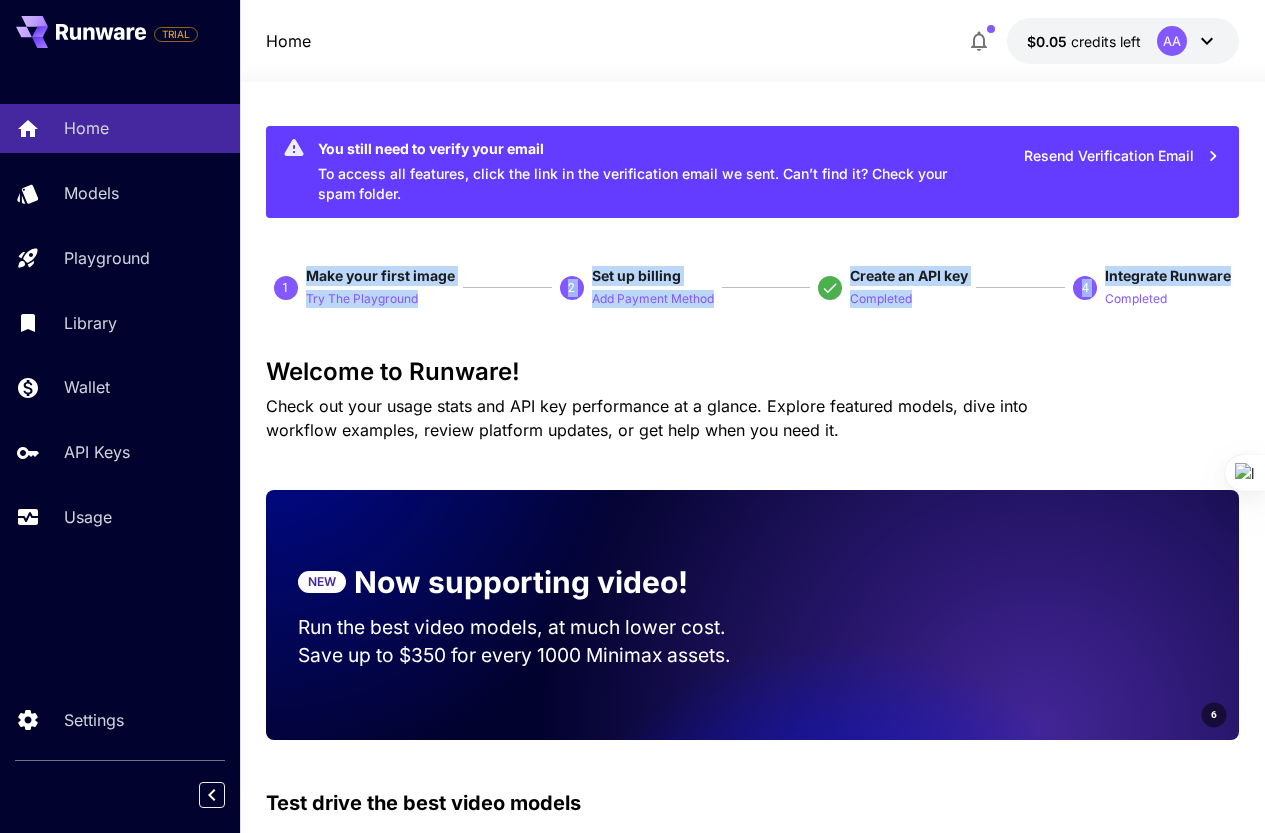 drag, startPoint x: 310, startPoint y: 263, endPoint x: 1155, endPoint y: 286, distance: 845.313 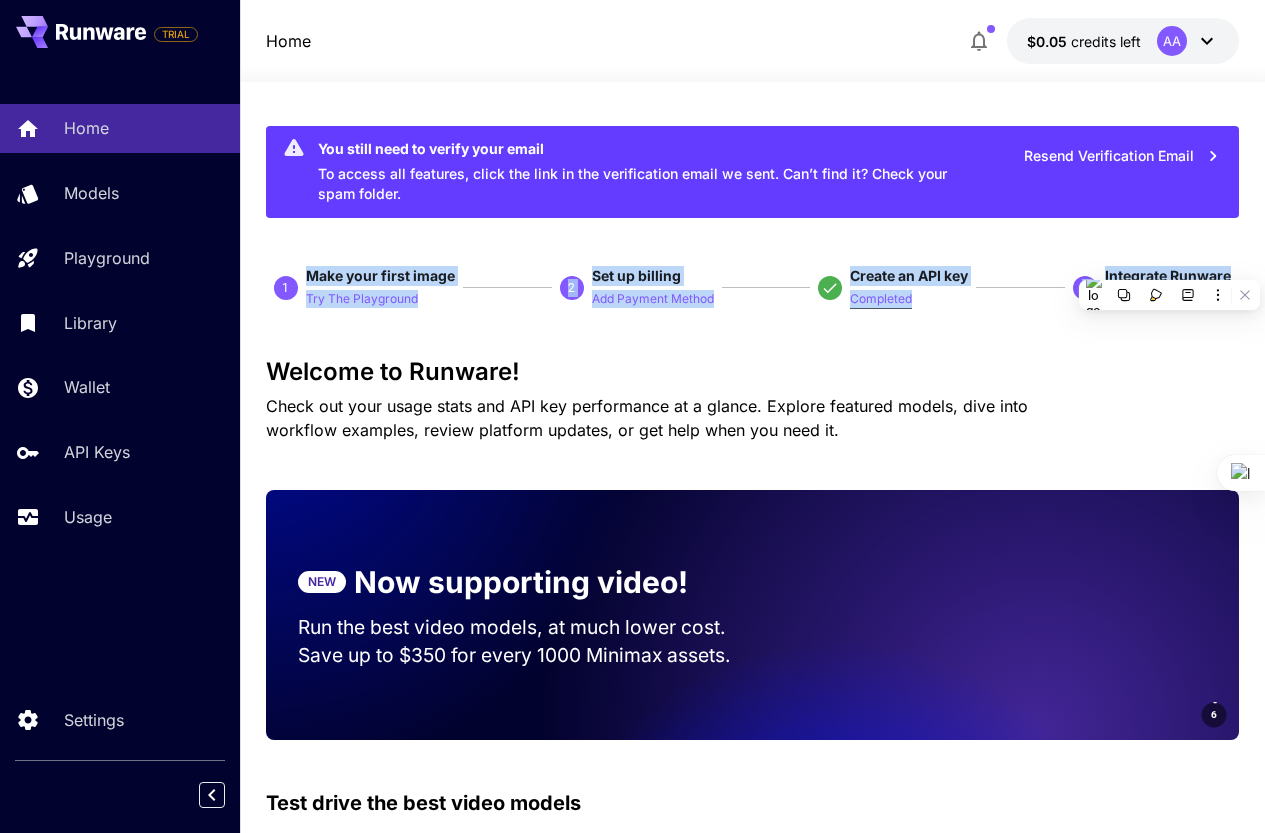 click on "Completed" at bounding box center (881, 299) 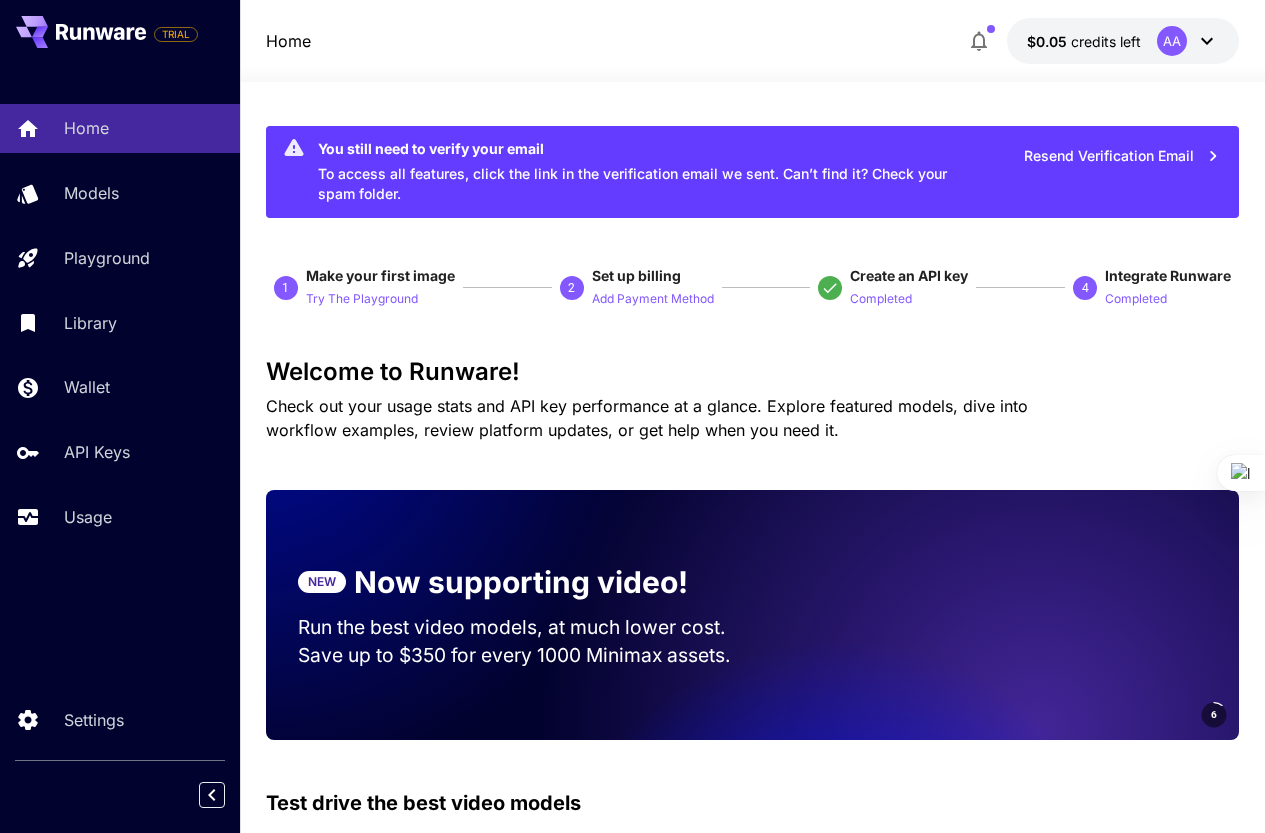 click on "You still need to verify your email To access all features, click the link in the verification email we sent. Can’t find it? Check your spam folder. Resend Verification Email 1 Make your first image Try The Playground 2 Set up billing Add Payment Method Create an API key Completed 4 Integrate Runware Completed Welcome to Runware! Check out your usage stats and API key performance at a glance. Explore featured models, dive into workflow examples, review platform updates, or get help when you need it. NEW Now supporting video! Run the best video models, at much lower cost. Save up to $350 for every 1000 Minimax assets. 6 Test drive the best video models Featured models New releases MiniMax KlingAI ByteDance Google Veo PixVerse Vidu Launch in Playground minimax:3@1                             MiniMax 02 Hailuo Most polished and dynamic model with vibrant, theatrical visuals and fluid motion. Ideal for viral content and commercial-style footage. Launch in Playground bytedance:2@1" at bounding box center (753, 4050) 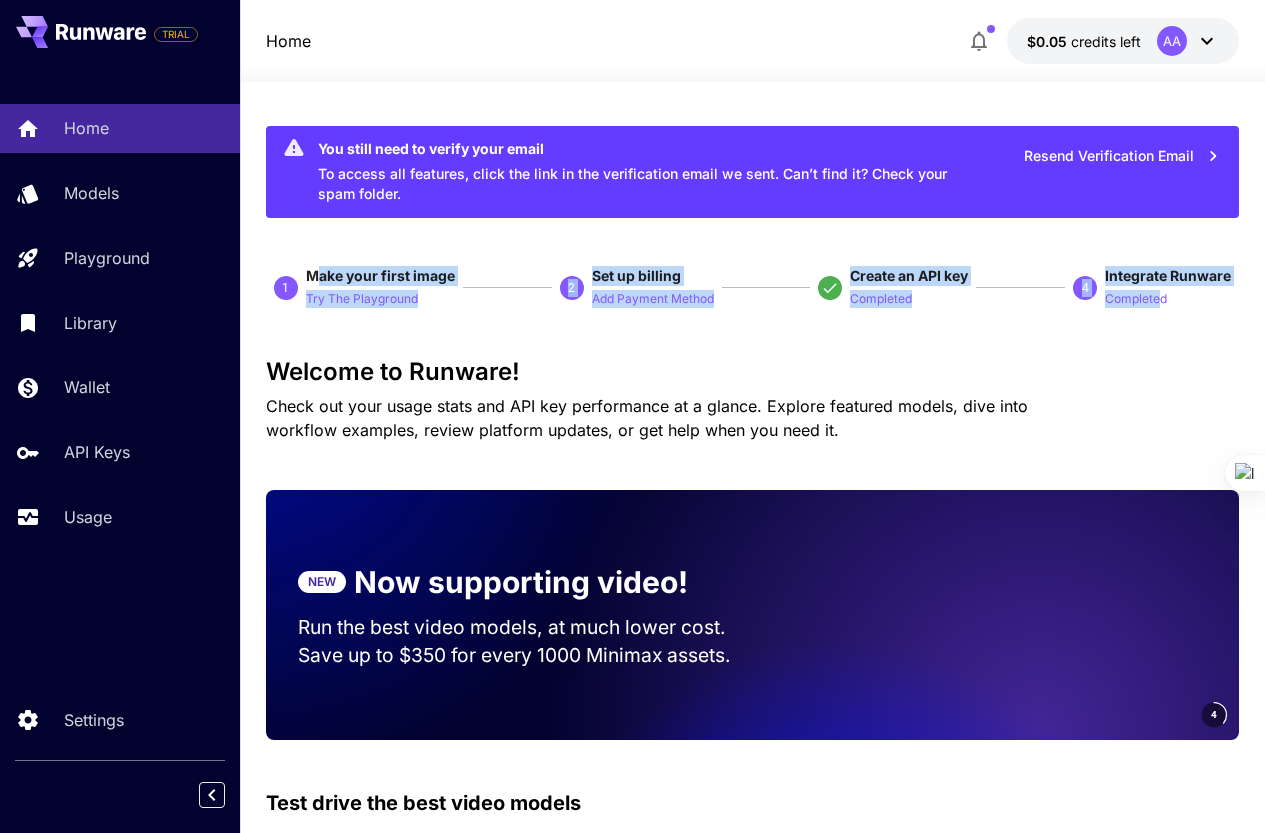 drag, startPoint x: 318, startPoint y: 270, endPoint x: 932, endPoint y: 336, distance: 617.53705 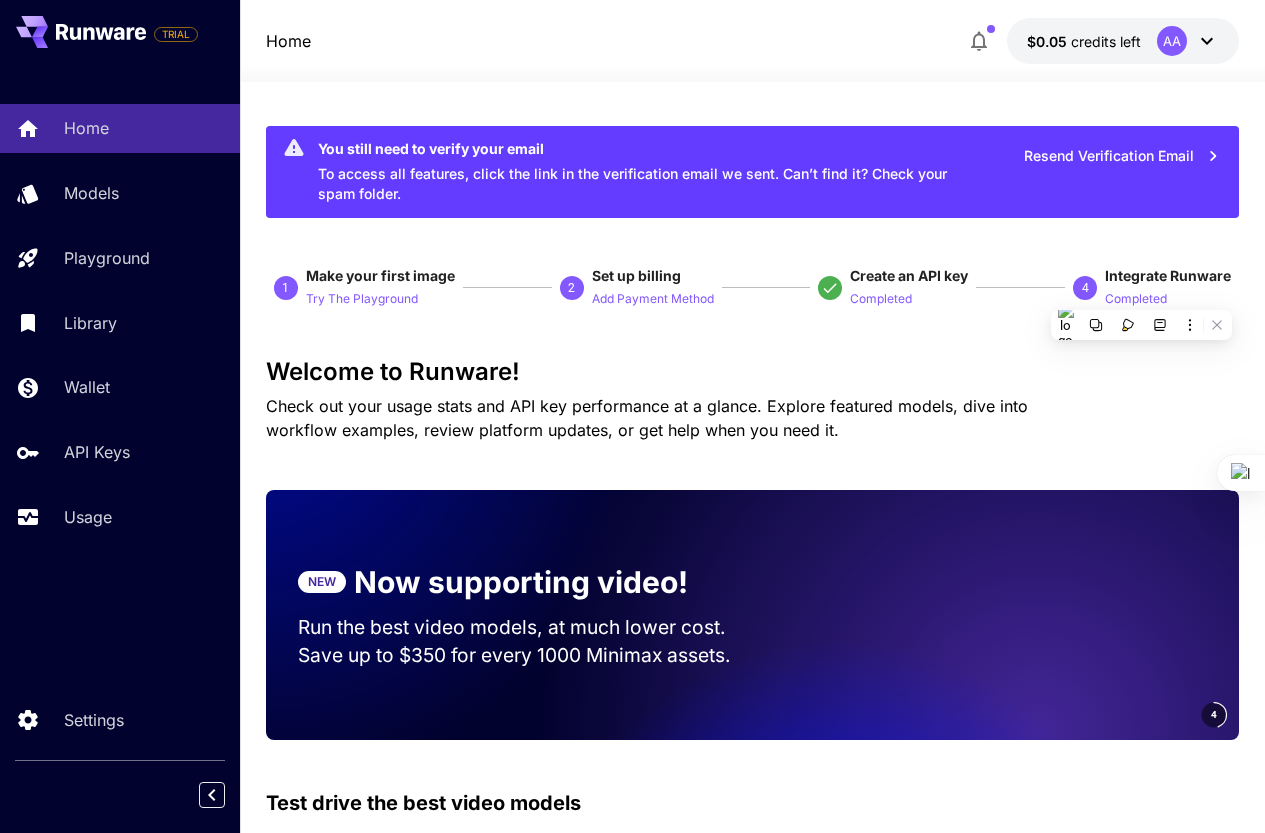 drag, startPoint x: 894, startPoint y: 335, endPoint x: 853, endPoint y: 330, distance: 41.303753 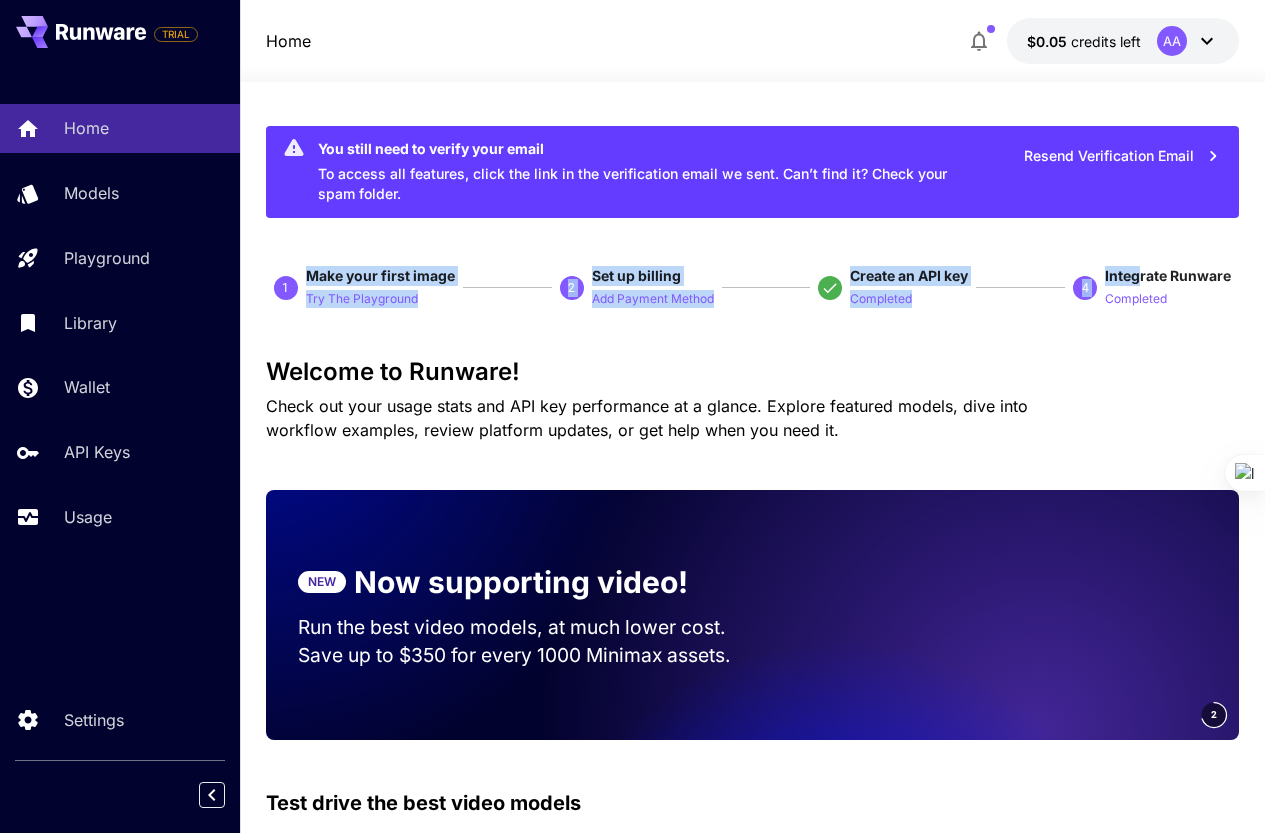 drag, startPoint x: 317, startPoint y: 276, endPoint x: 1119, endPoint y: 279, distance: 802.0056 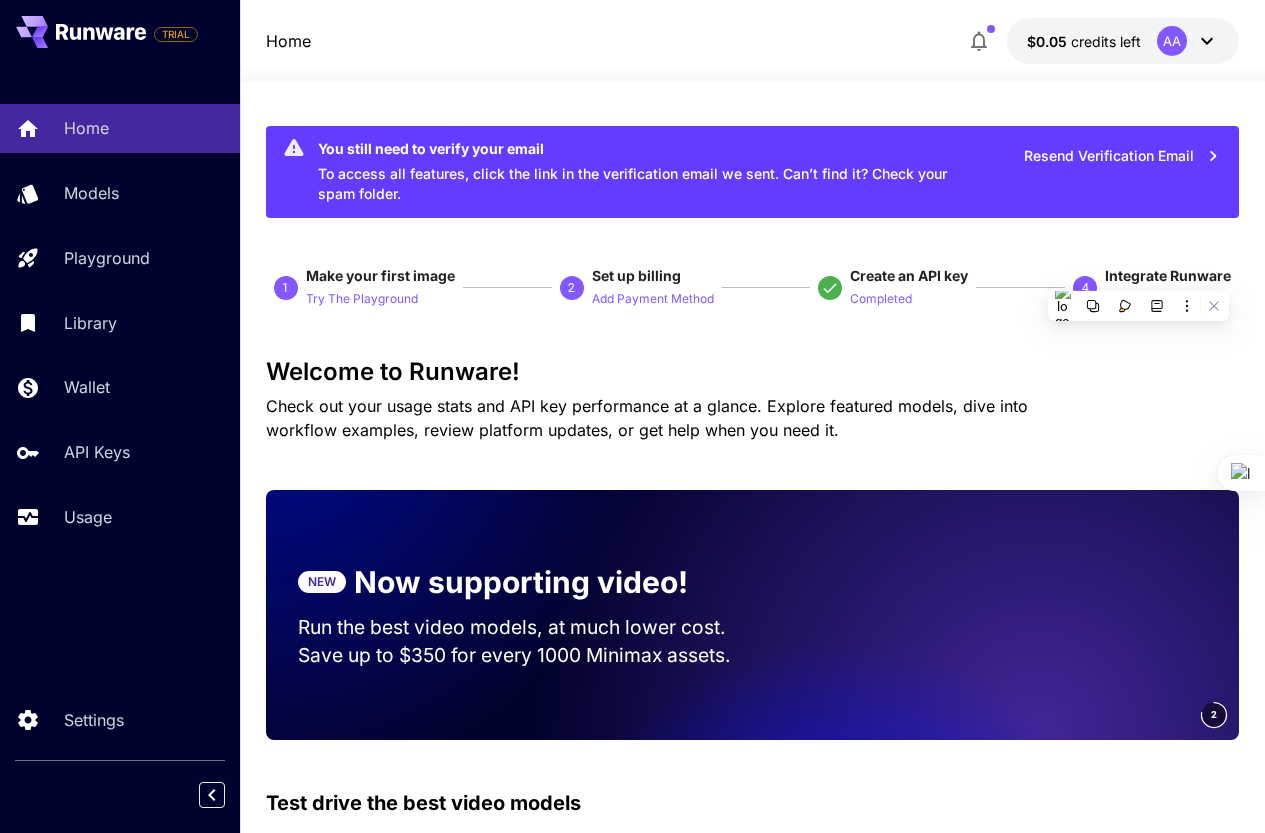 click on "You still need to verify your email To access all features, click the link in the verification email we sent. Can’t find it? Check your spam folder. Resend Verification Email 1 Make your first image Try The Playground 2 Set up billing Add Payment Method Create an API key Completed 4 Integrate Runware Completed Welcome to Runware! Check out your usage stats and API key performance at a glance. Explore featured models, dive into workflow examples, review platform updates, or get help when you need it. NEW Now supporting video! Run the best video models, at much lower cost. Save up to $350 for every 1000 Minimax assets. 2 Test drive the best video models Featured models New releases MiniMax KlingAI ByteDance Google Veo PixVerse Vidu Launch in Playground minimax:3@1                             MiniMax 02 Hailuo Most polished and dynamic model with vibrant, theatrical visuals and fluid motion. Ideal for viral content and commercial-style footage. Launch in Playground bytedance:2@1" at bounding box center (753, 4050) 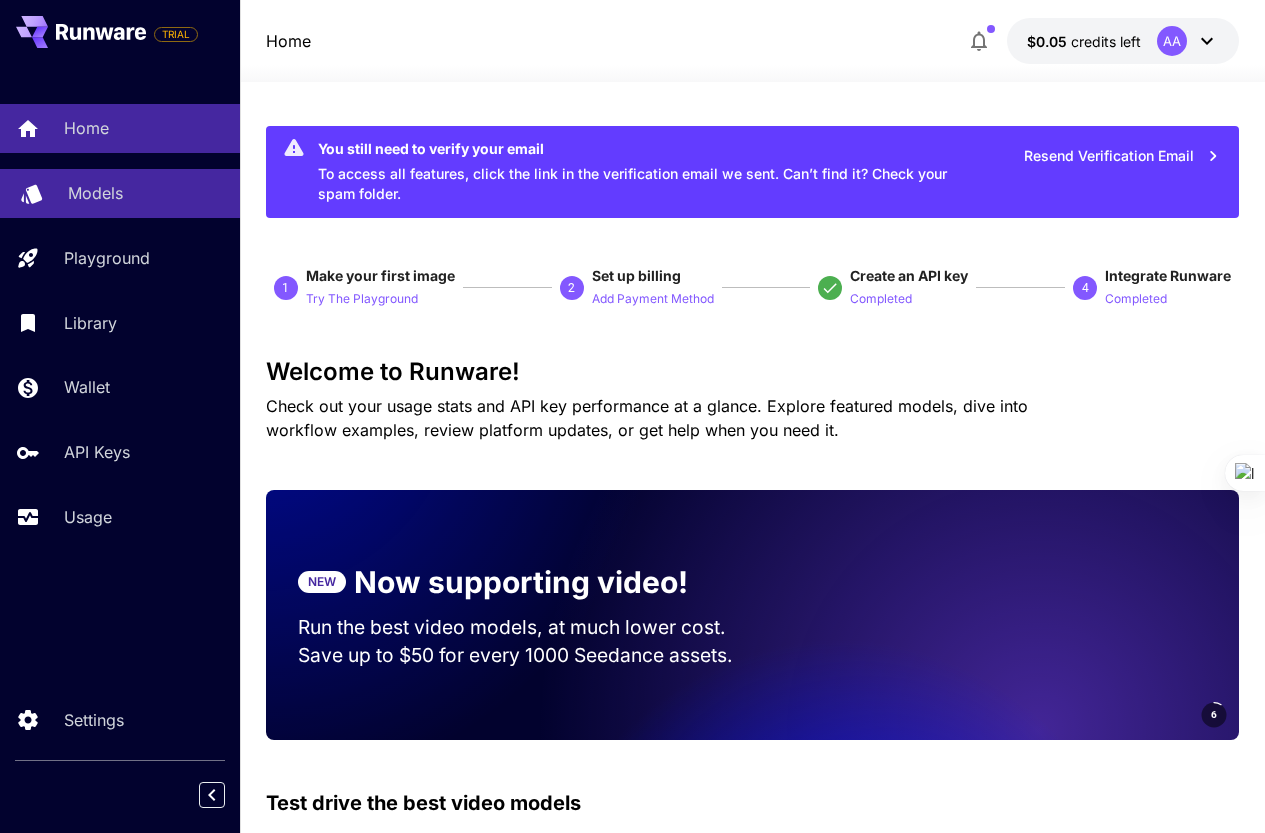 click on "Models" at bounding box center (95, 193) 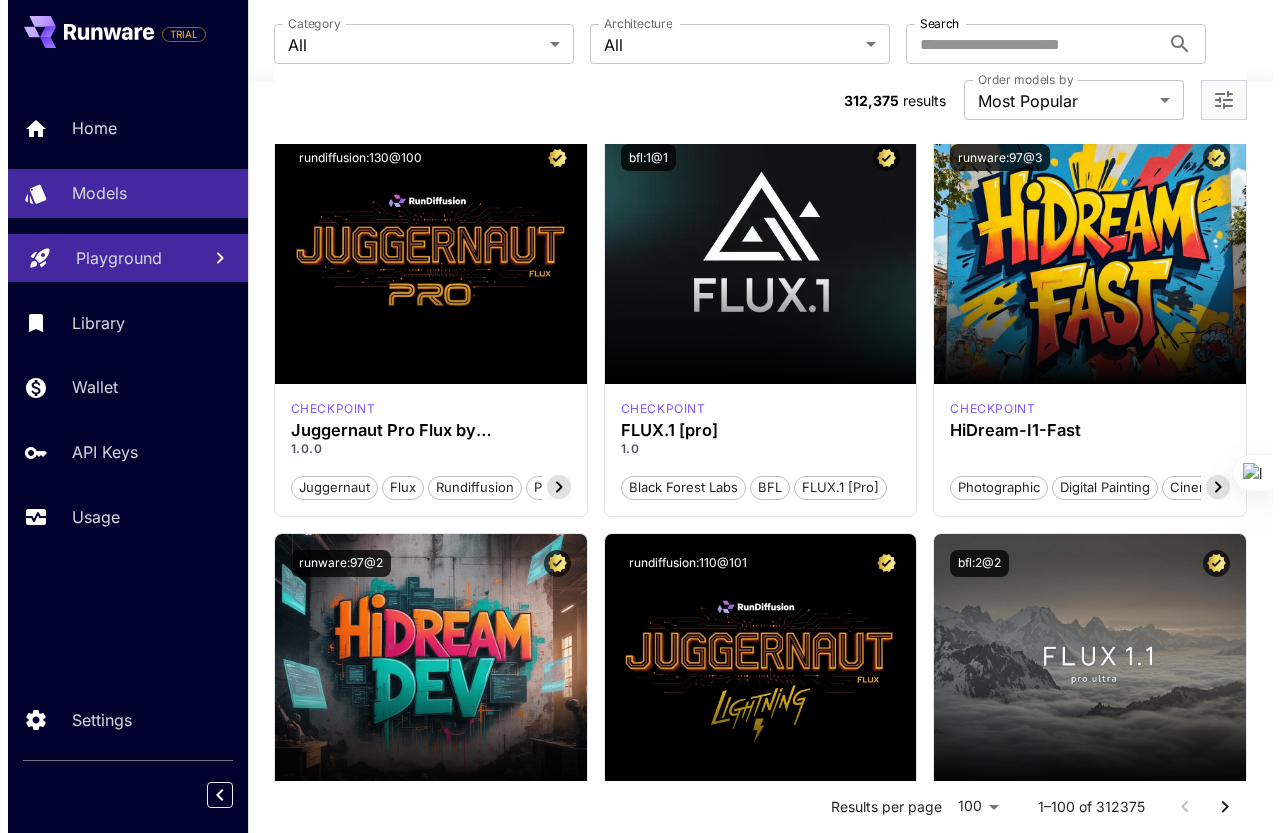 scroll, scrollTop: 100, scrollLeft: 0, axis: vertical 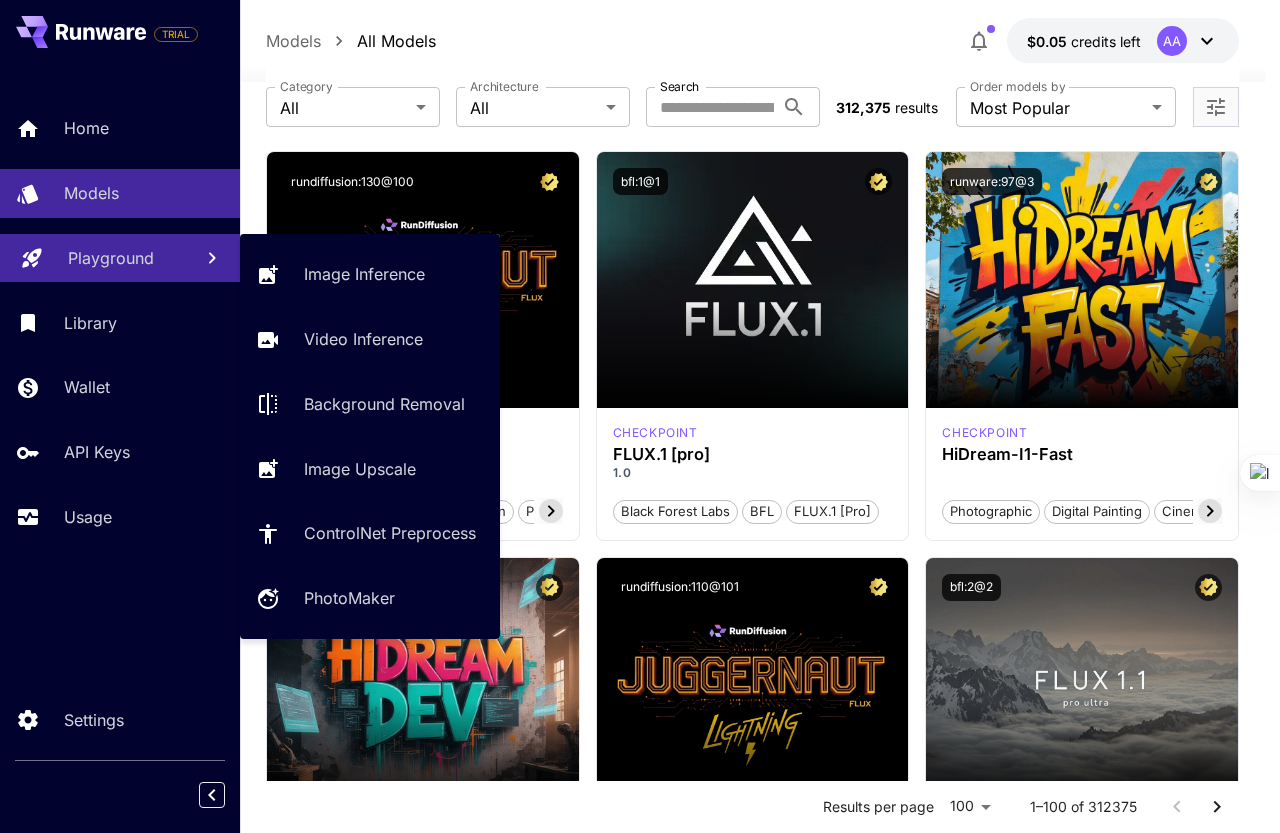 click on "Playground" at bounding box center [111, 258] 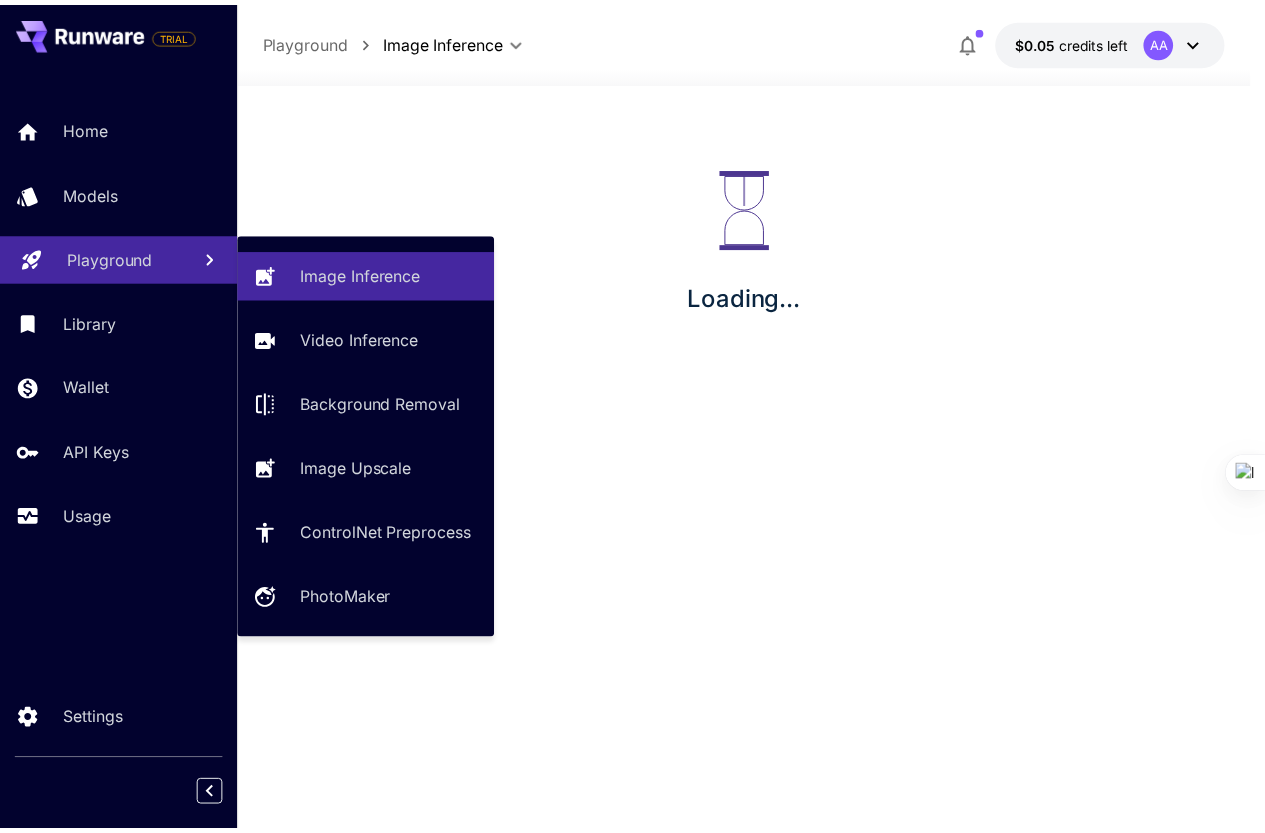scroll, scrollTop: 0, scrollLeft: 0, axis: both 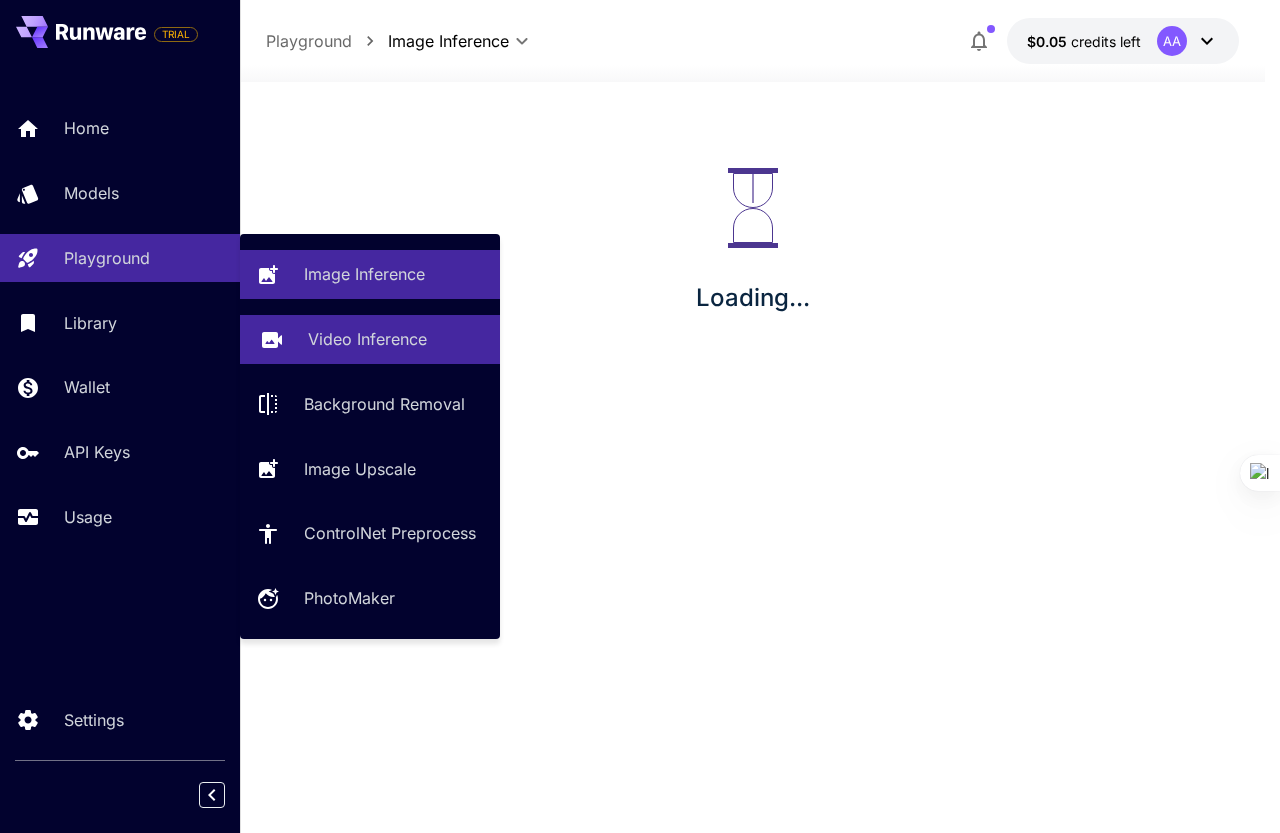 click 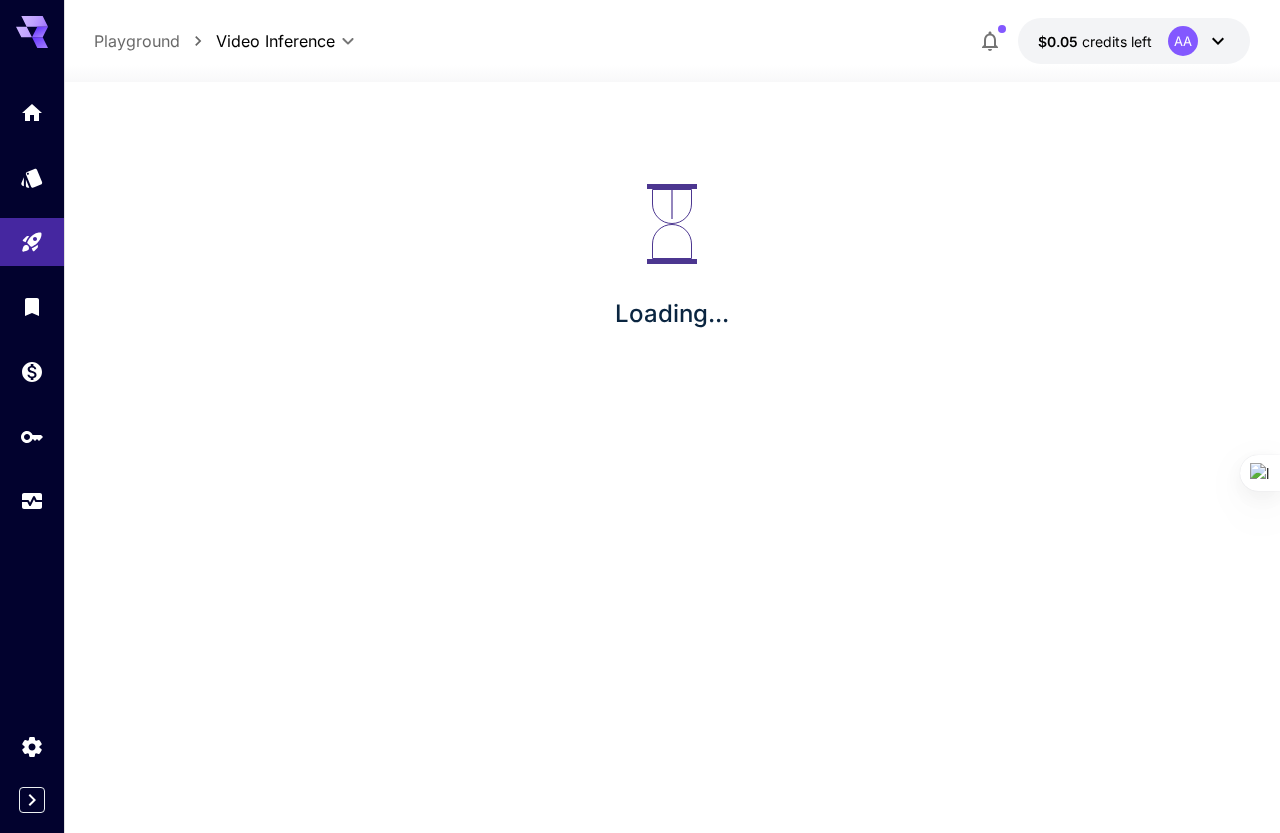 type on "**********" 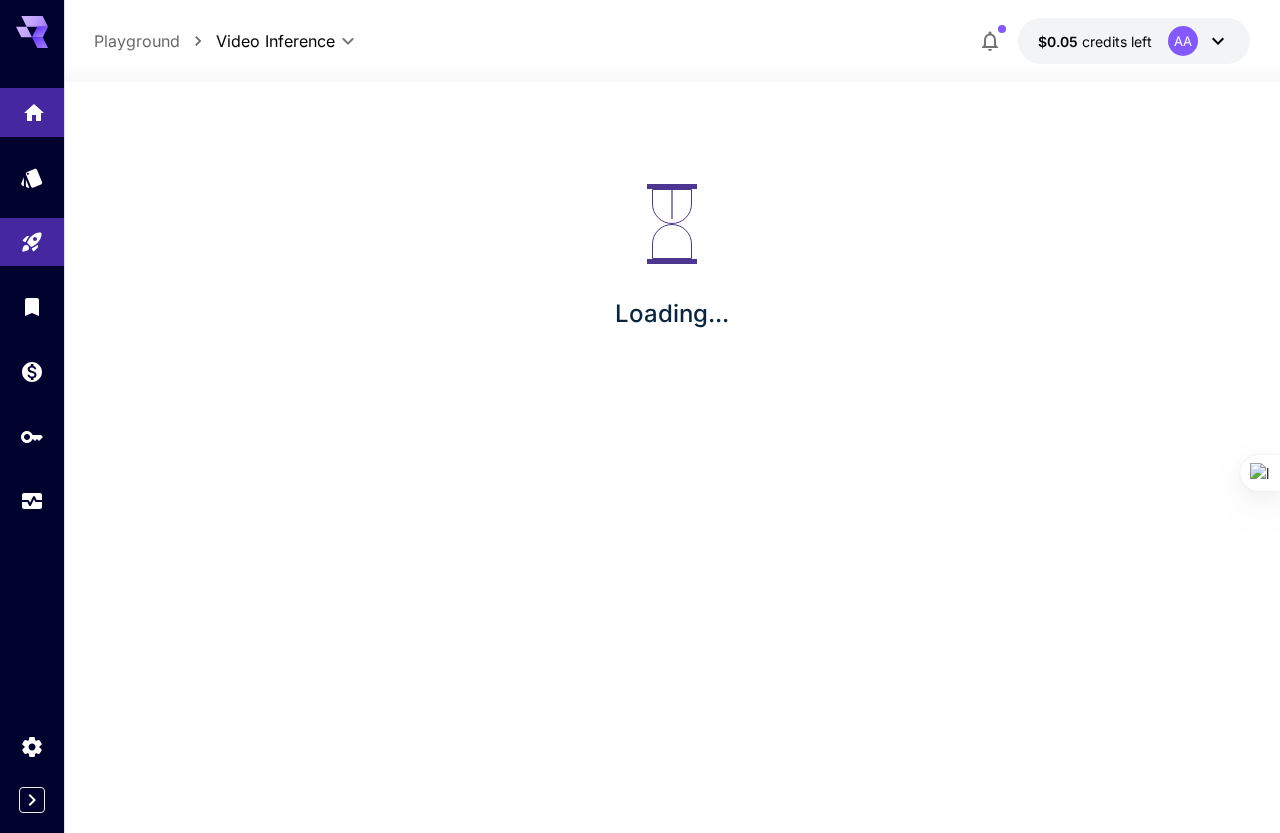 click at bounding box center (32, 112) 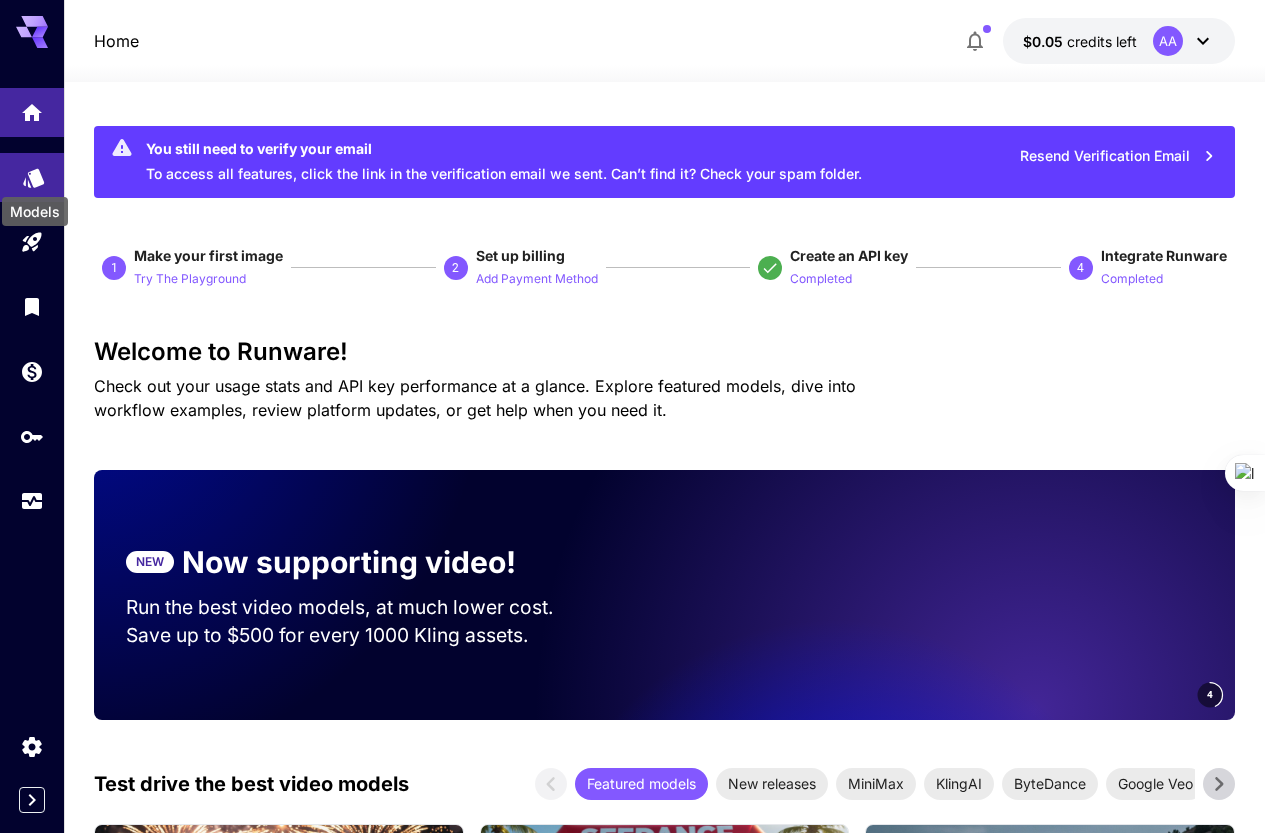 click 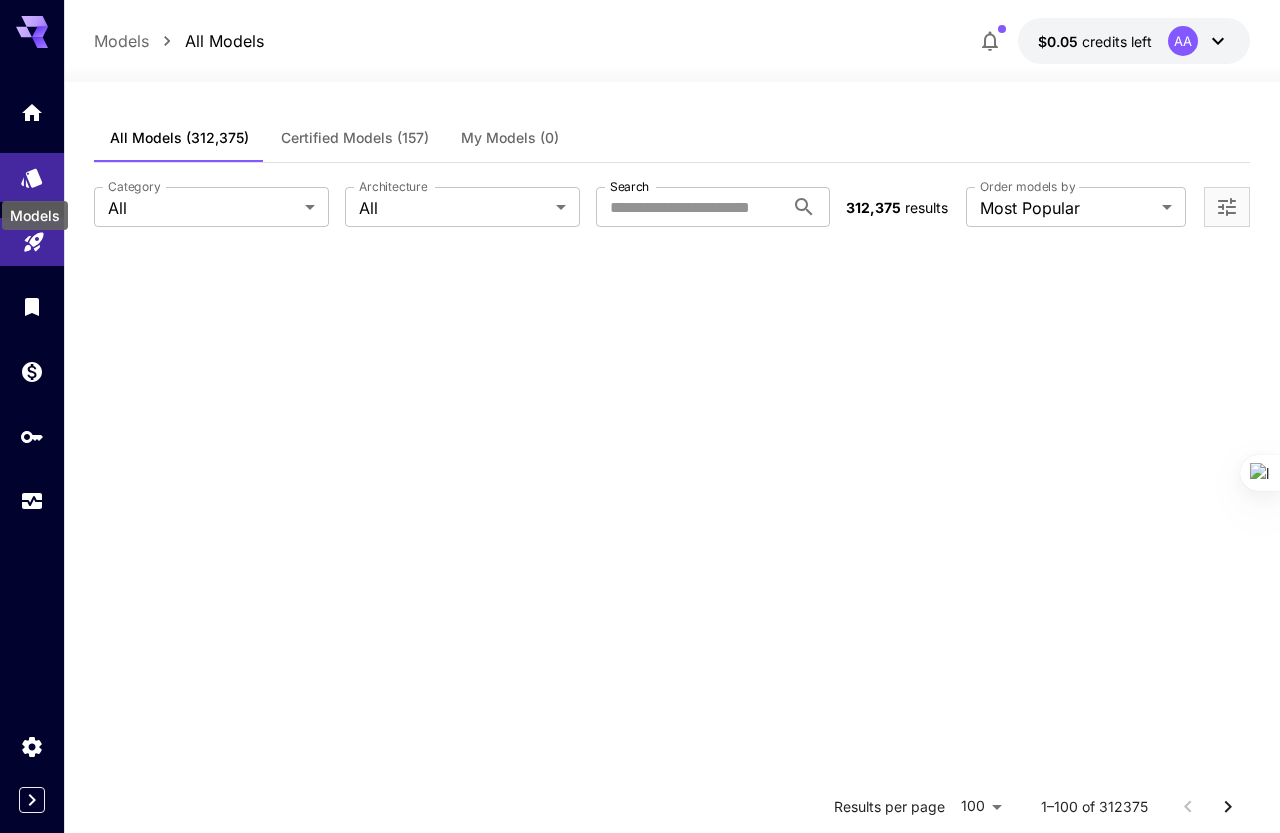 click 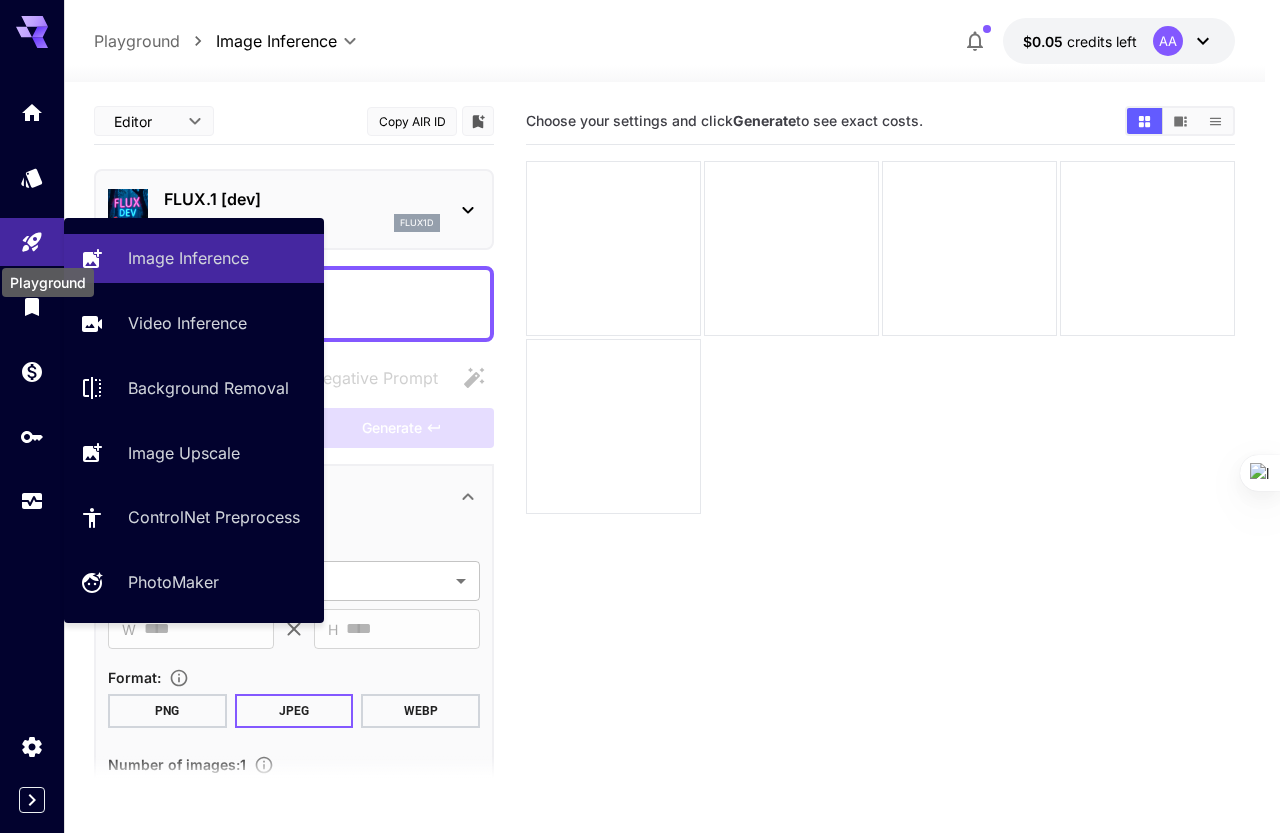 click on "Playground" at bounding box center [48, 282] 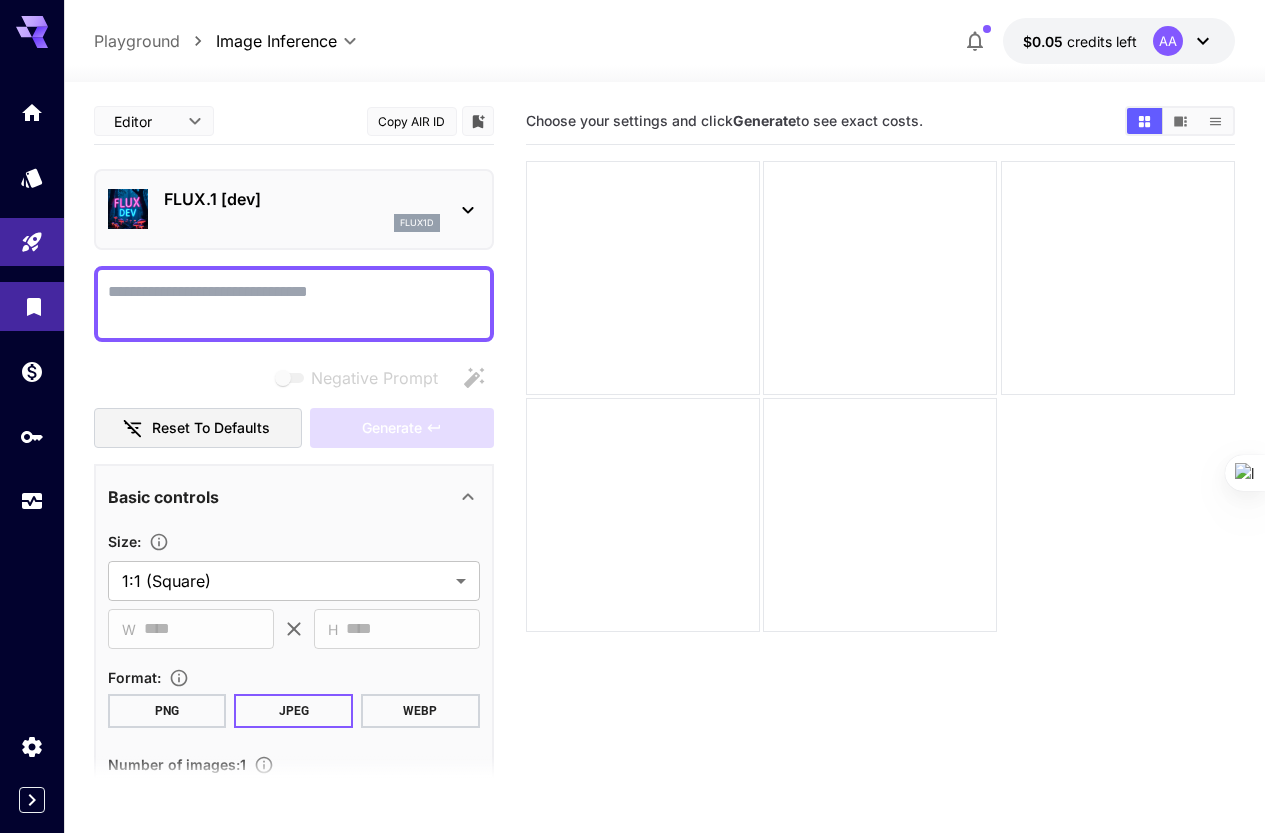 click at bounding box center [32, 306] 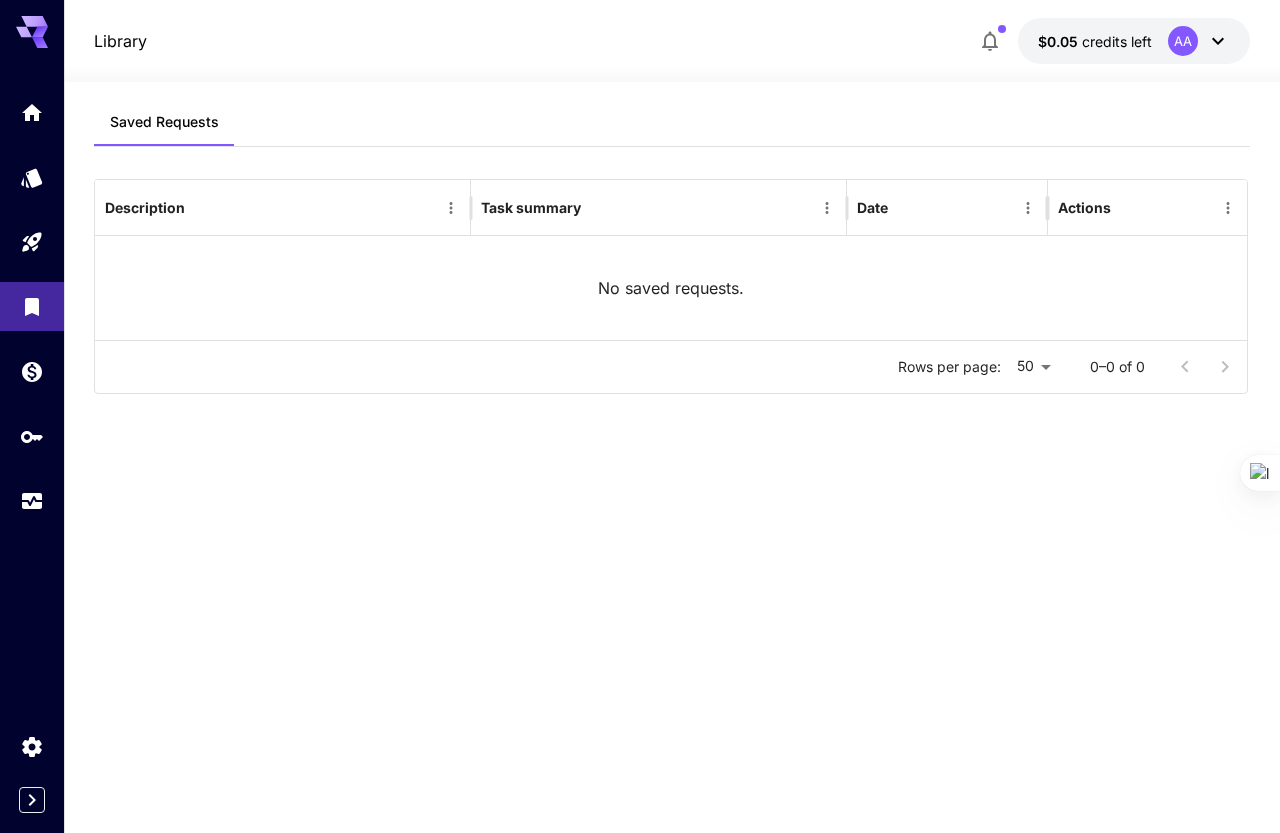 click at bounding box center (32, 291) 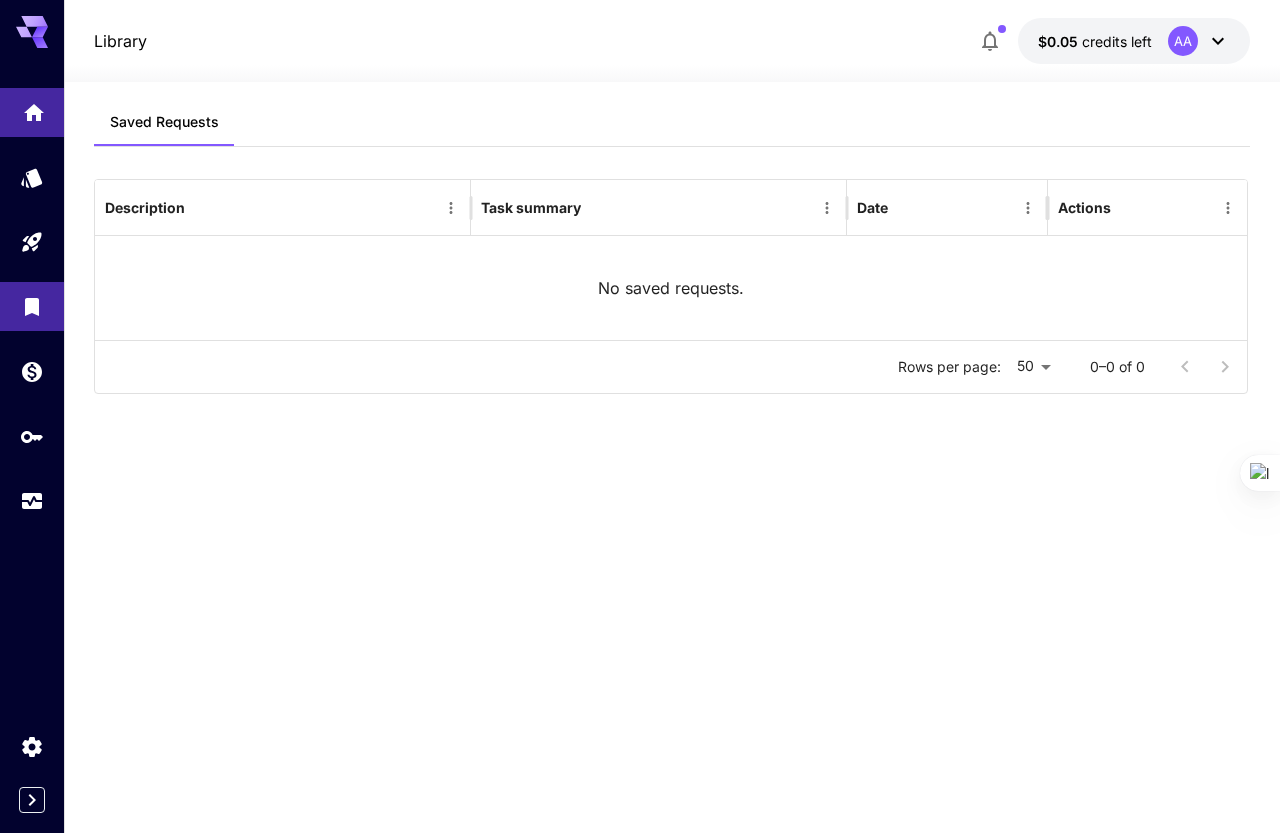 click at bounding box center (32, 112) 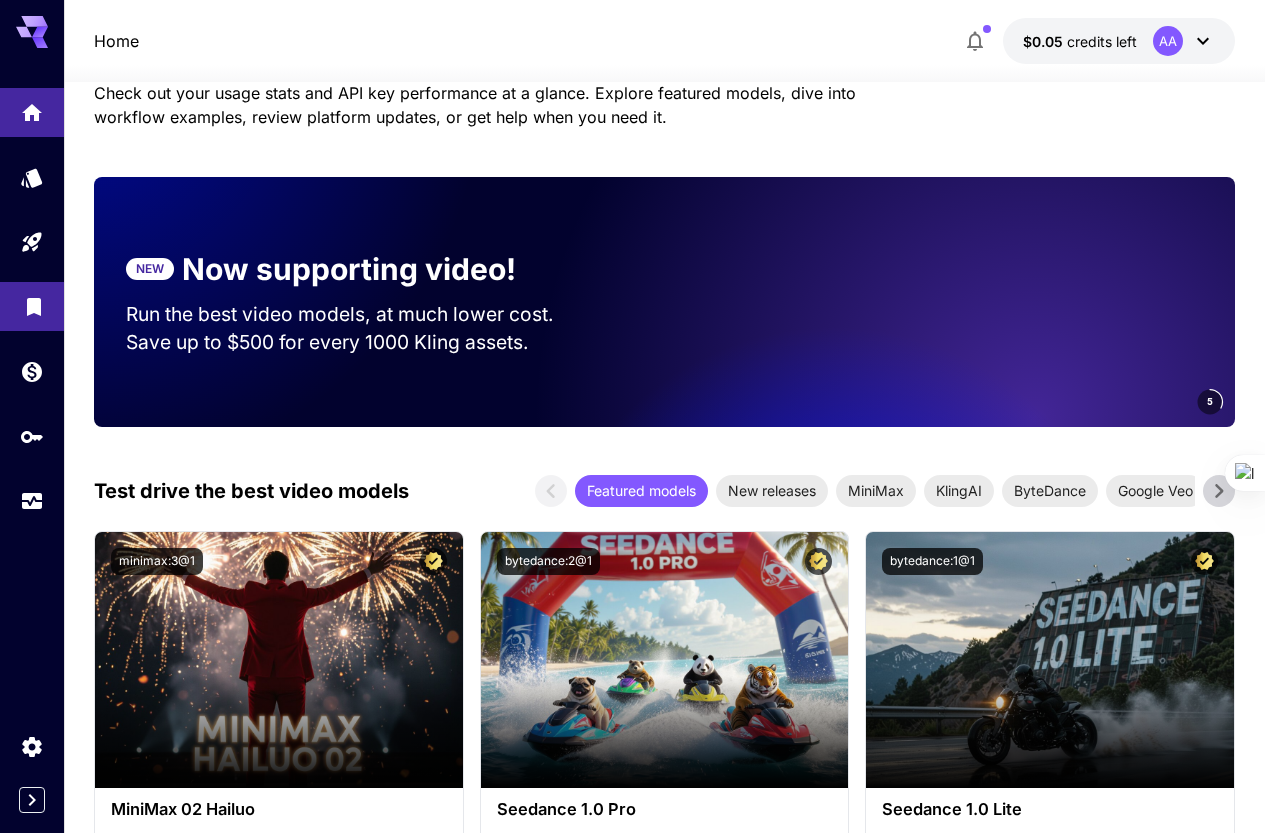 scroll, scrollTop: 300, scrollLeft: 0, axis: vertical 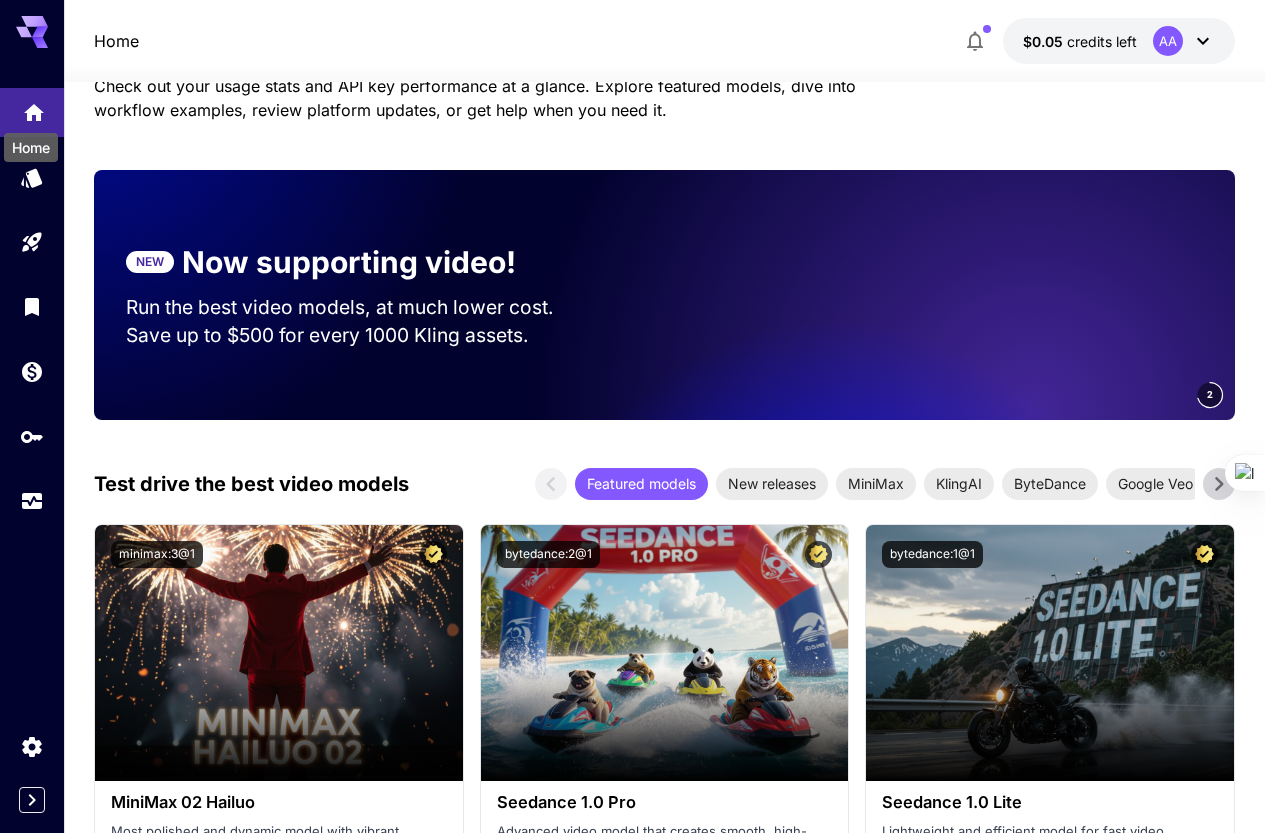 click 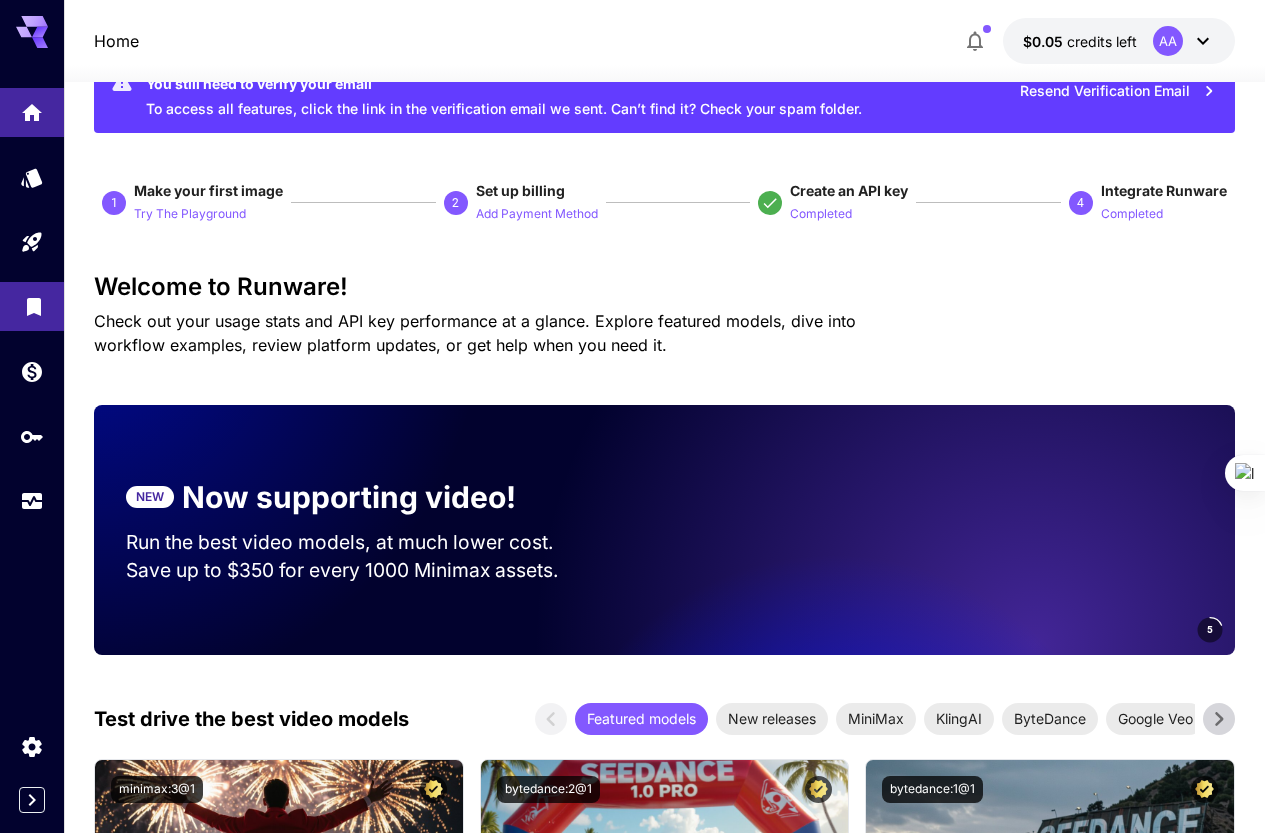 scroll, scrollTop: 100, scrollLeft: 0, axis: vertical 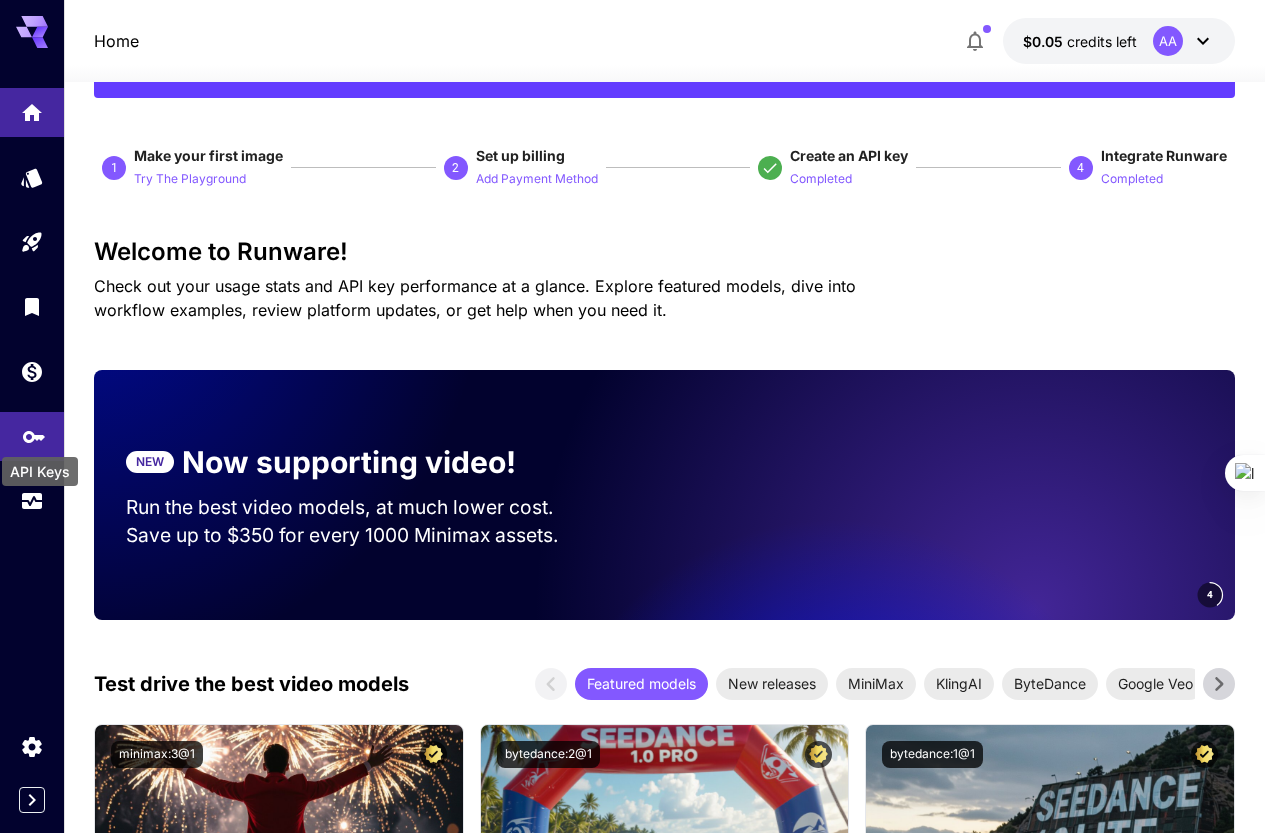 click 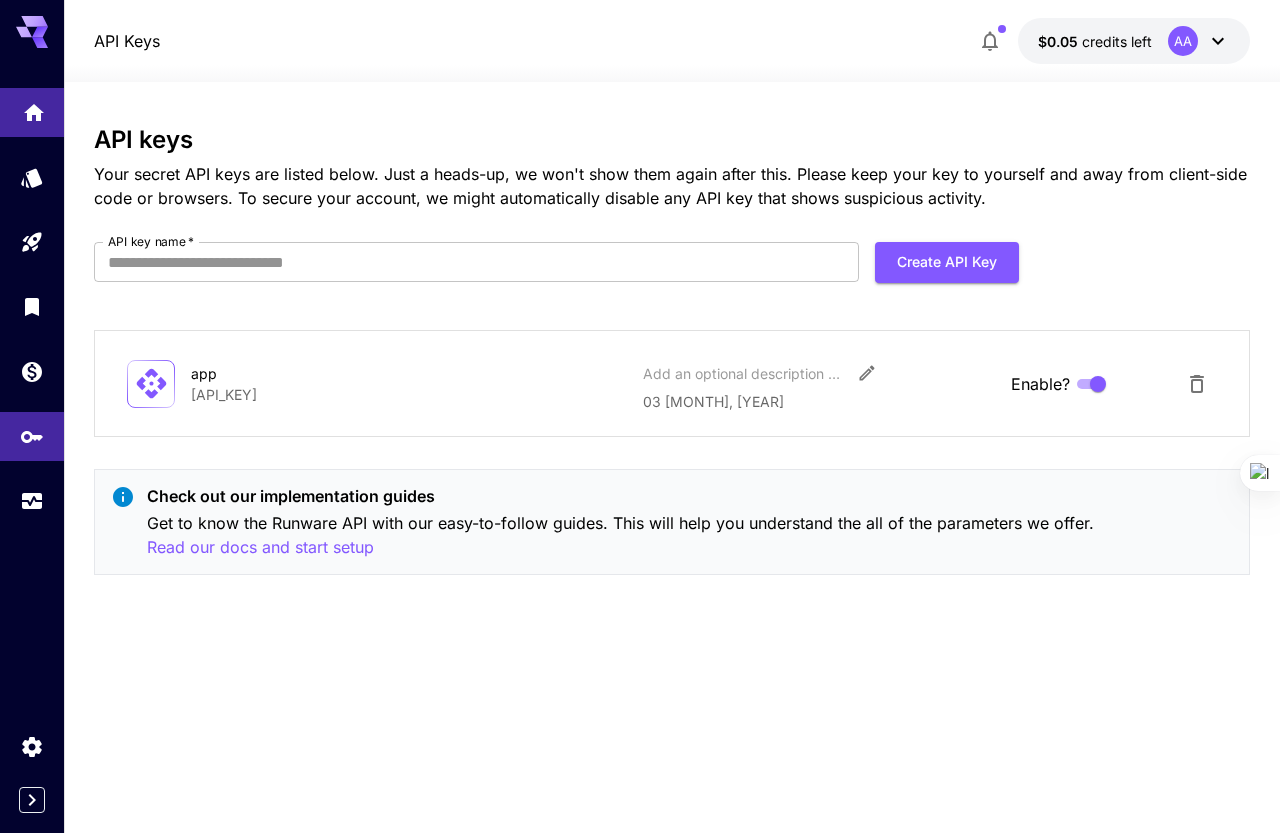 click at bounding box center [32, 112] 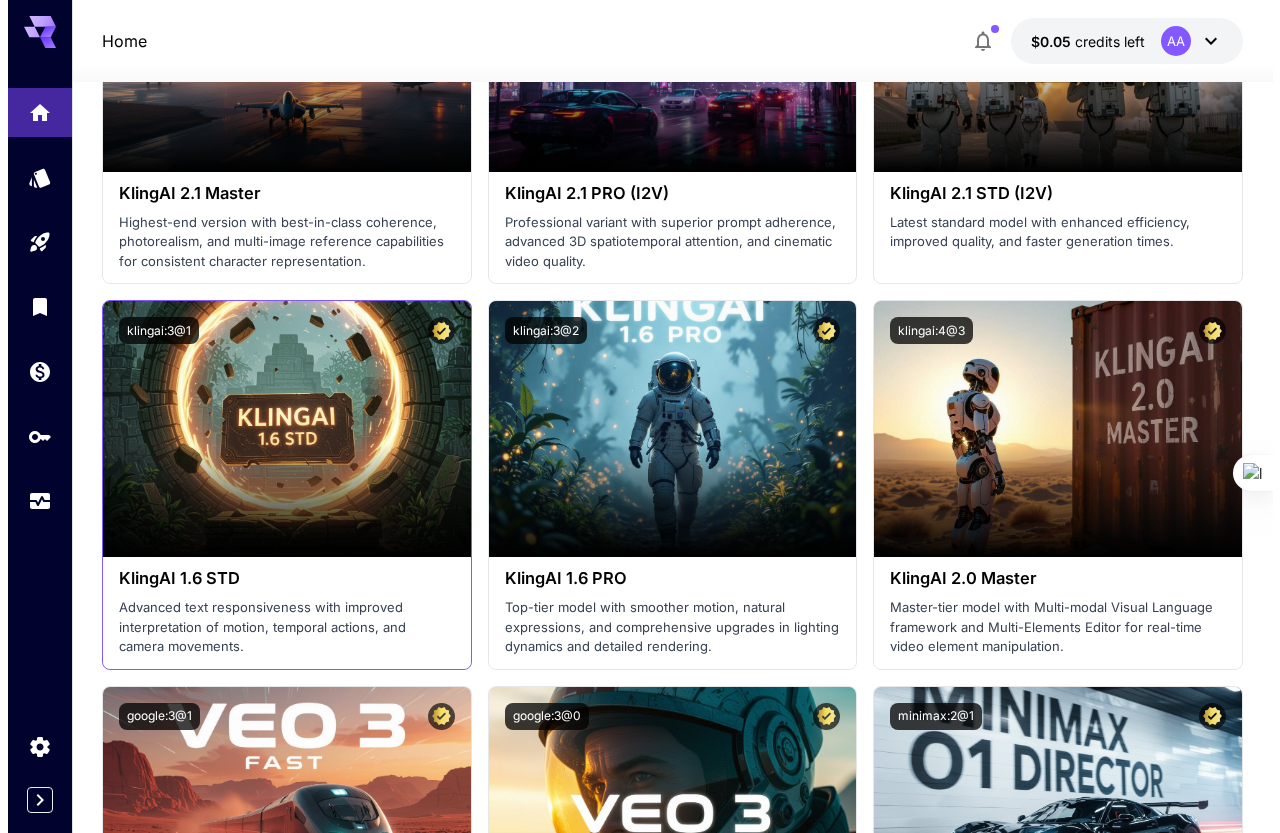 scroll, scrollTop: 1300, scrollLeft: 0, axis: vertical 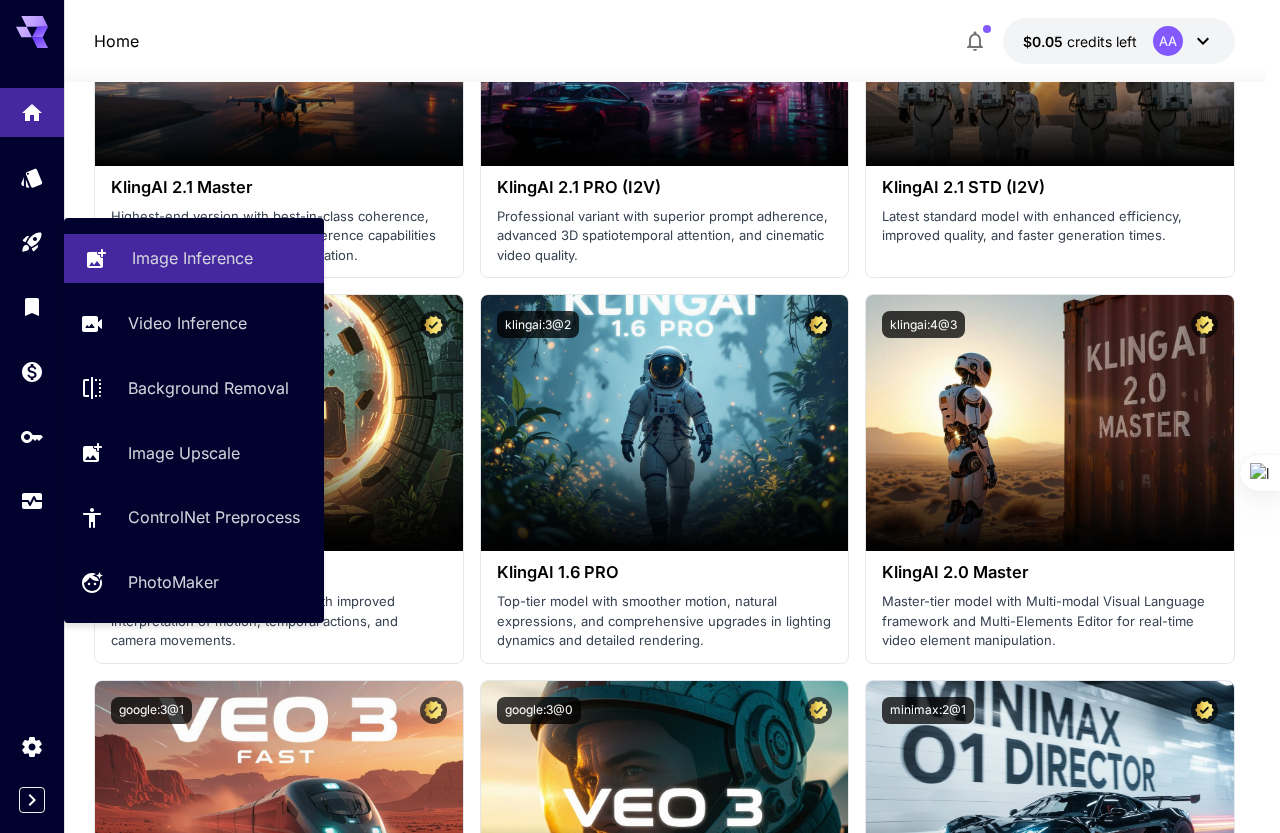 click on "Image Inference" at bounding box center [192, 258] 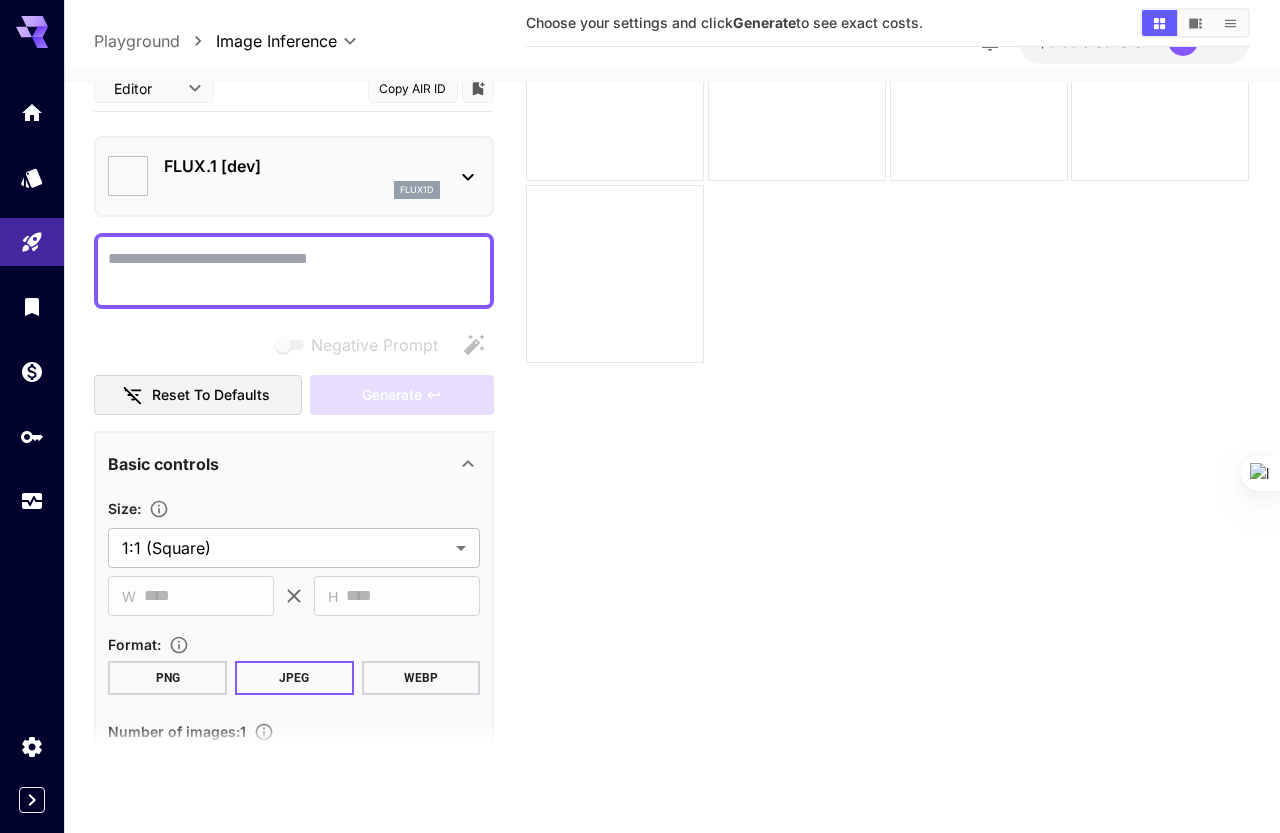type on "**********" 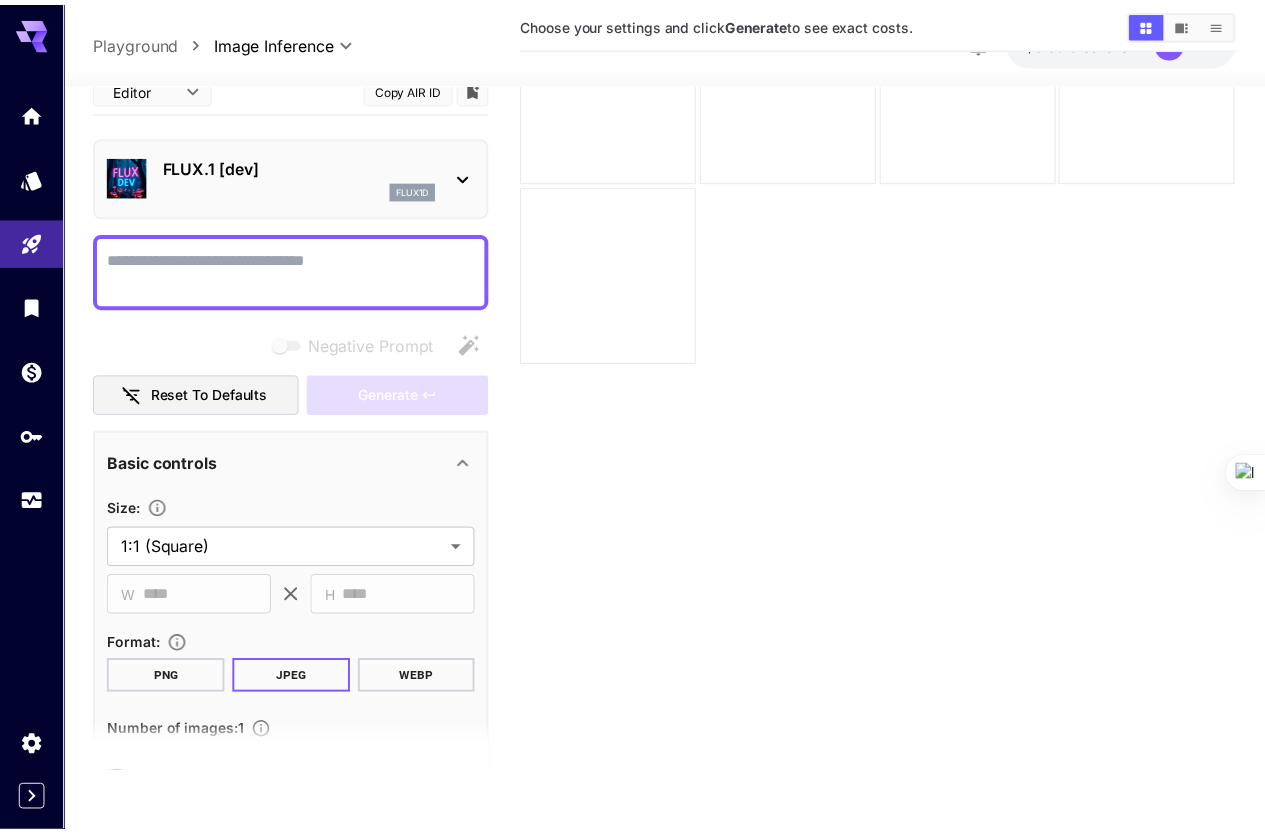 scroll, scrollTop: 158, scrollLeft: 0, axis: vertical 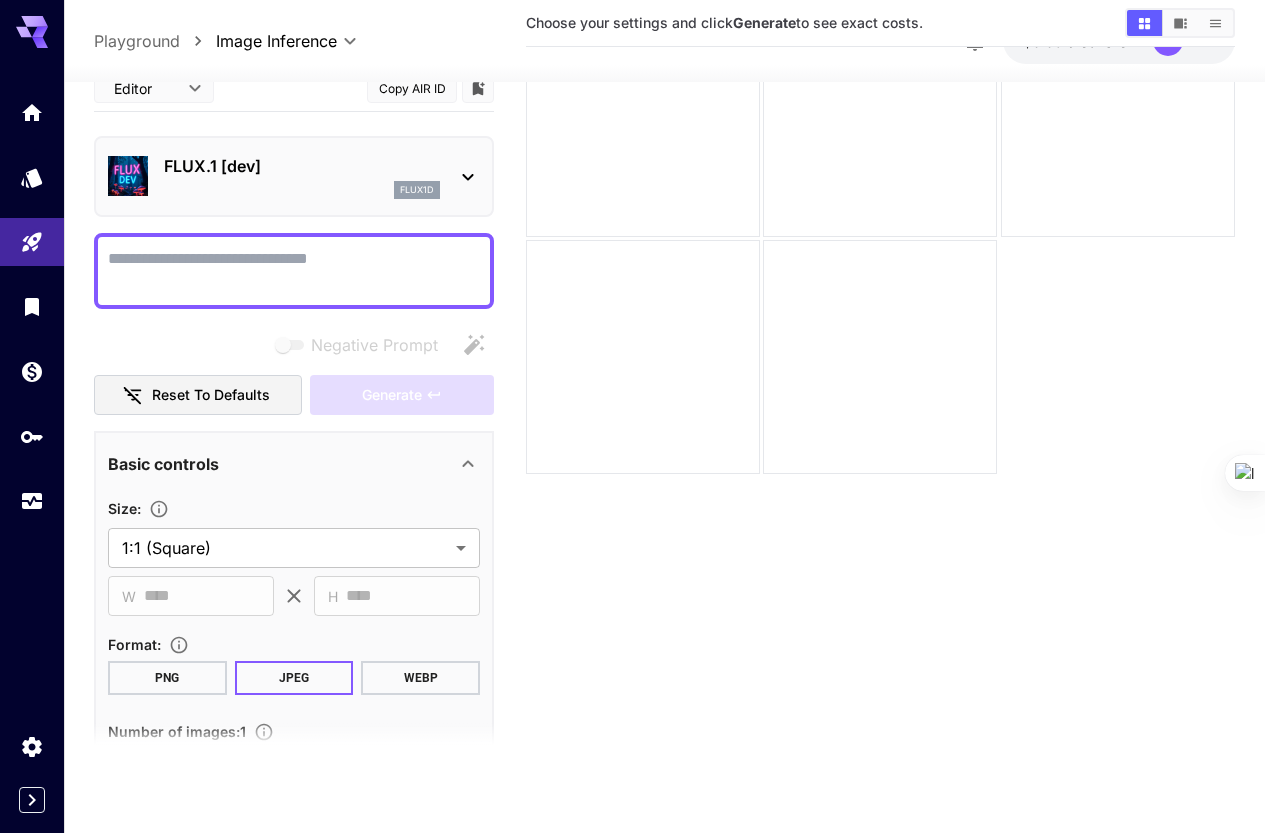 click on "Negative Prompt" at bounding box center [294, 271] 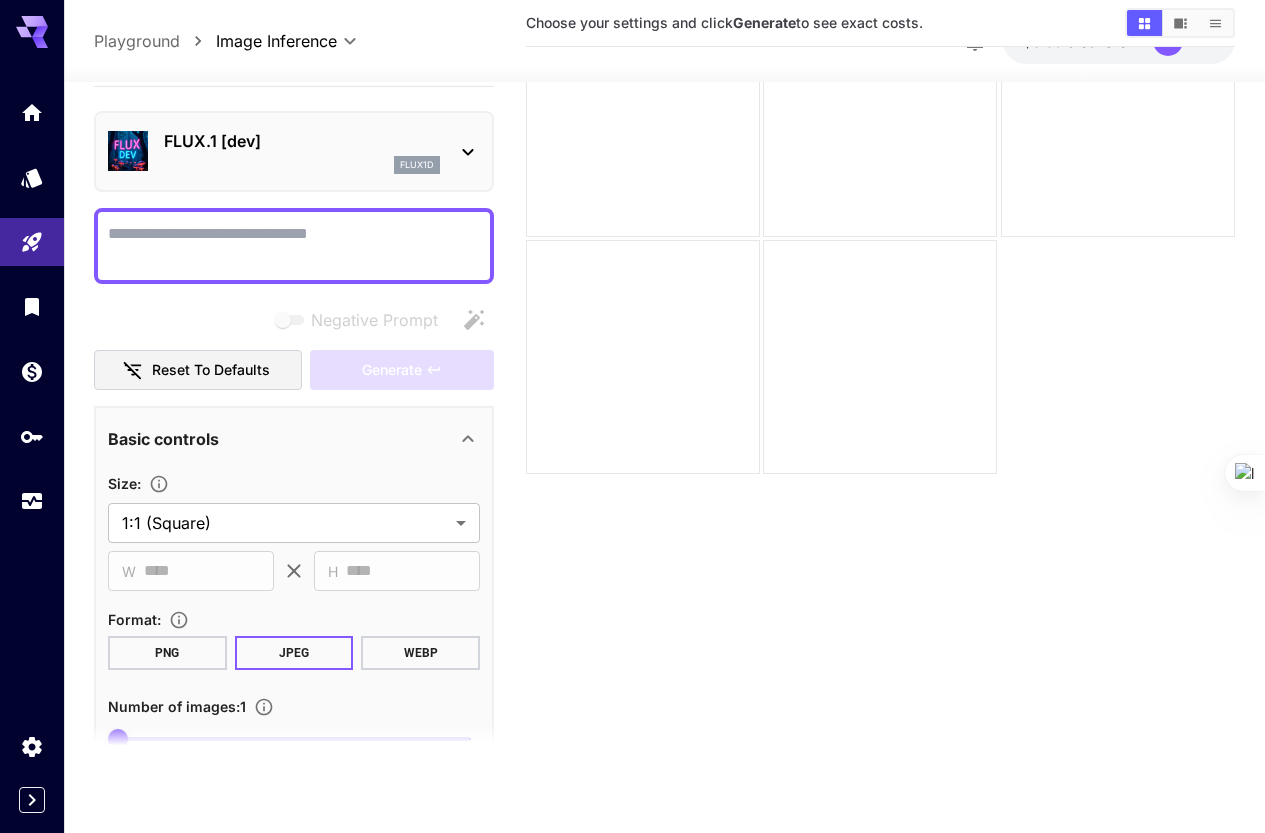 scroll, scrollTop: 0, scrollLeft: 0, axis: both 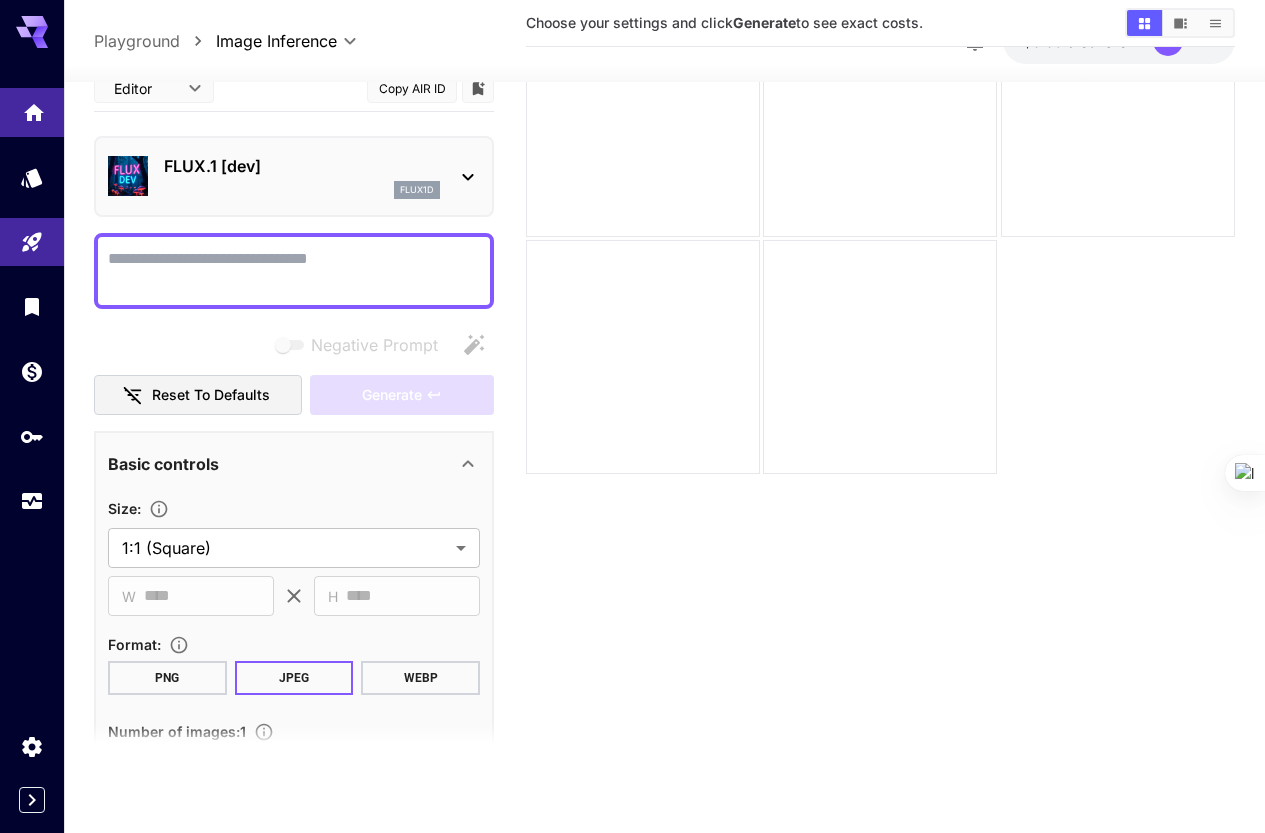 click at bounding box center [32, 112] 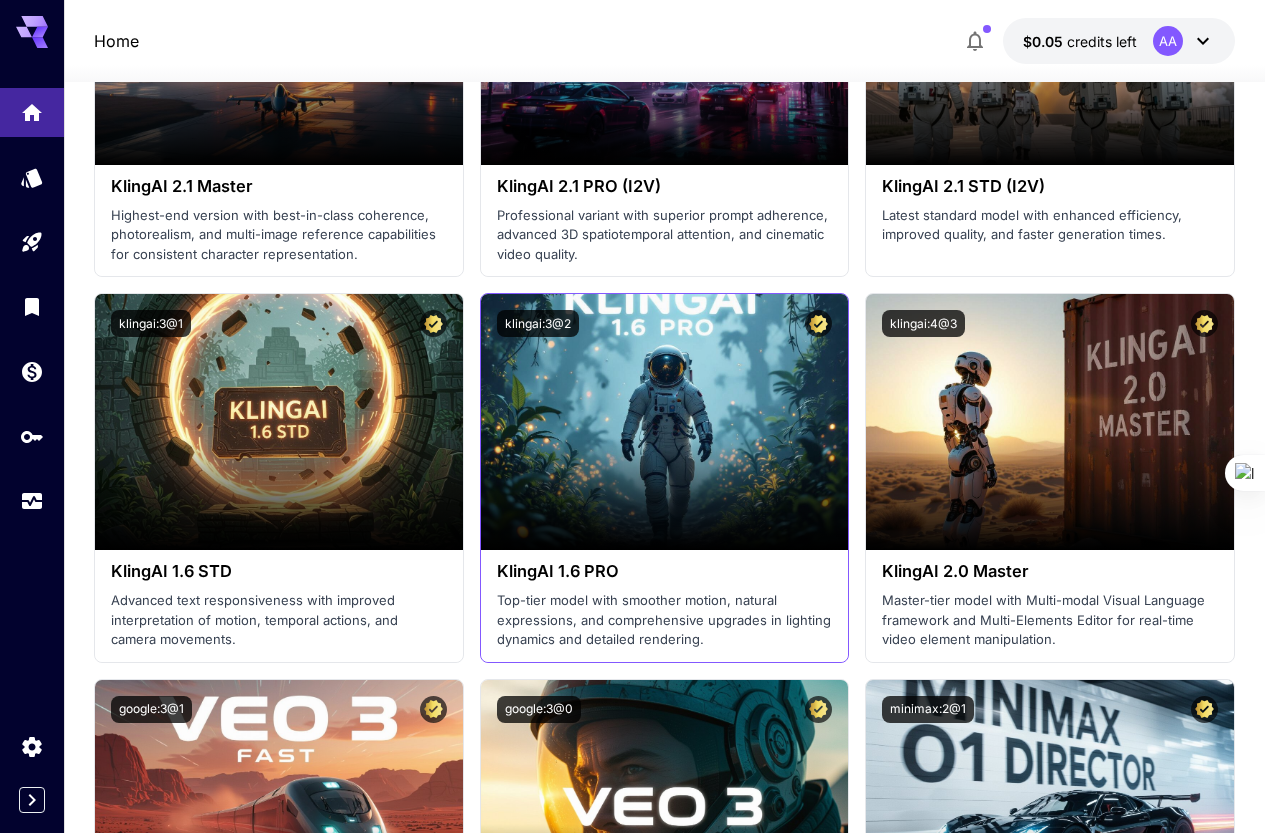 scroll, scrollTop: 1300, scrollLeft: 0, axis: vertical 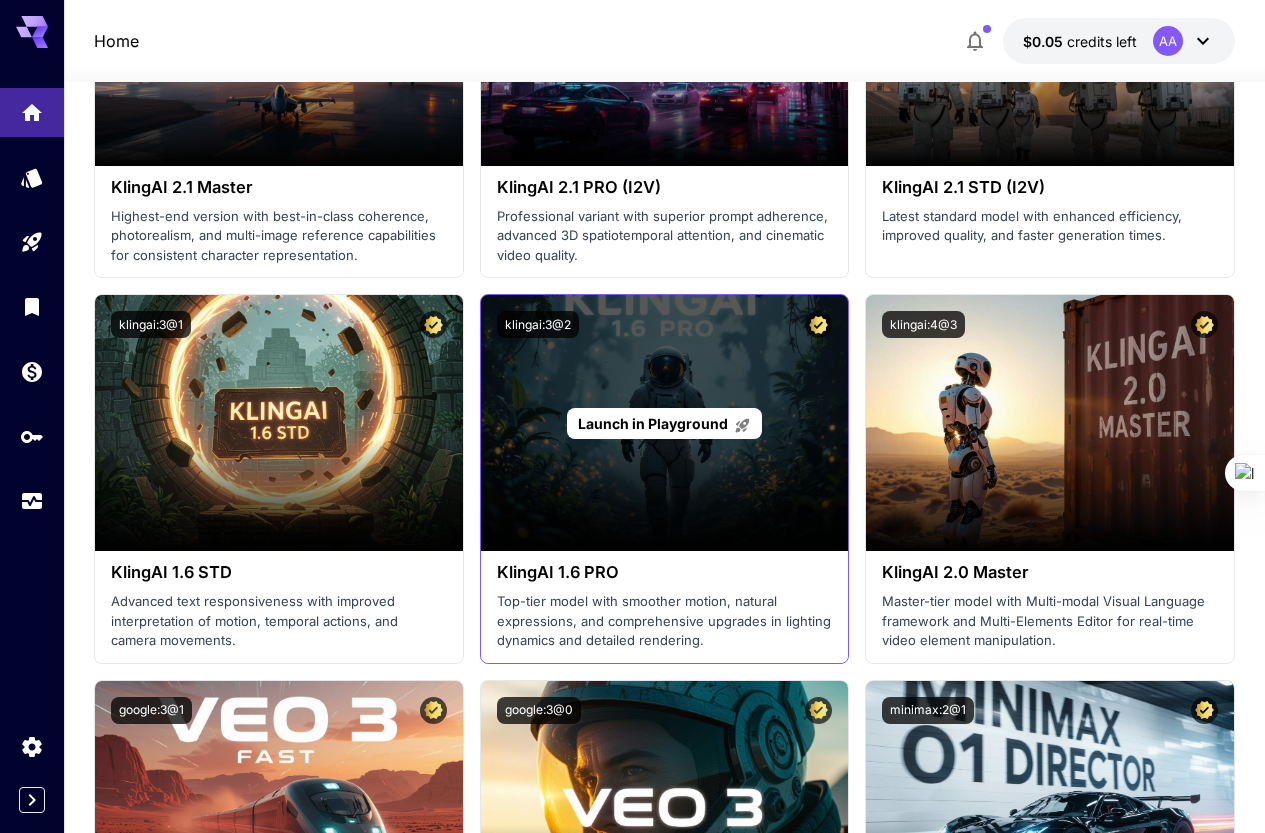 click on "Launch in Playground" at bounding box center [665, 423] 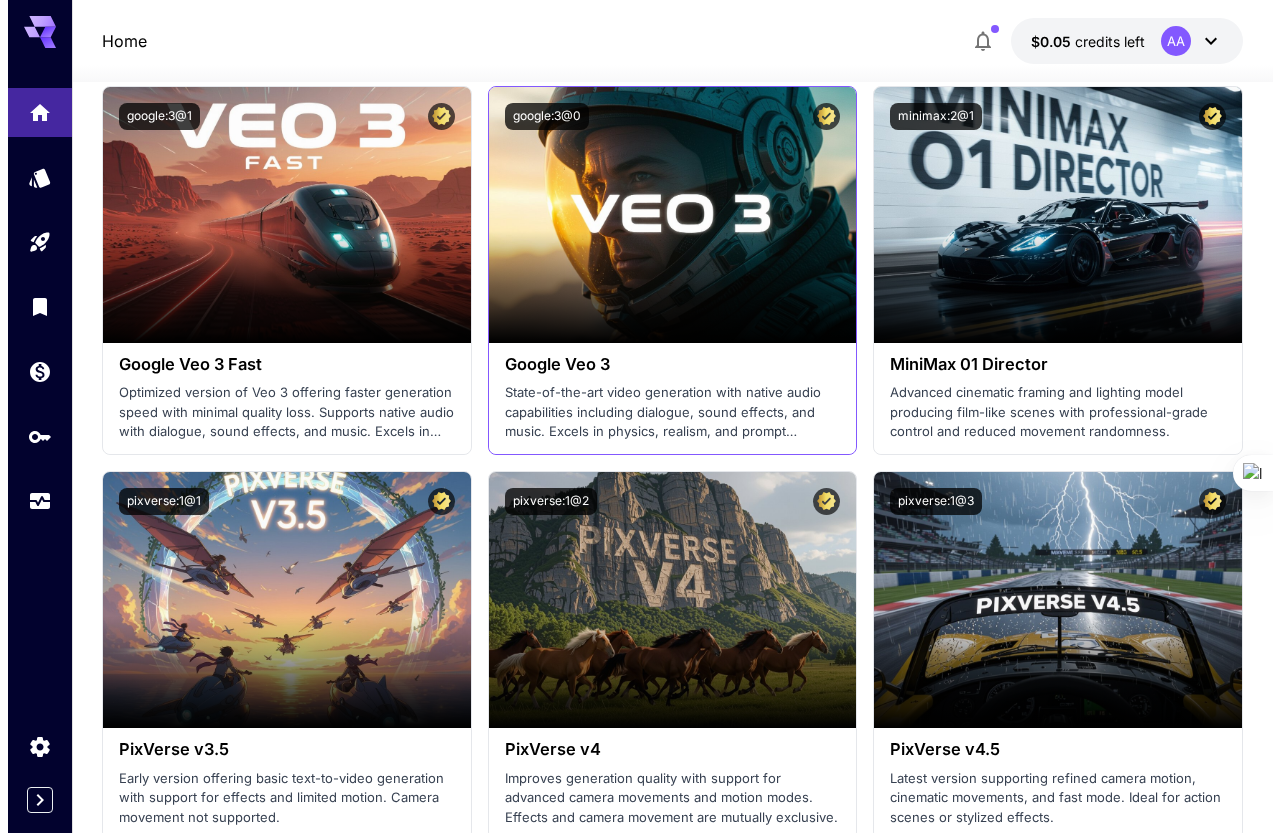 scroll, scrollTop: 1900, scrollLeft: 0, axis: vertical 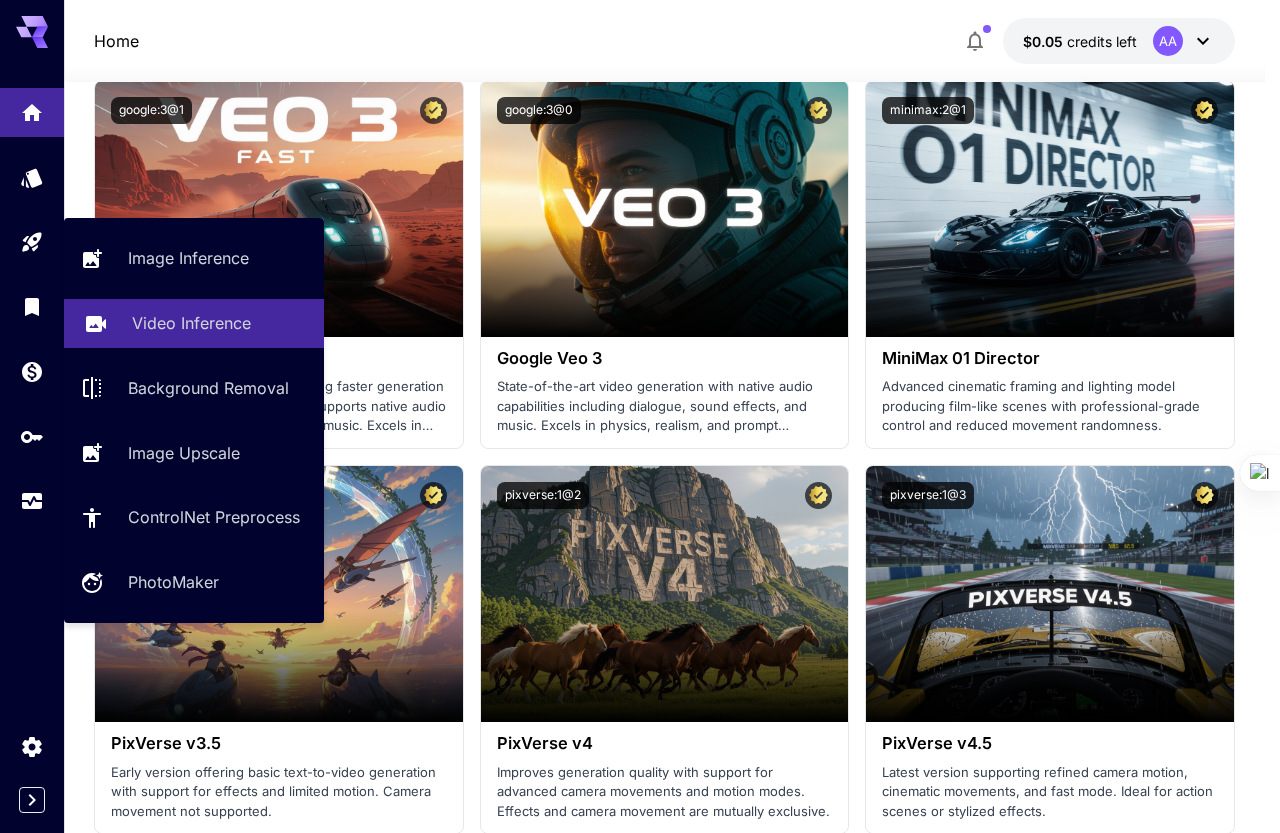 click on "Video Inference" at bounding box center (194, 323) 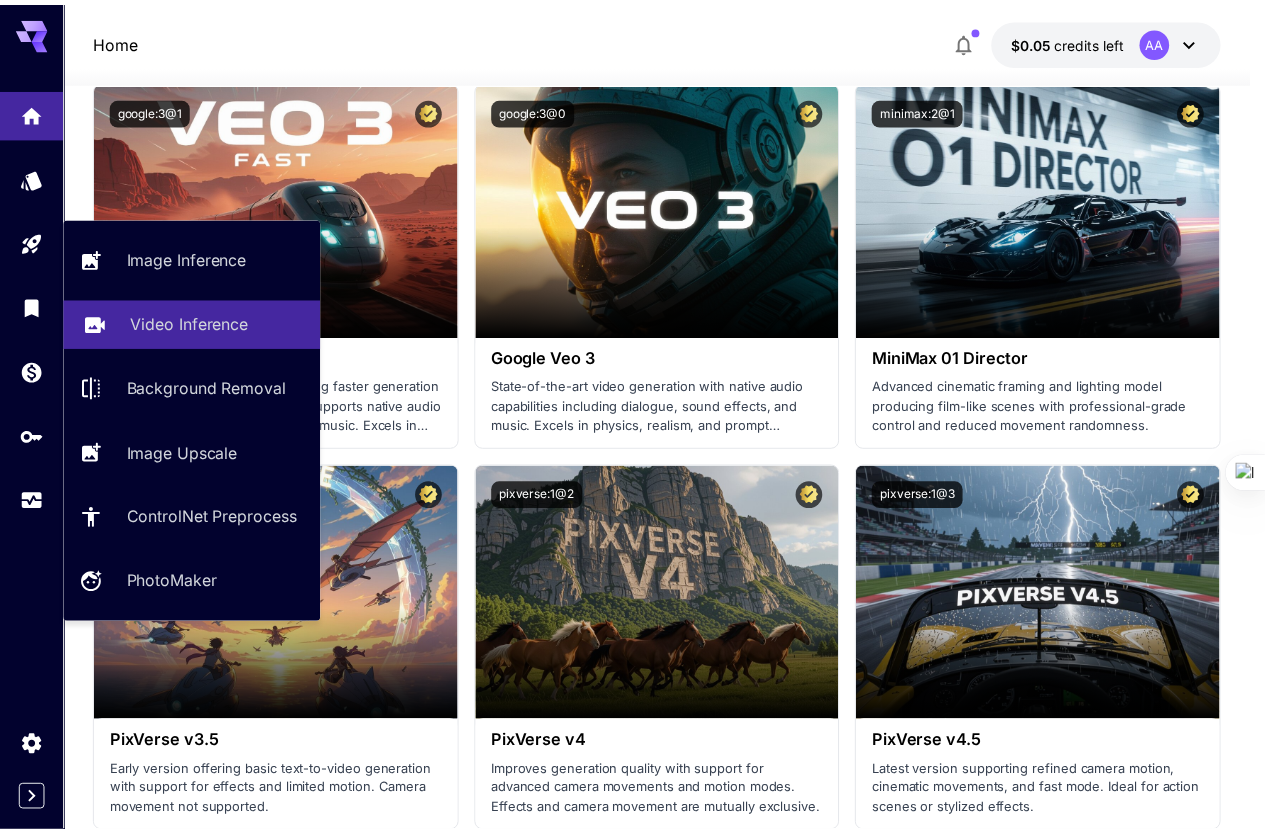 scroll, scrollTop: 158, scrollLeft: 0, axis: vertical 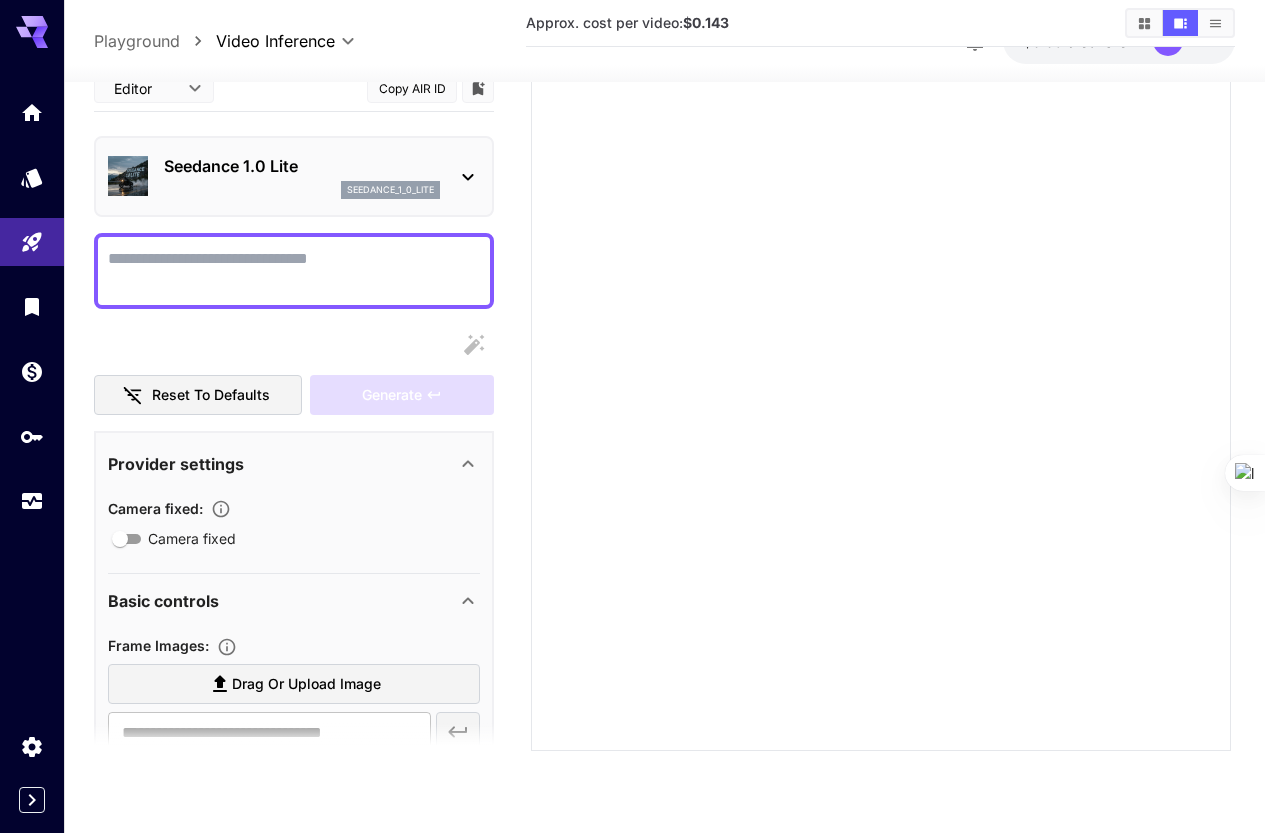 click on "Camera fixed" at bounding box center [294, 271] 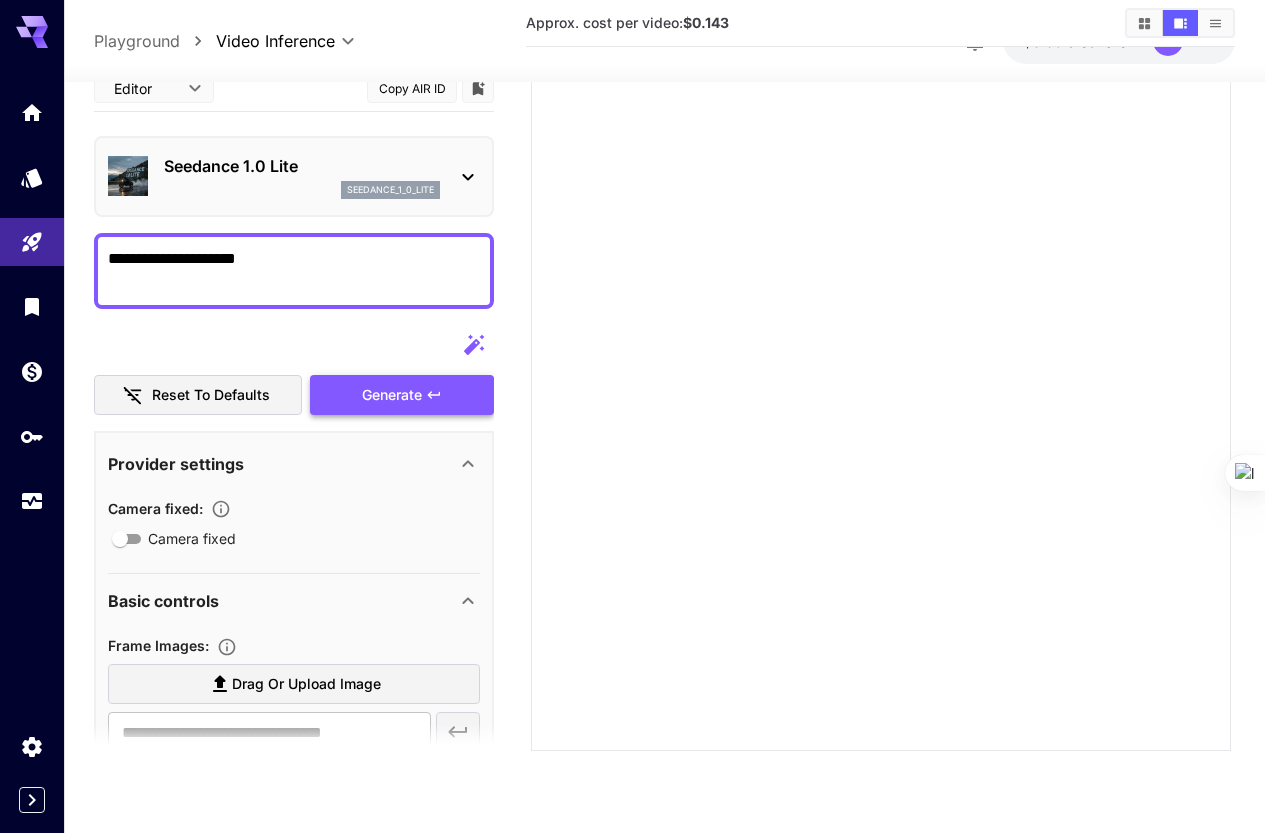 type on "**********" 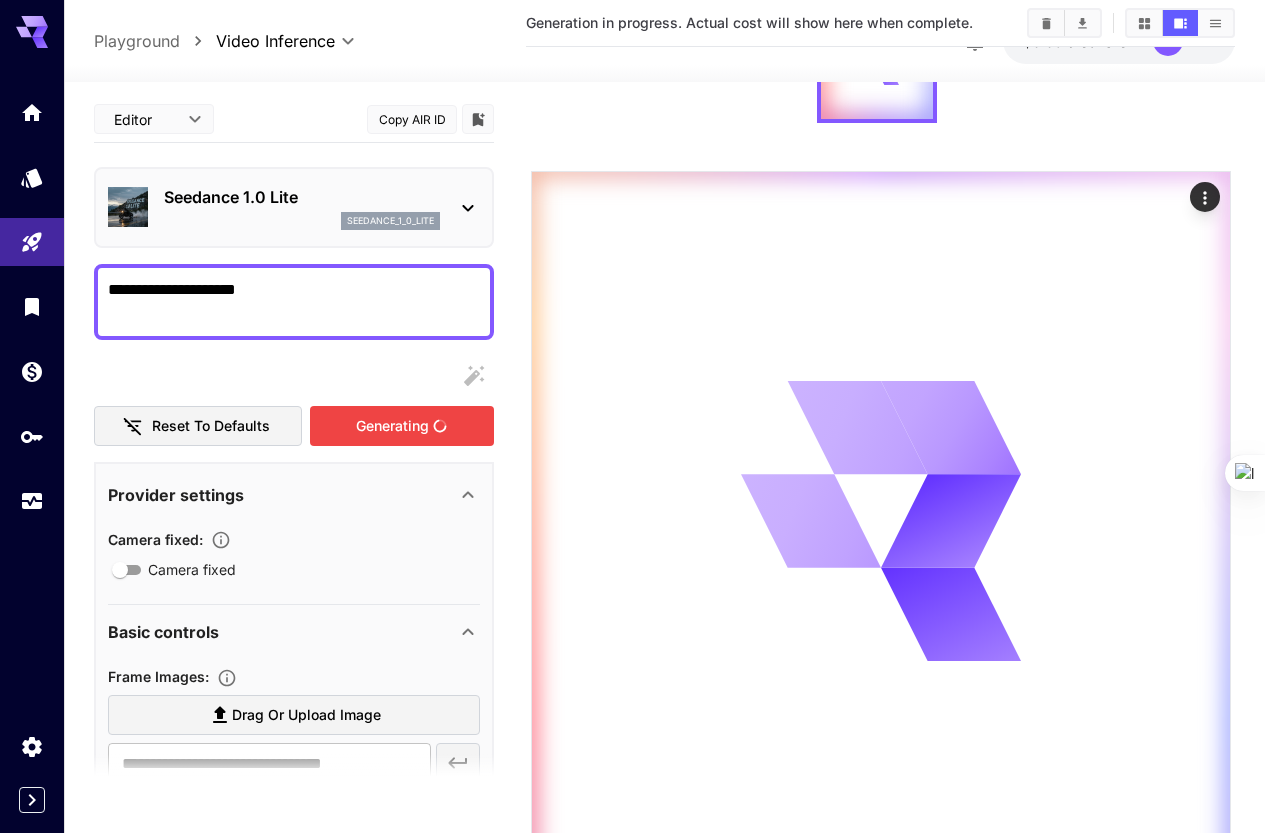 click at bounding box center [294, 376] 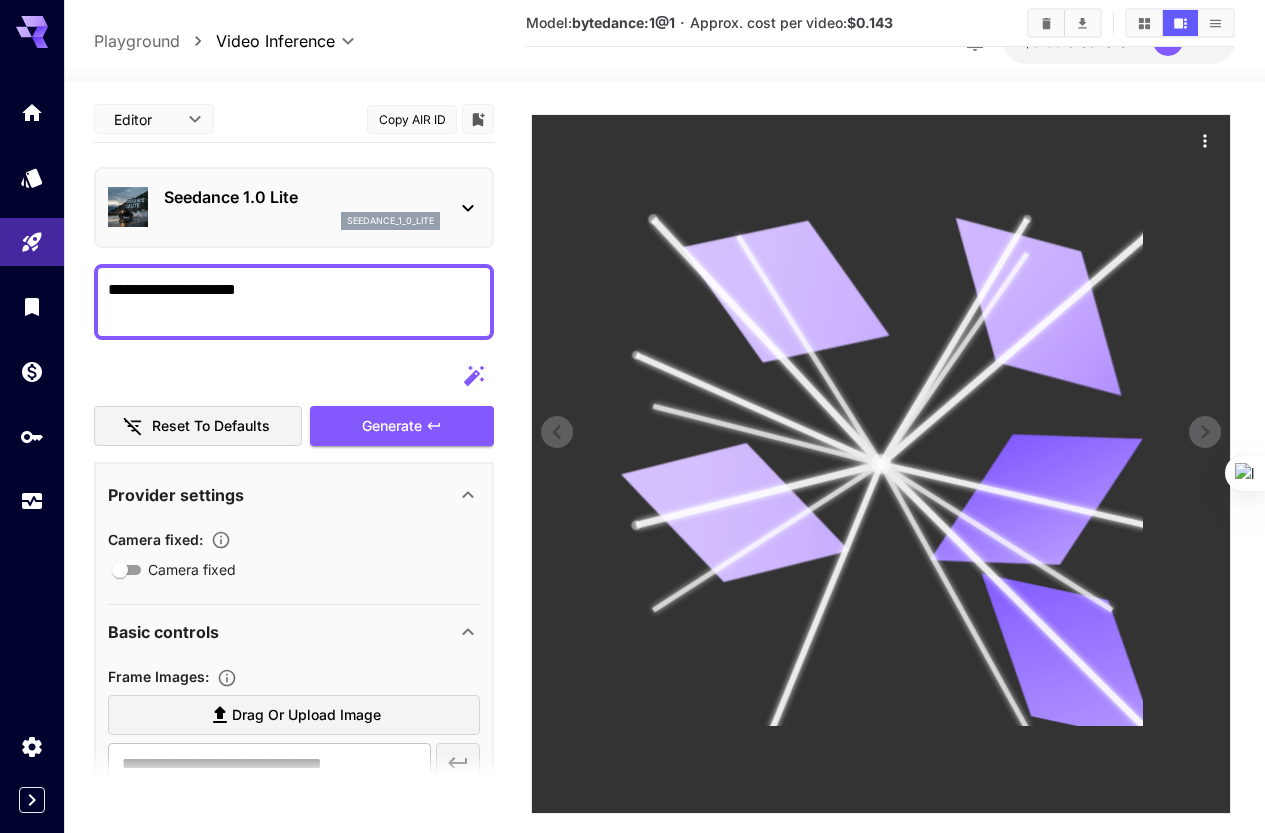 scroll, scrollTop: 358, scrollLeft: 0, axis: vertical 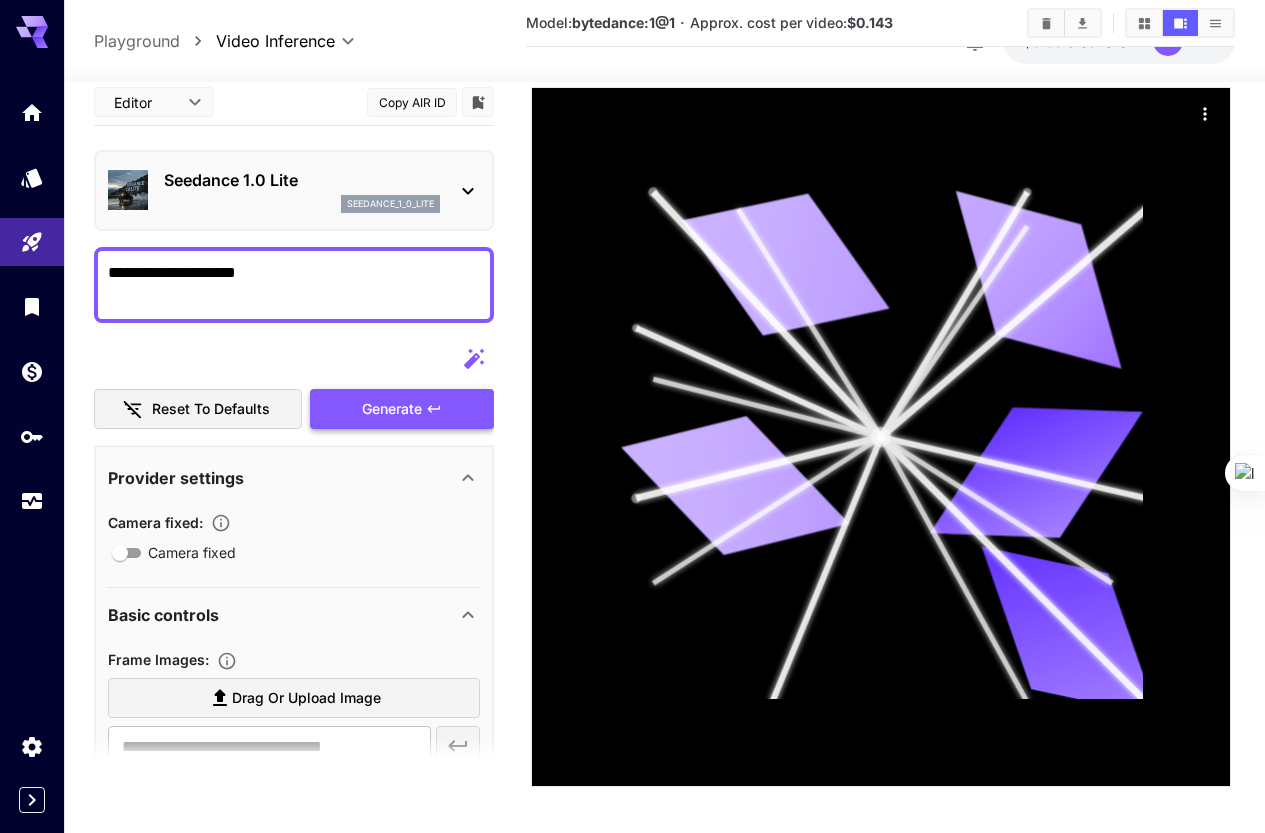 click on "Generate" at bounding box center [402, 409] 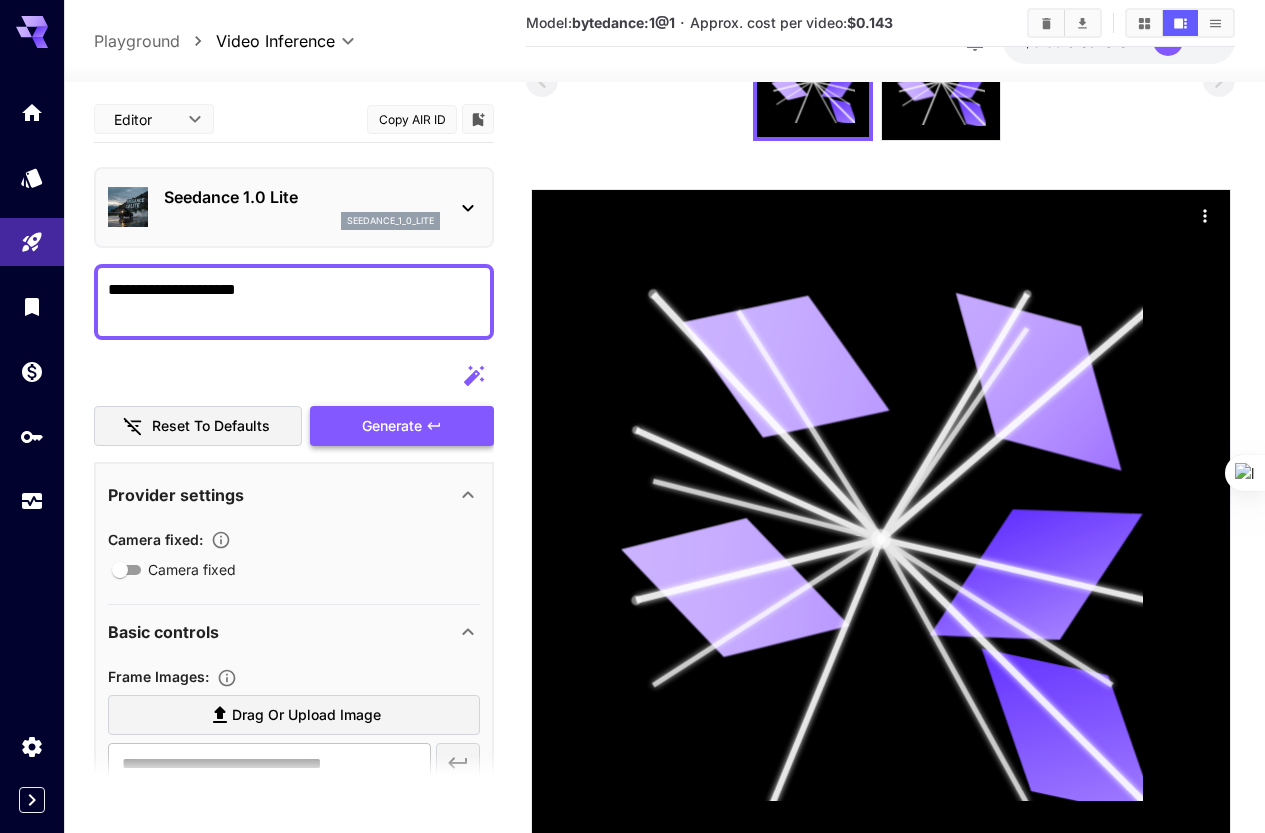 scroll, scrollTop: 358, scrollLeft: 0, axis: vertical 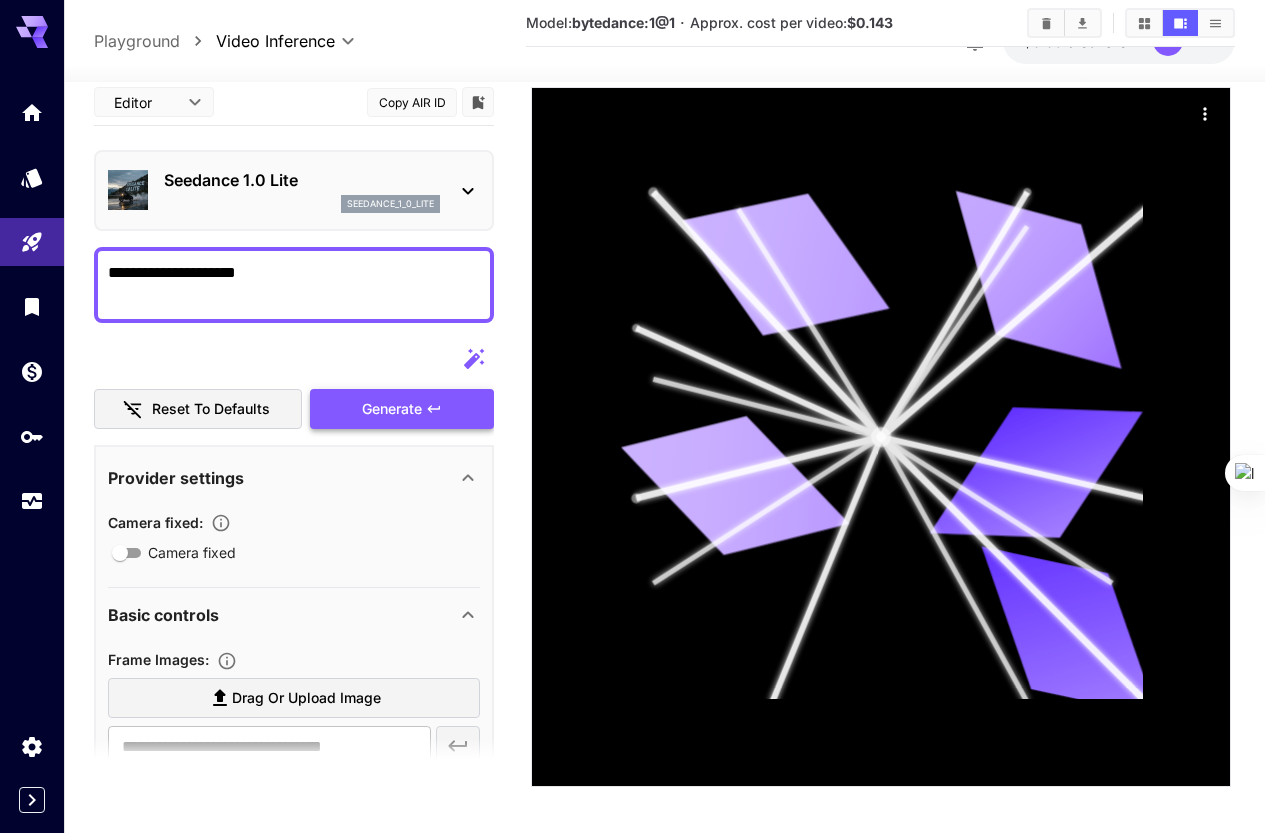 click on "**********" at bounding box center [294, 790] 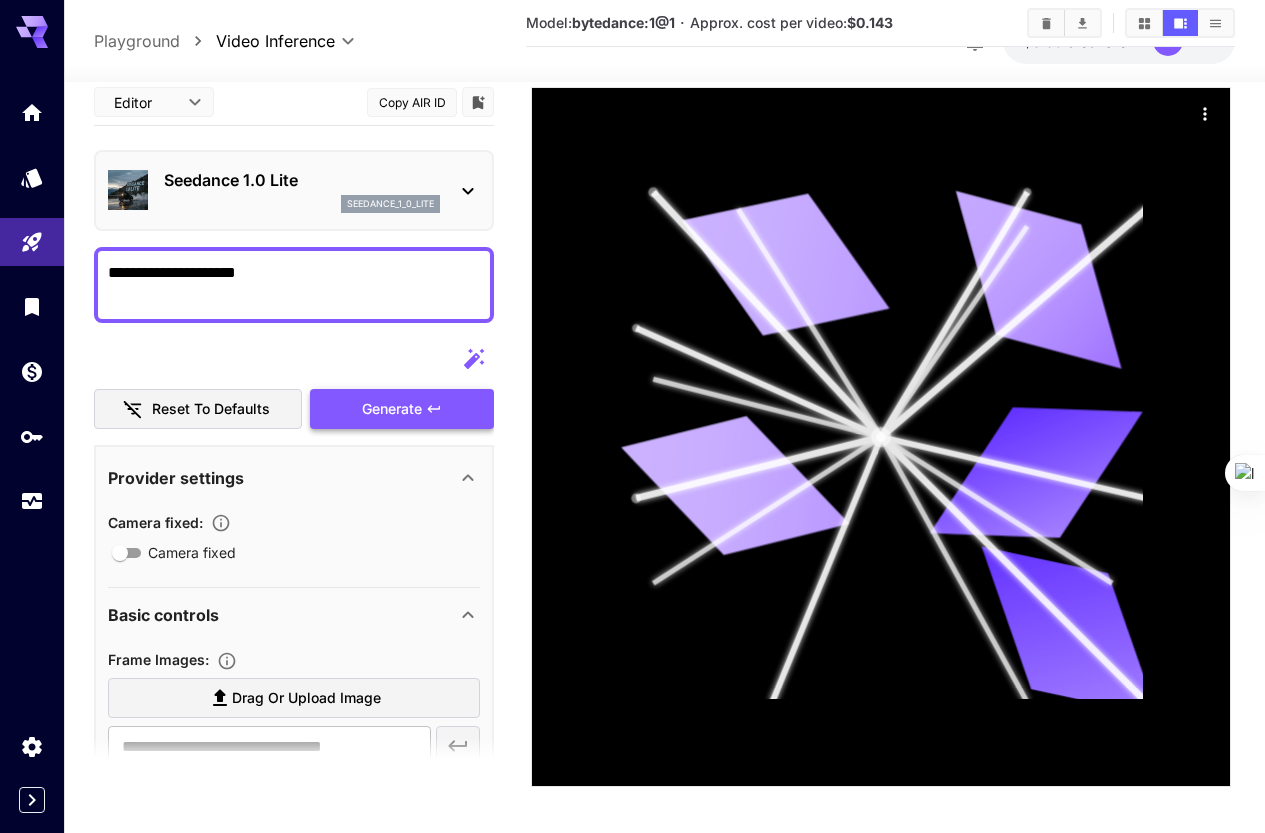 click on "**********" at bounding box center [294, 790] 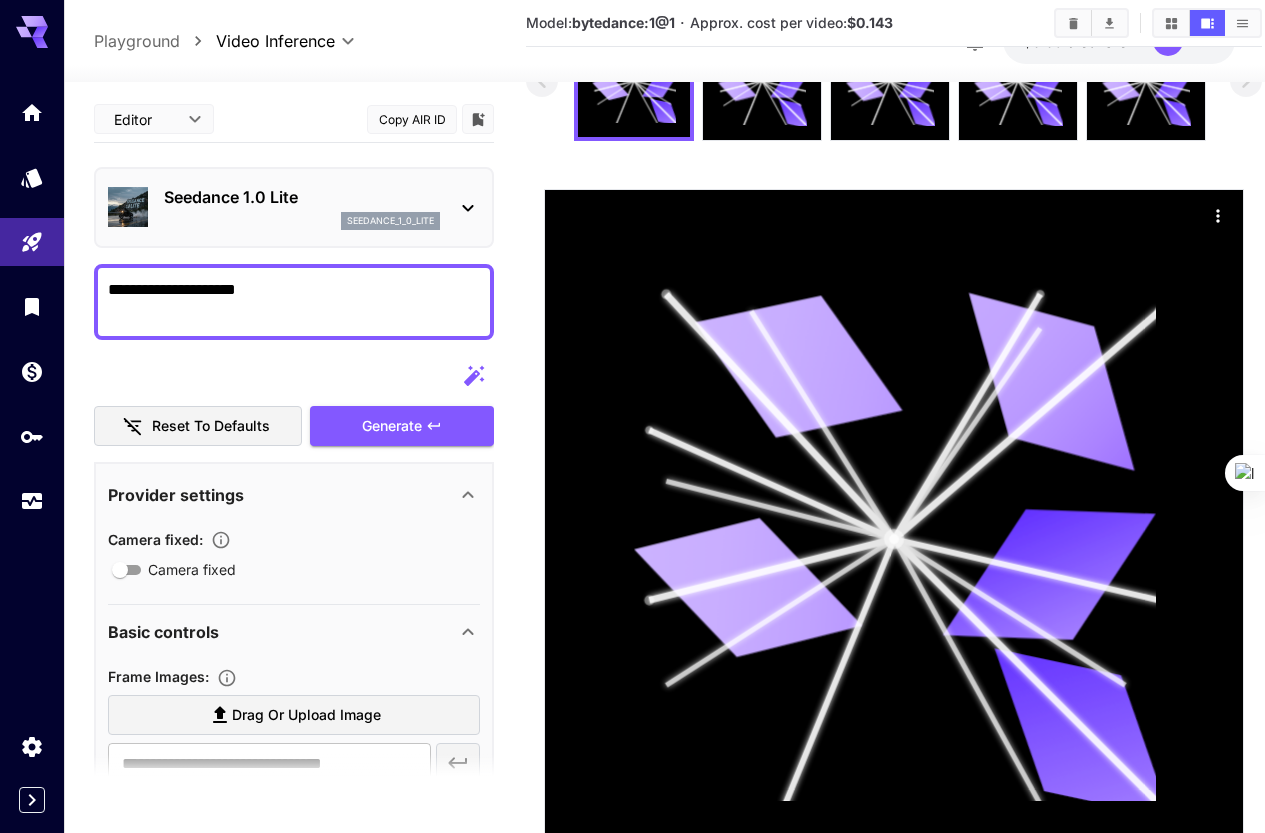scroll, scrollTop: 358, scrollLeft: 0, axis: vertical 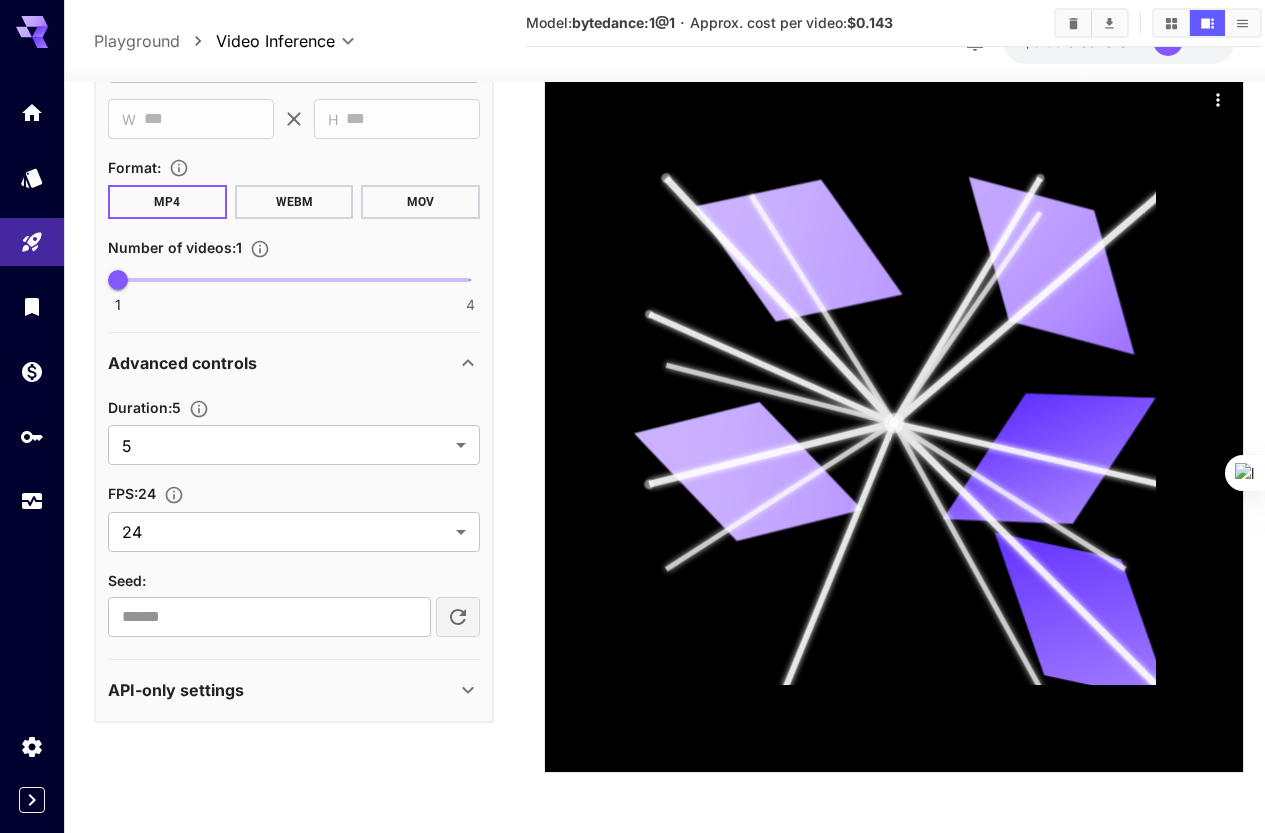 click 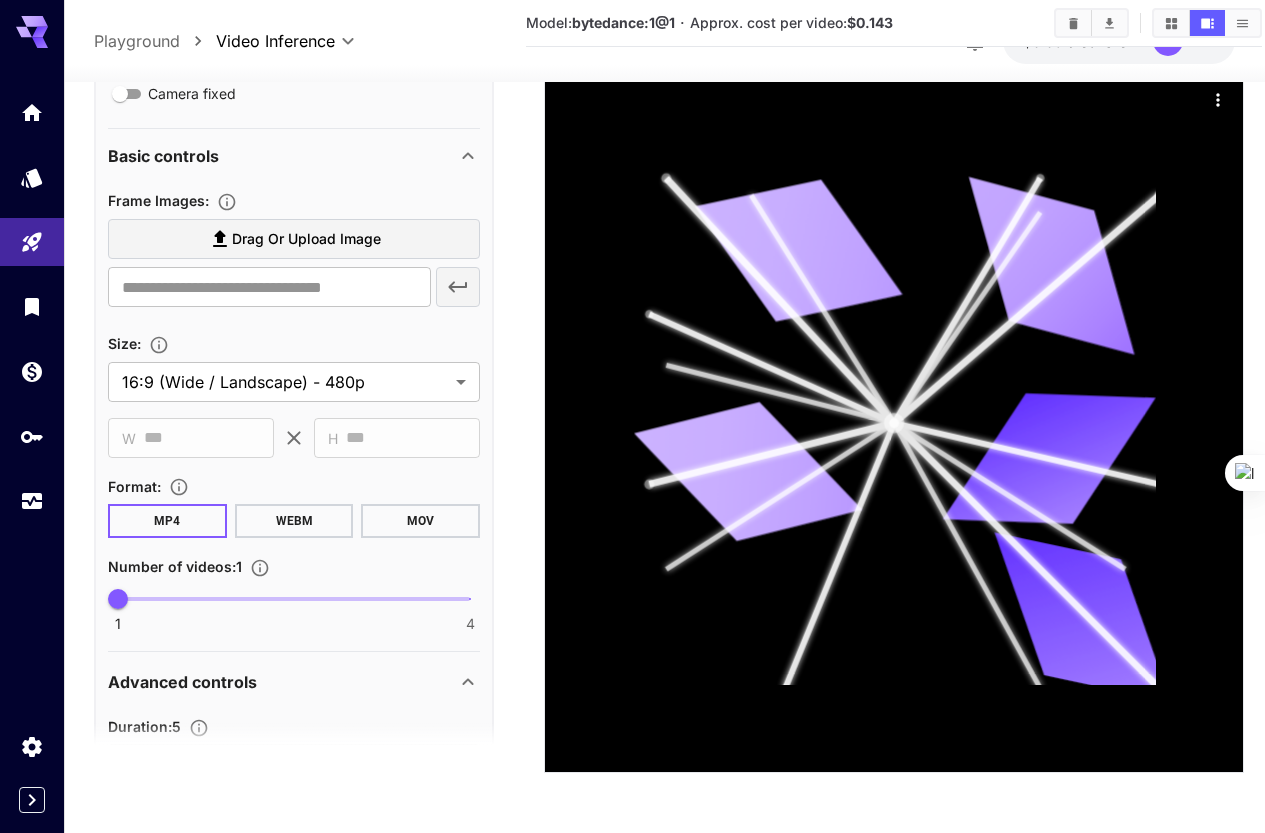 scroll, scrollTop: 0, scrollLeft: 0, axis: both 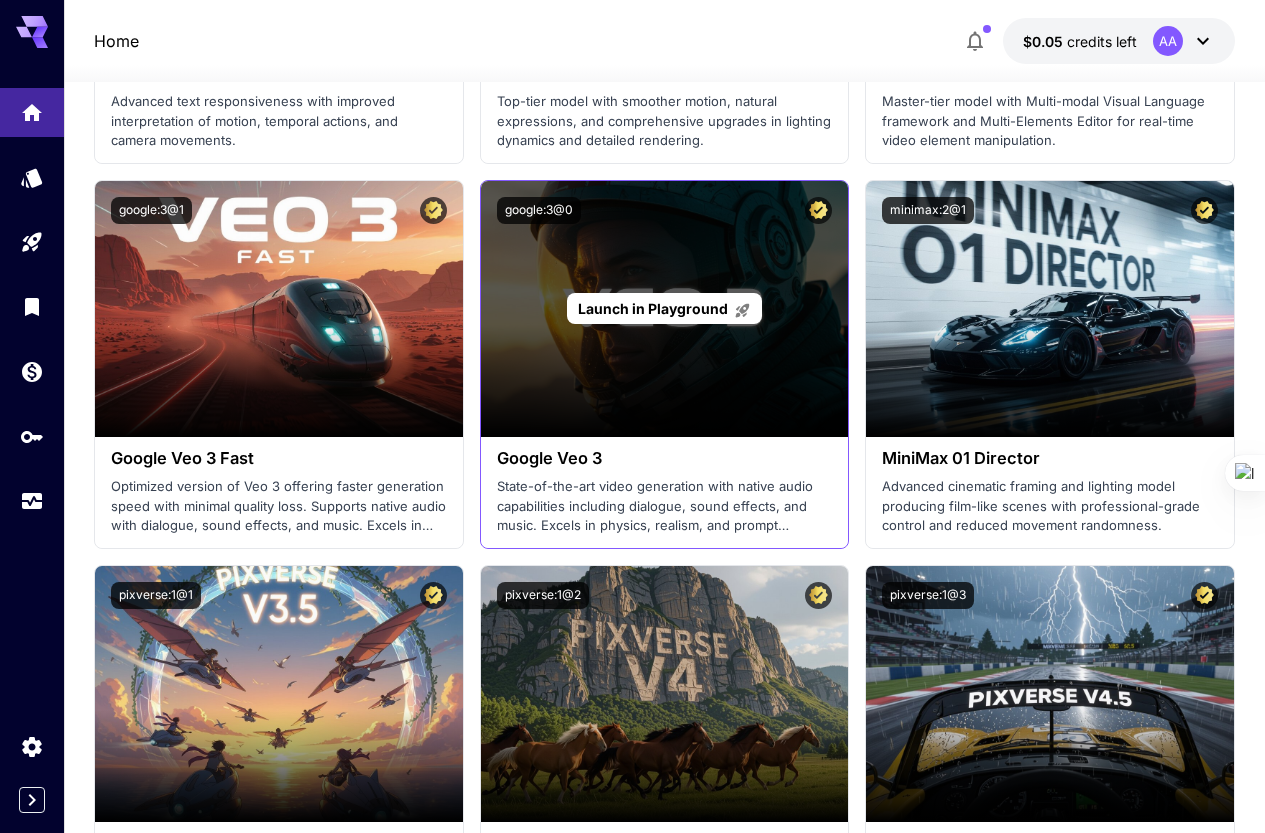 click on "Launch in Playground" at bounding box center (653, 308) 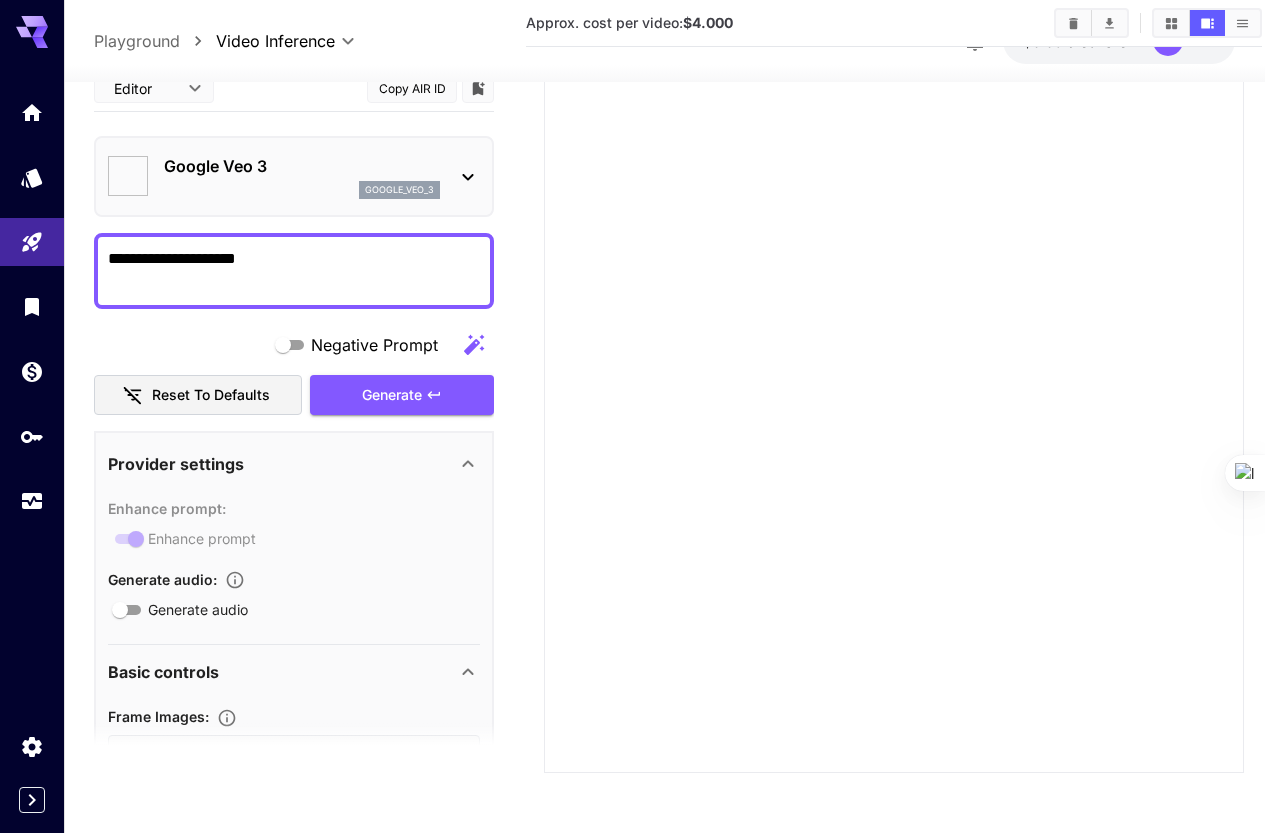 type on "*" 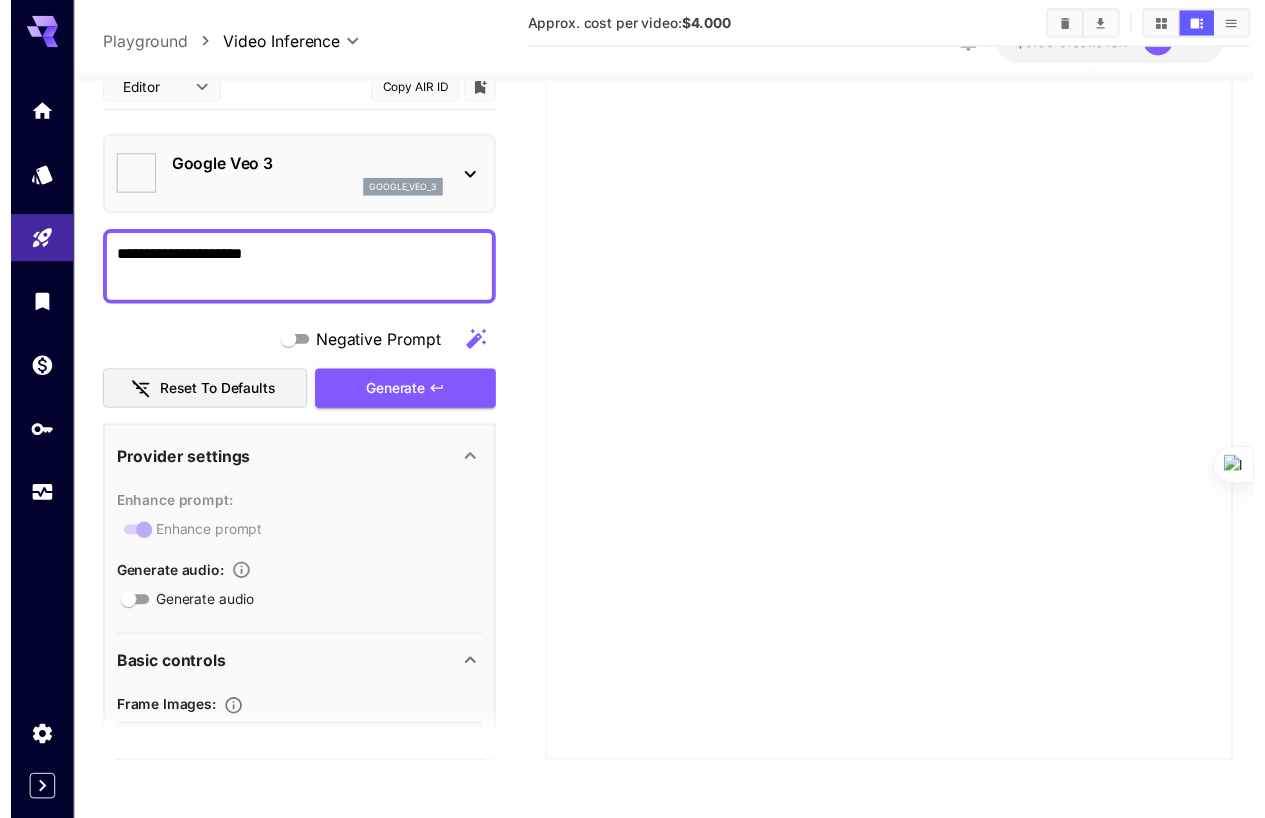 scroll, scrollTop: 256, scrollLeft: 0, axis: vertical 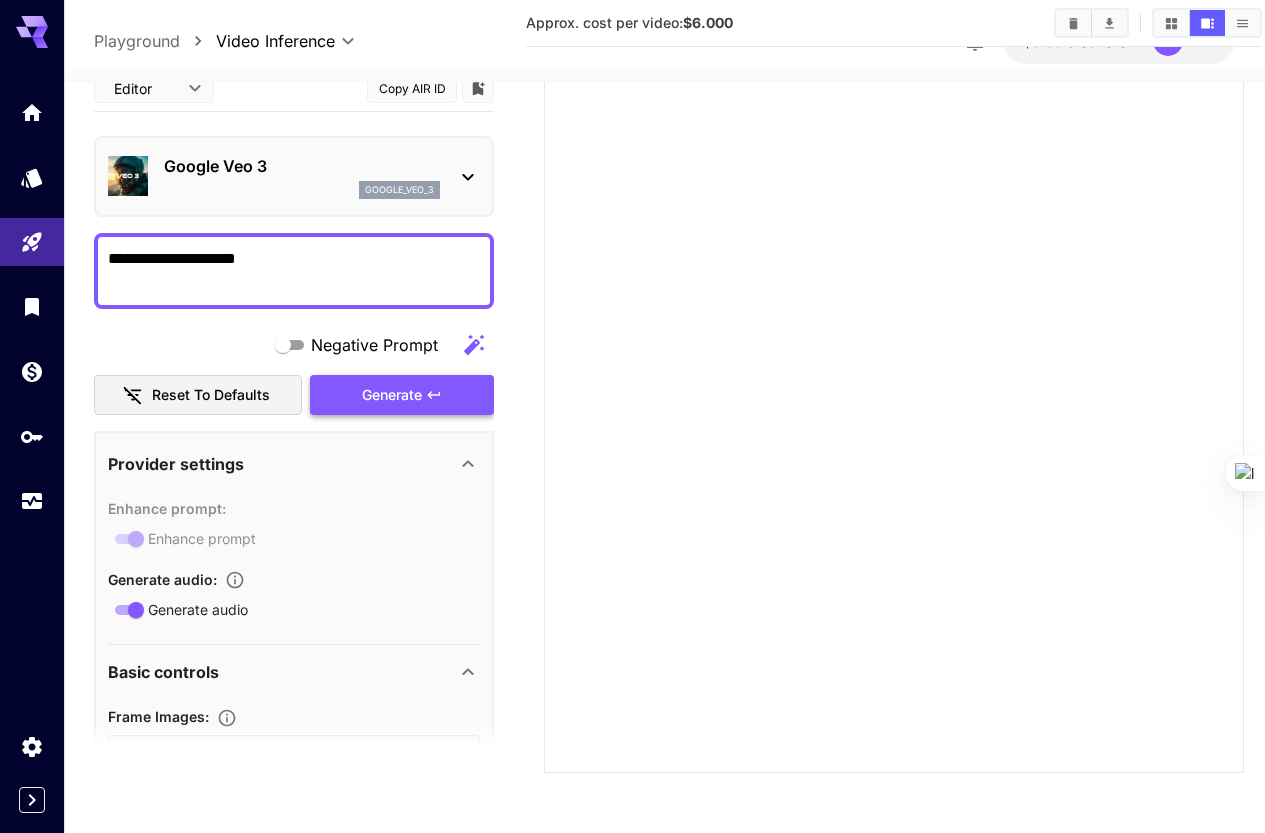 click on "Generate" at bounding box center (402, 395) 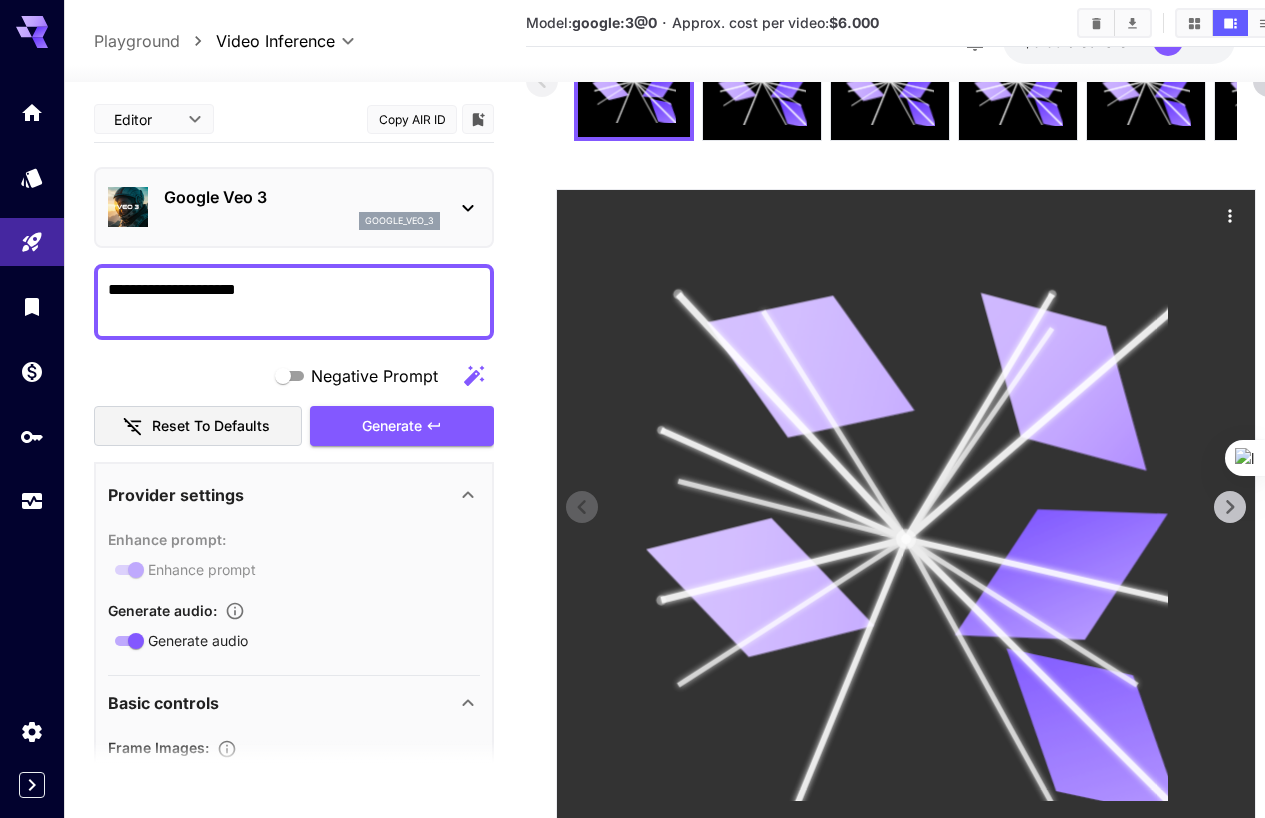 scroll, scrollTop: 0, scrollLeft: 0, axis: both 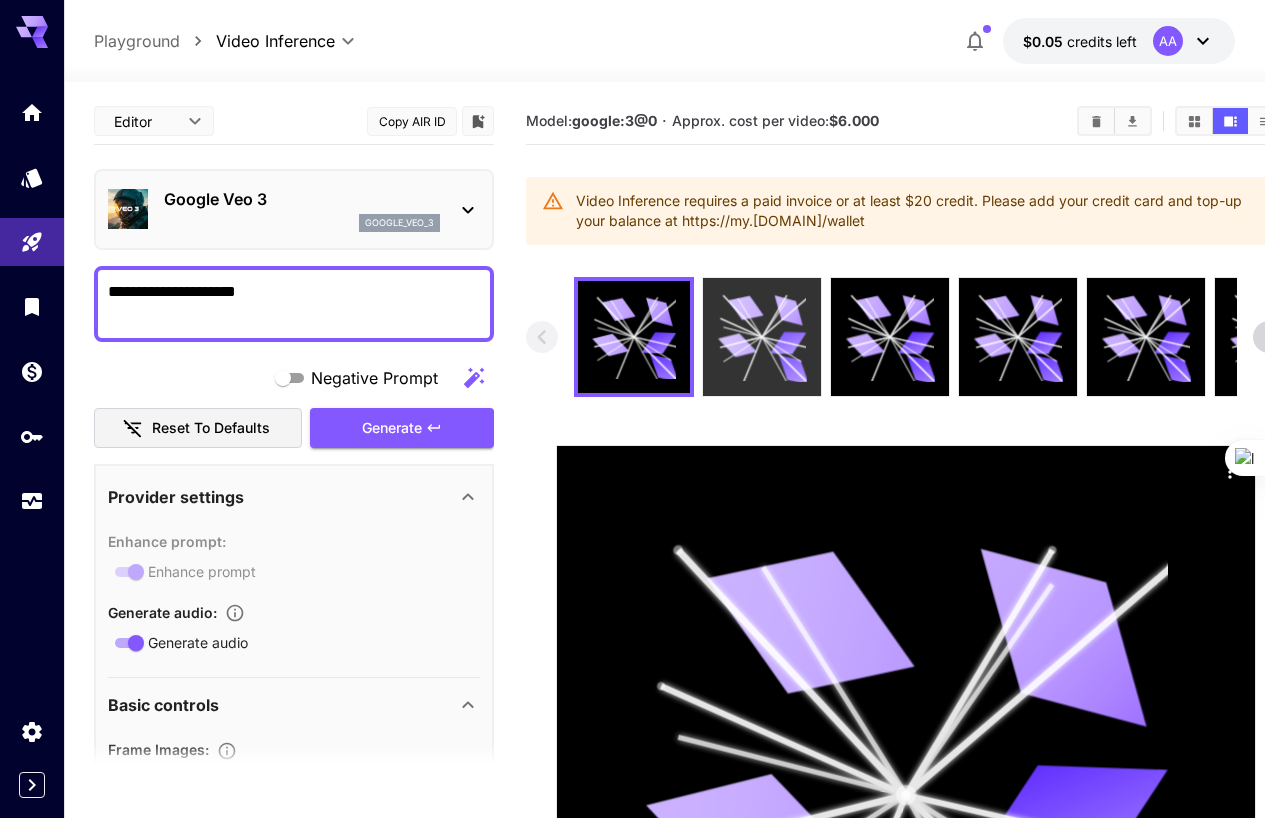 click 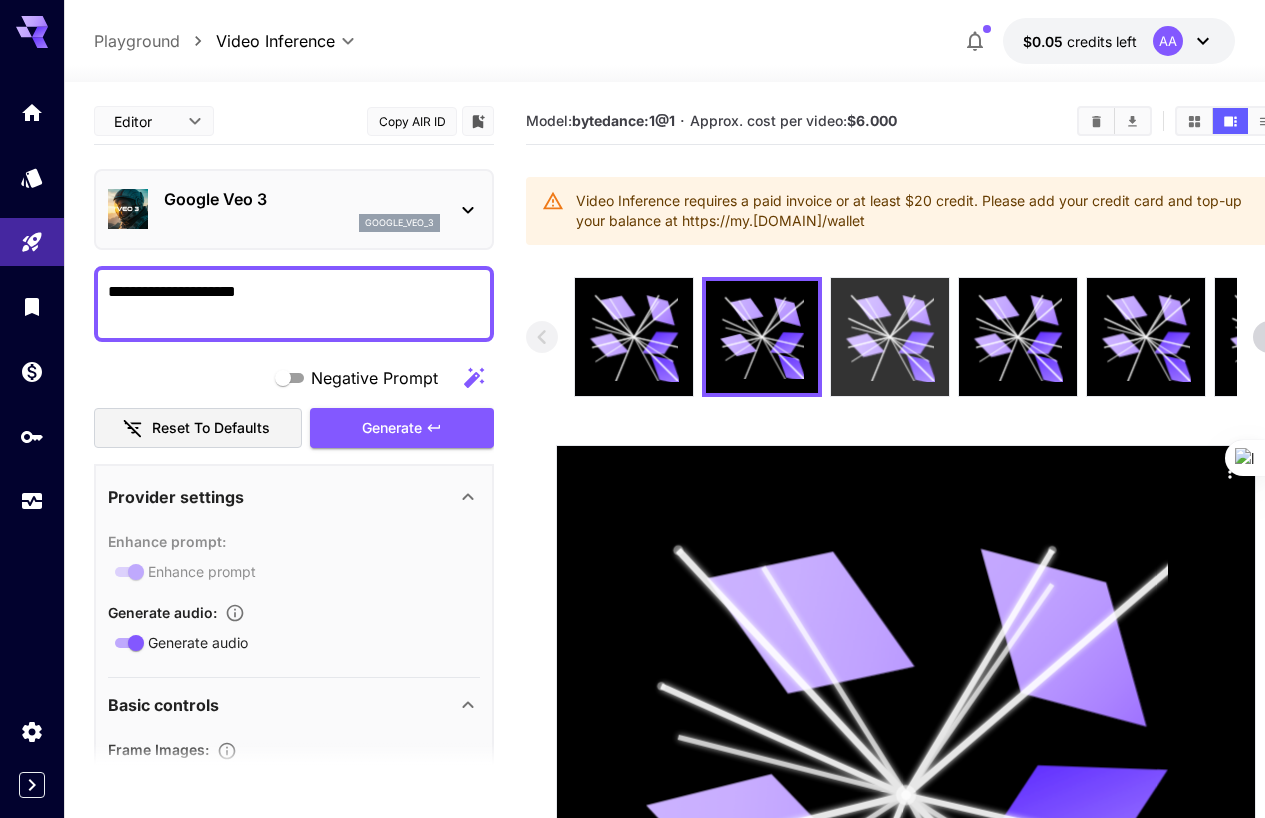 click at bounding box center [890, 337] 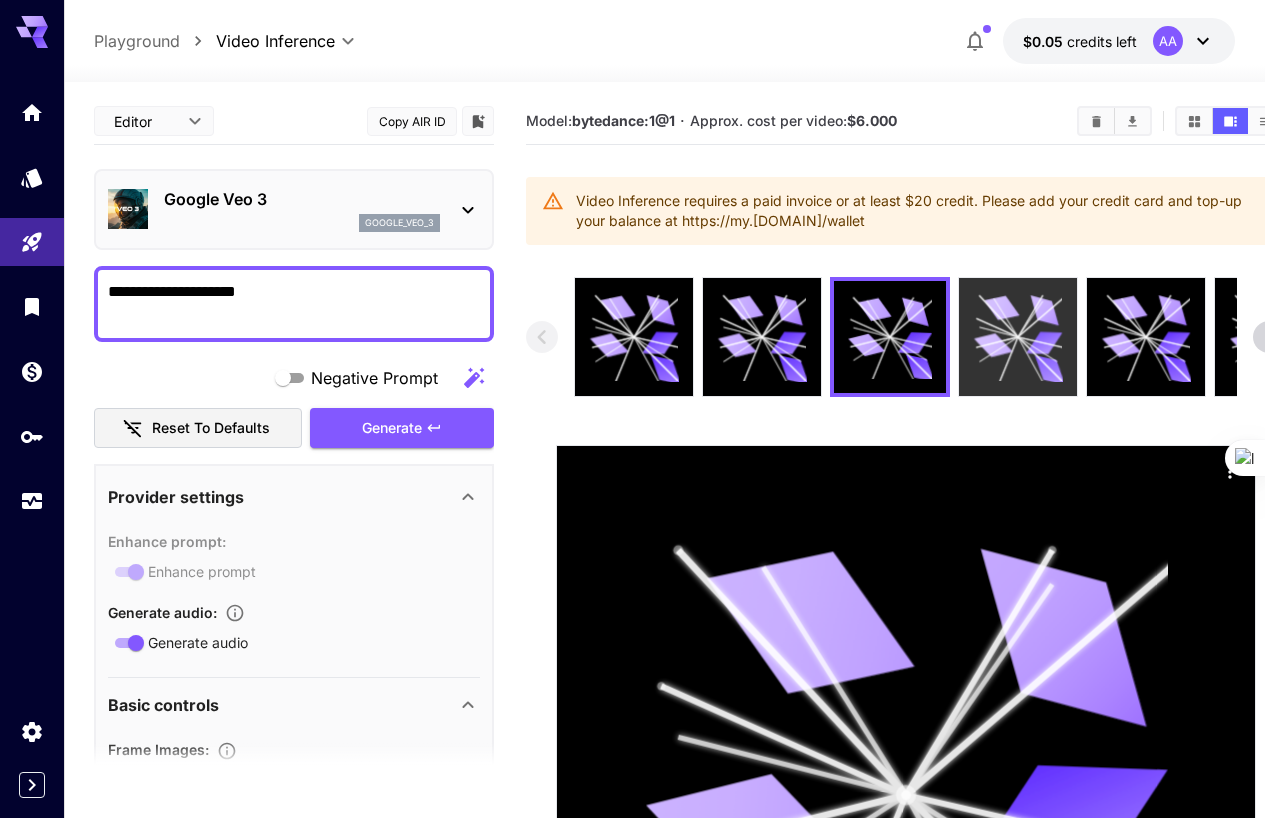 click 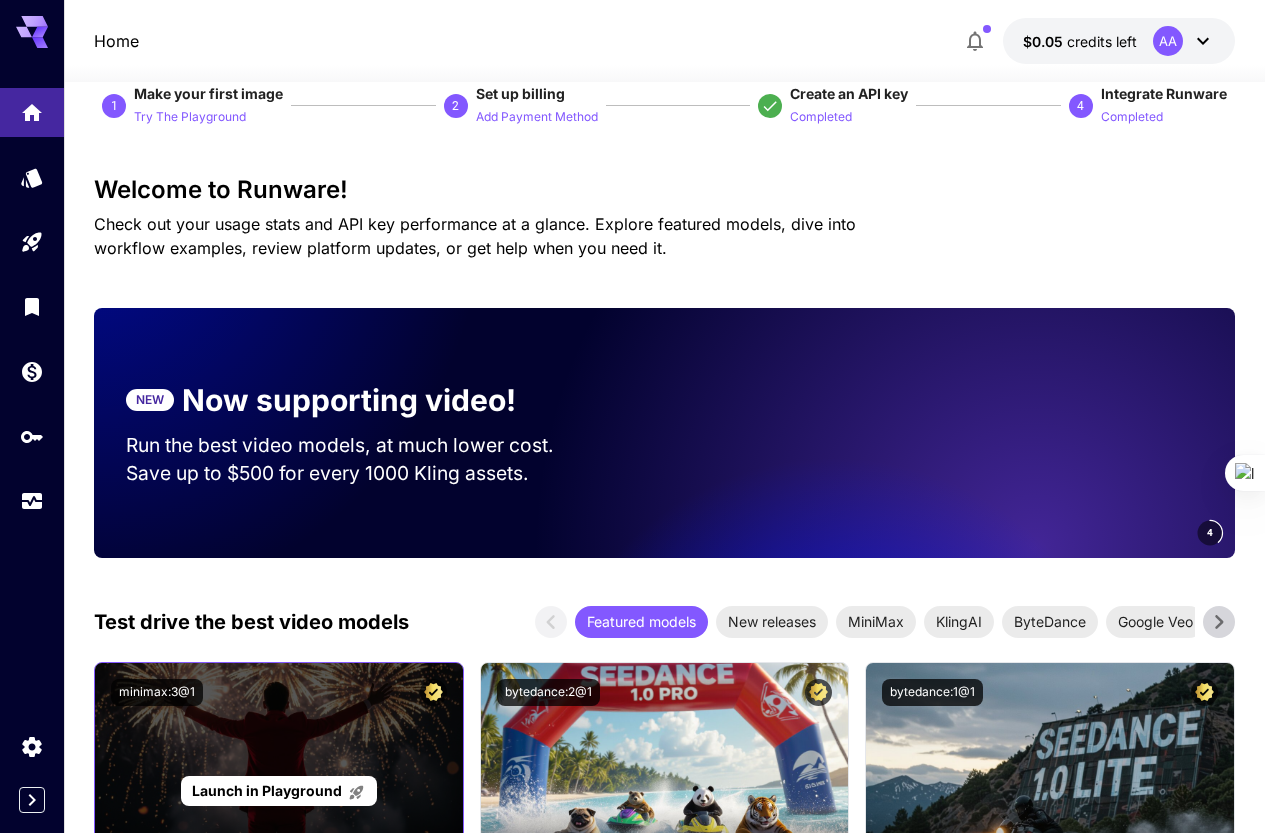 scroll, scrollTop: 500, scrollLeft: 0, axis: vertical 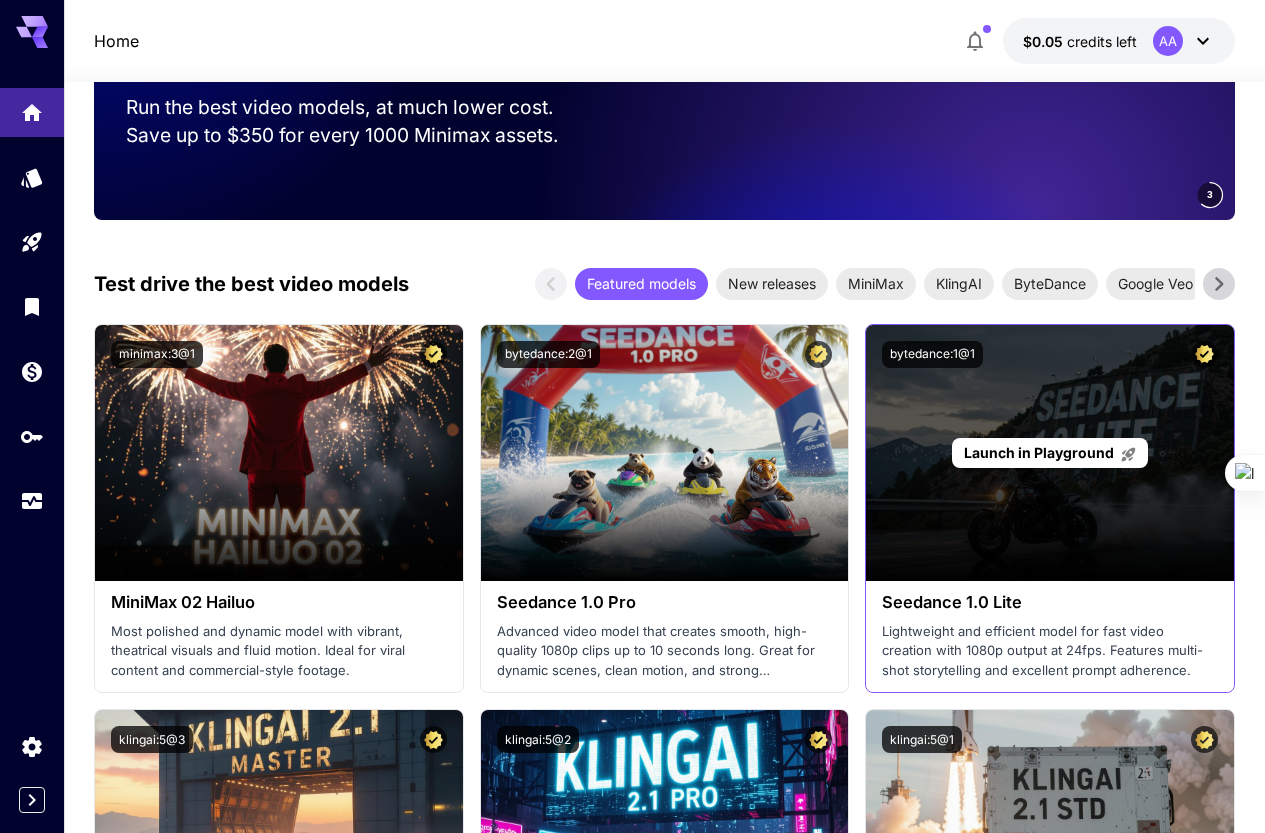 click on "Launch in Playground" at bounding box center (1050, 453) 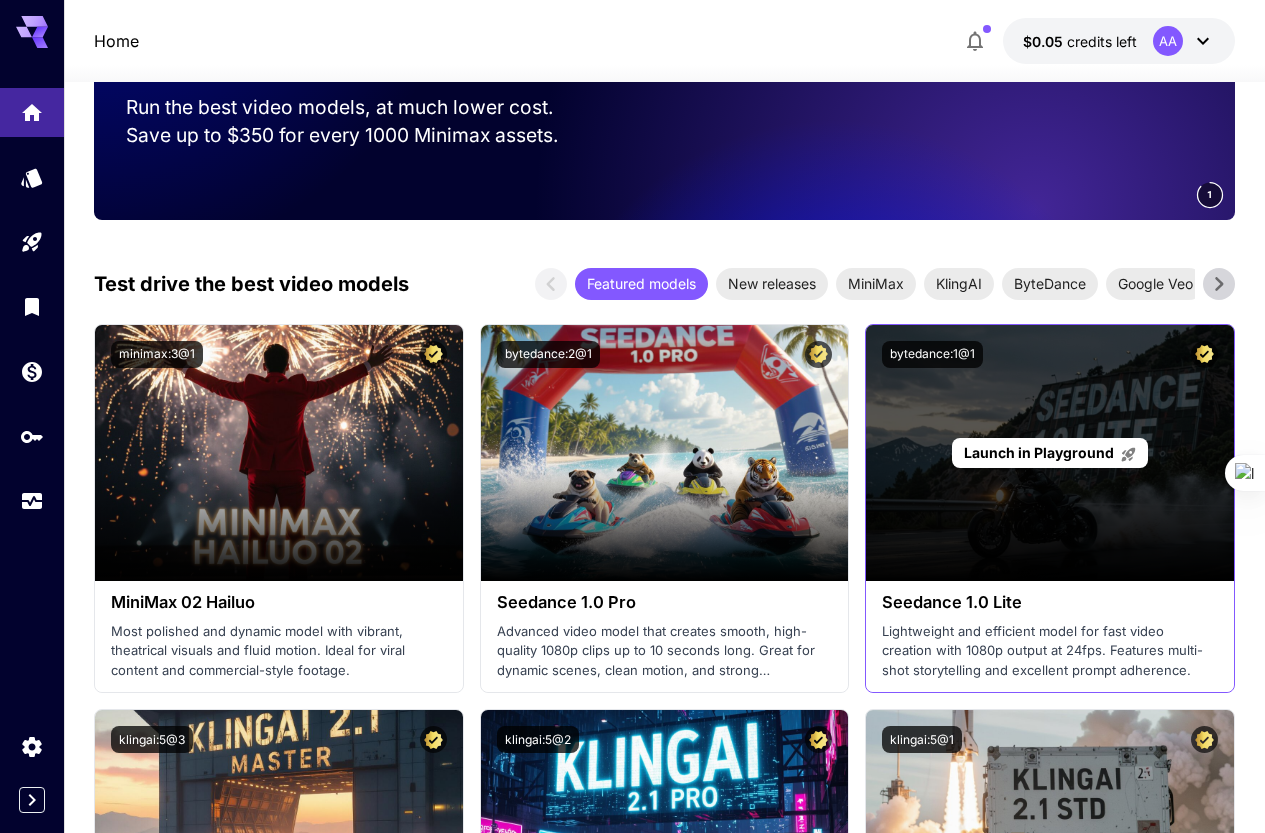 click on "Launch in Playground" at bounding box center [1050, 453] 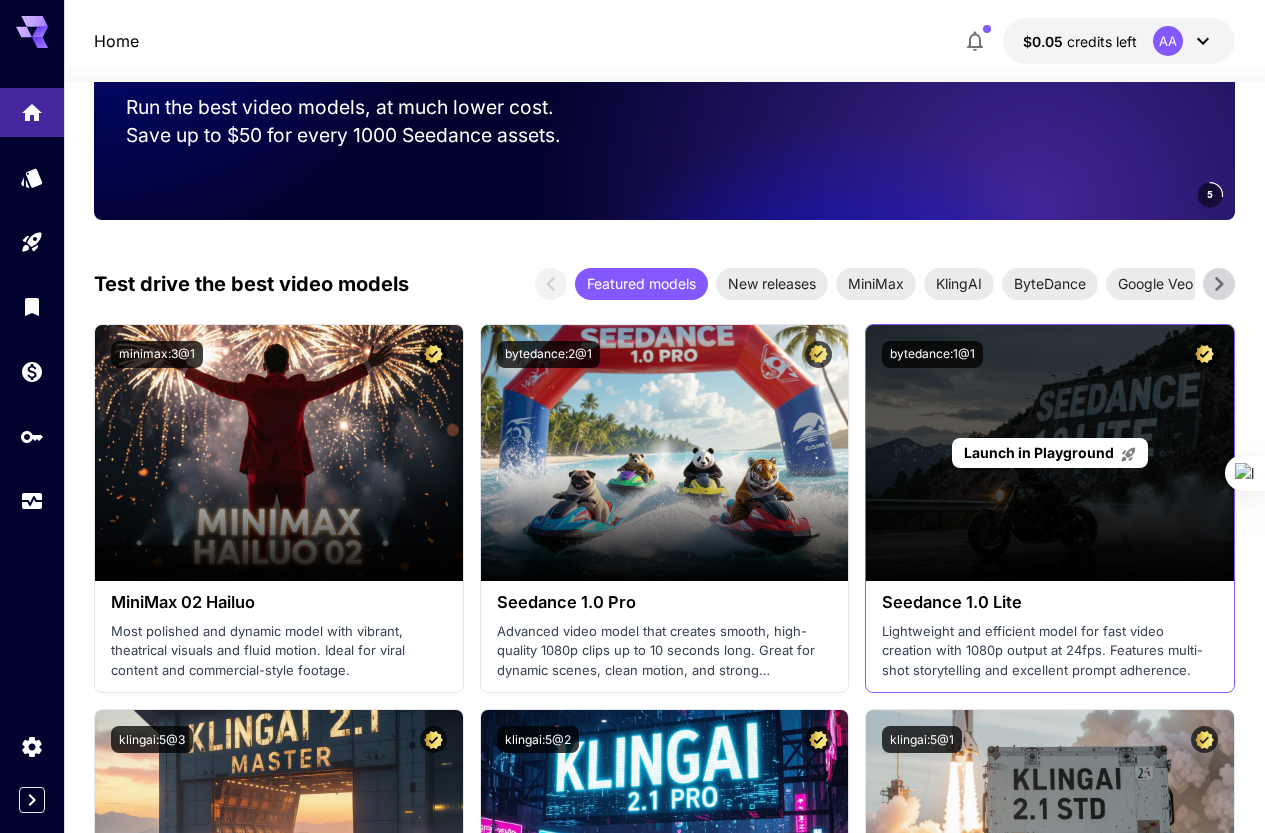 click on "Launch in Playground" at bounding box center (1050, 453) 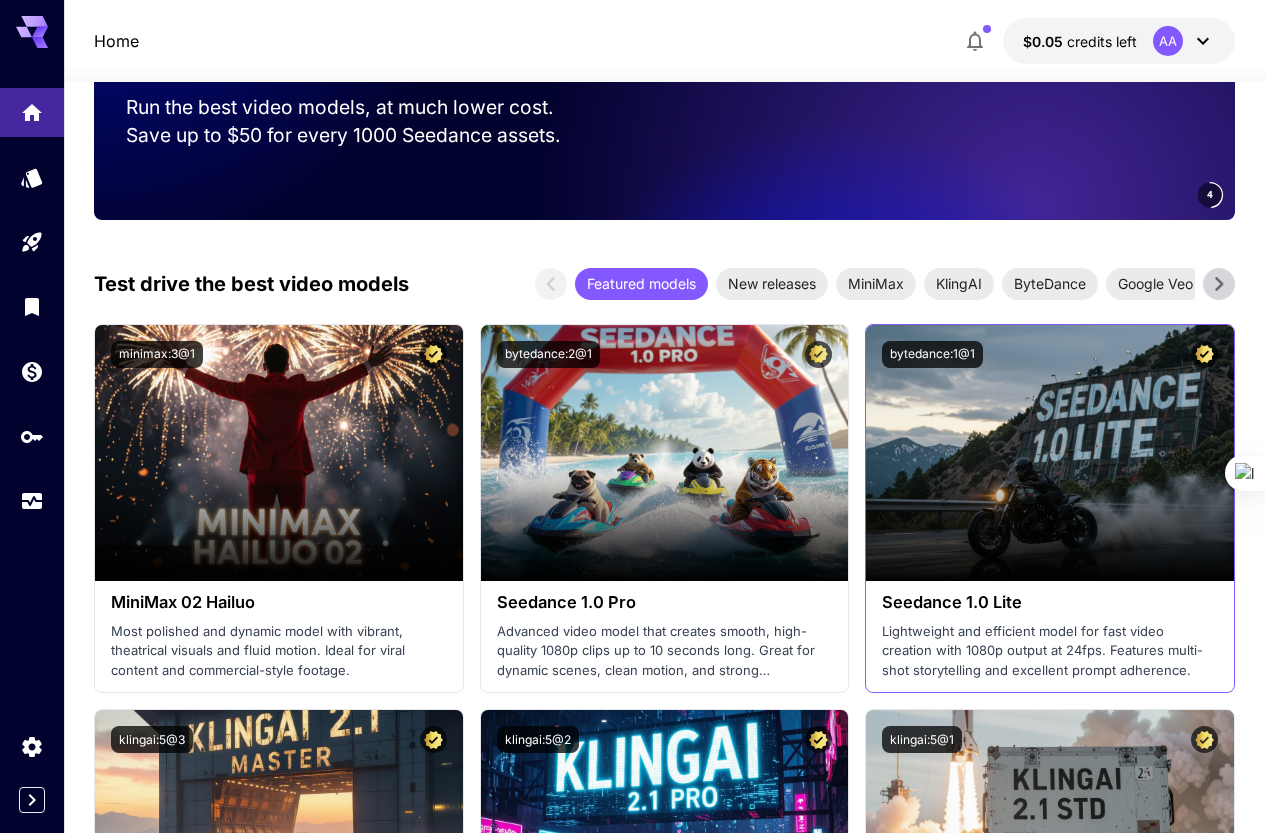 click on "Seedance 1.0 Lite" at bounding box center (1050, 602) 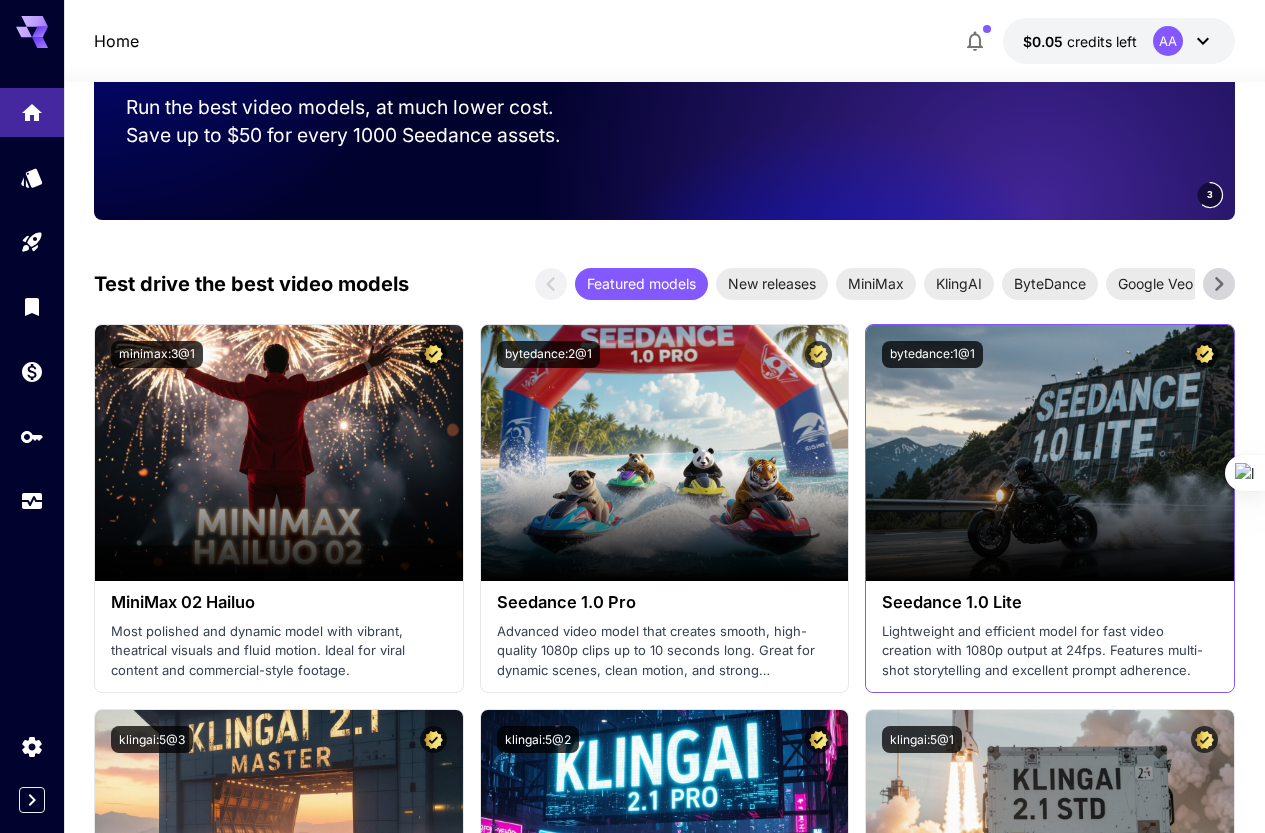 click on "Seedance 1.0 Lite" at bounding box center (1050, 602) 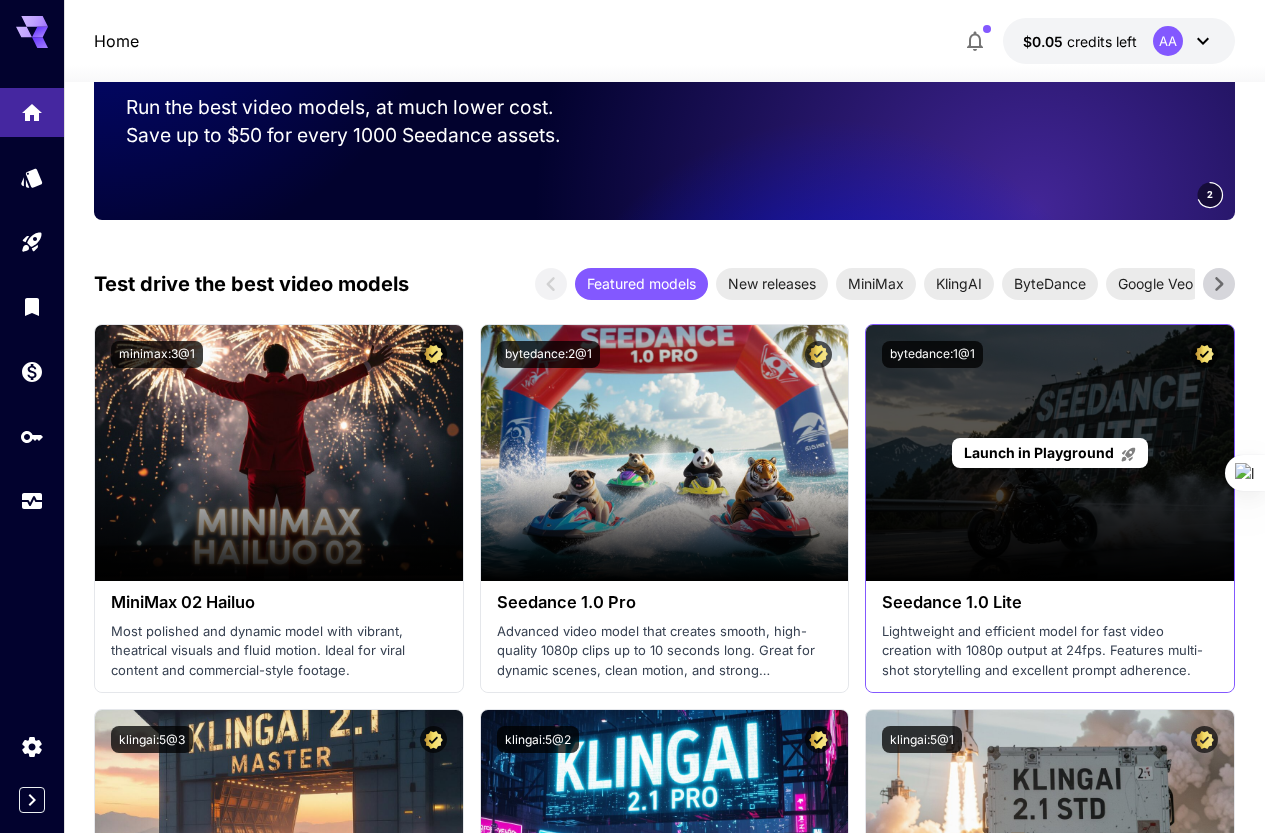 click on "Launch in Playground" at bounding box center (1050, 453) 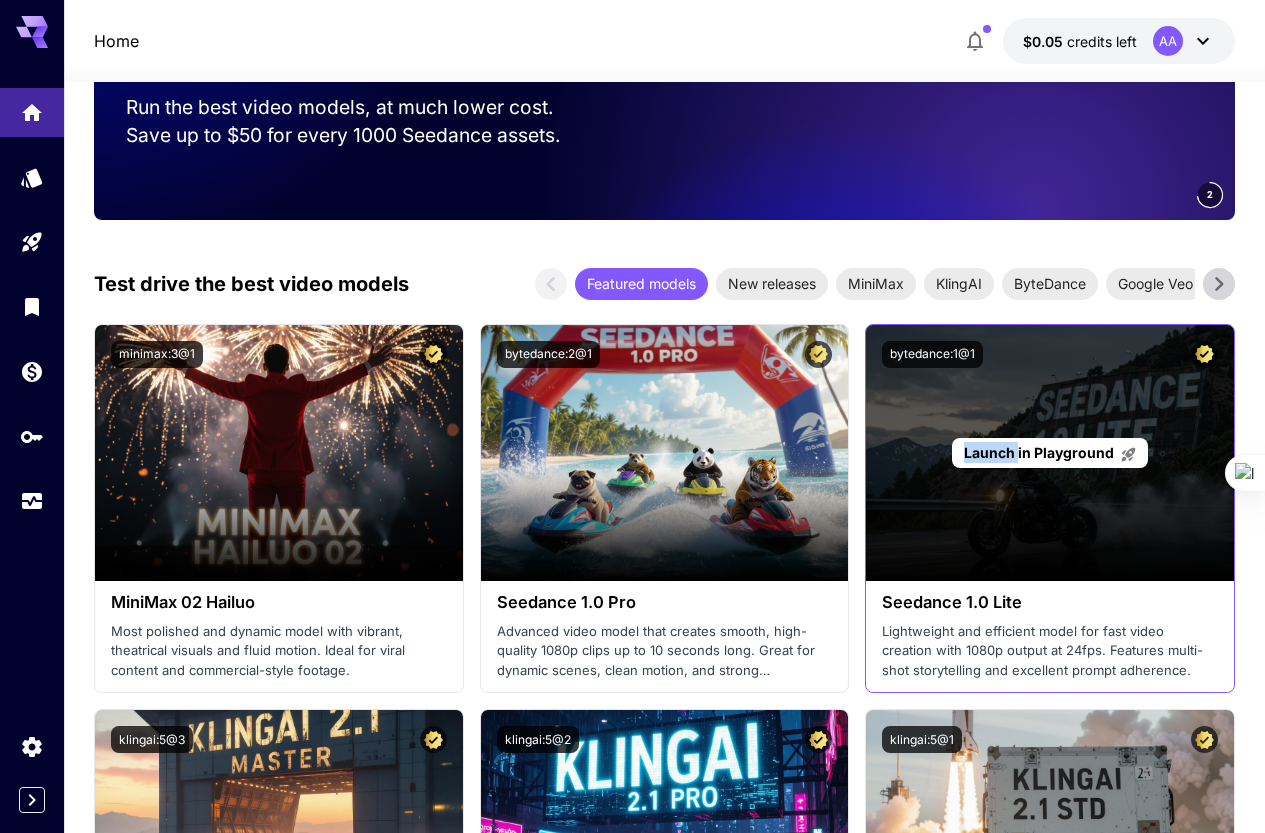 click on "Launch in Playground" at bounding box center [1050, 453] 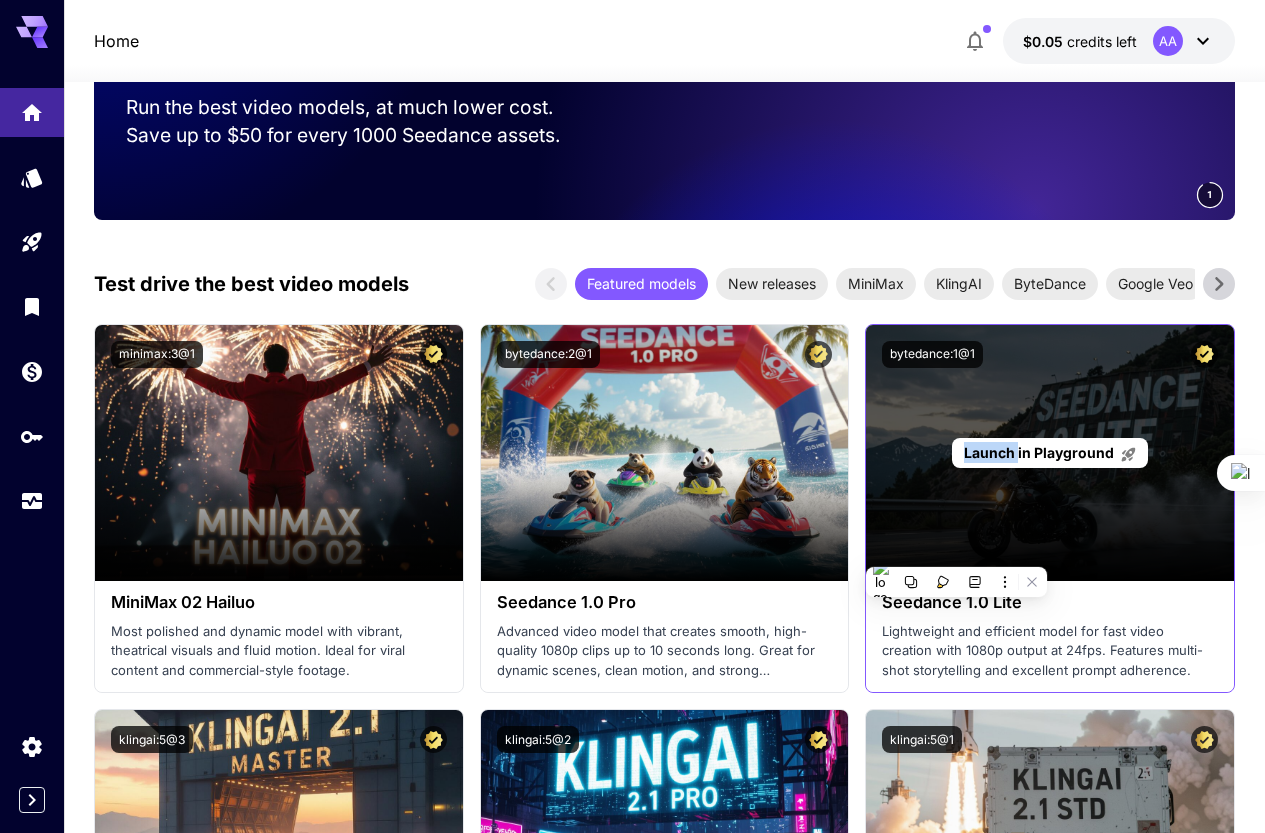 click on "Launch in Playground" at bounding box center [1050, 453] 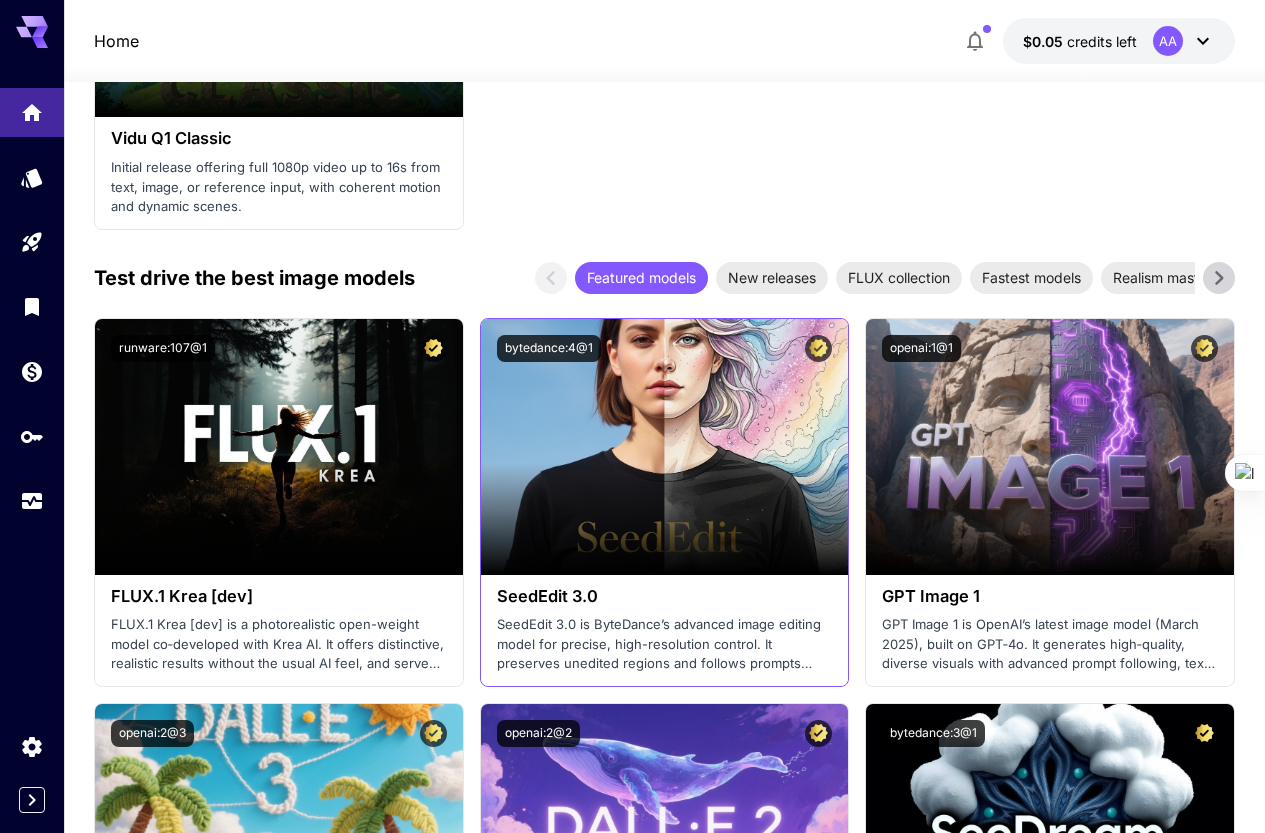 scroll, scrollTop: 3600, scrollLeft: 0, axis: vertical 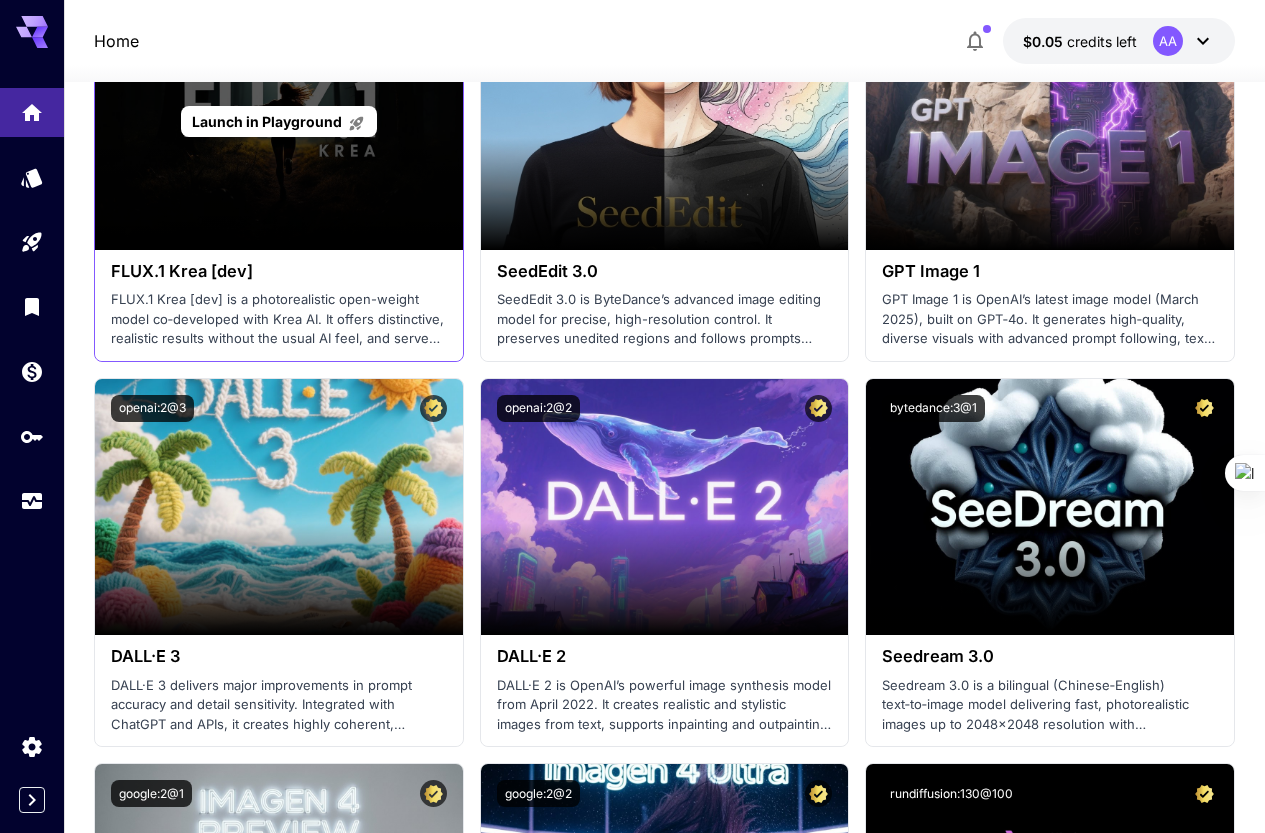 click on "Launch in Playground" at bounding box center (279, 122) 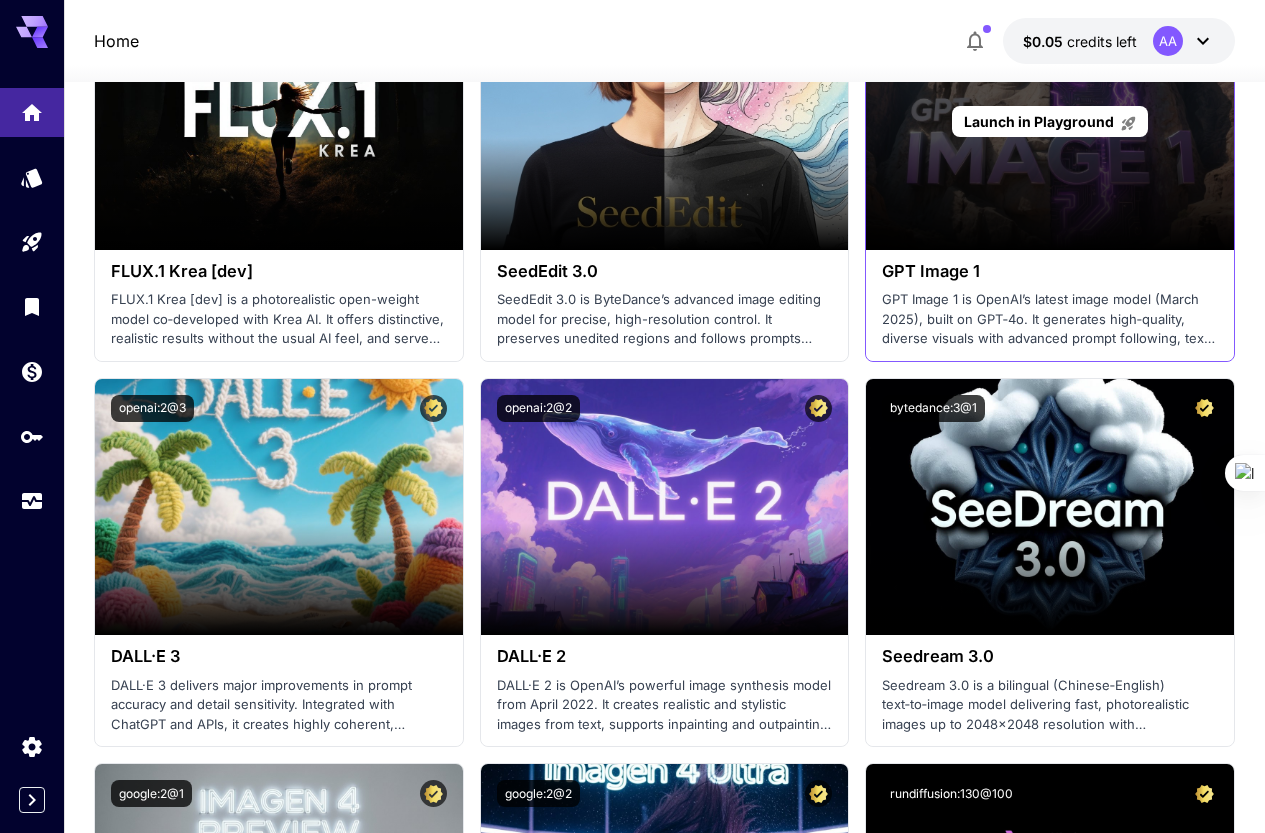 click on "Launch in Playground" at bounding box center [1050, 122] 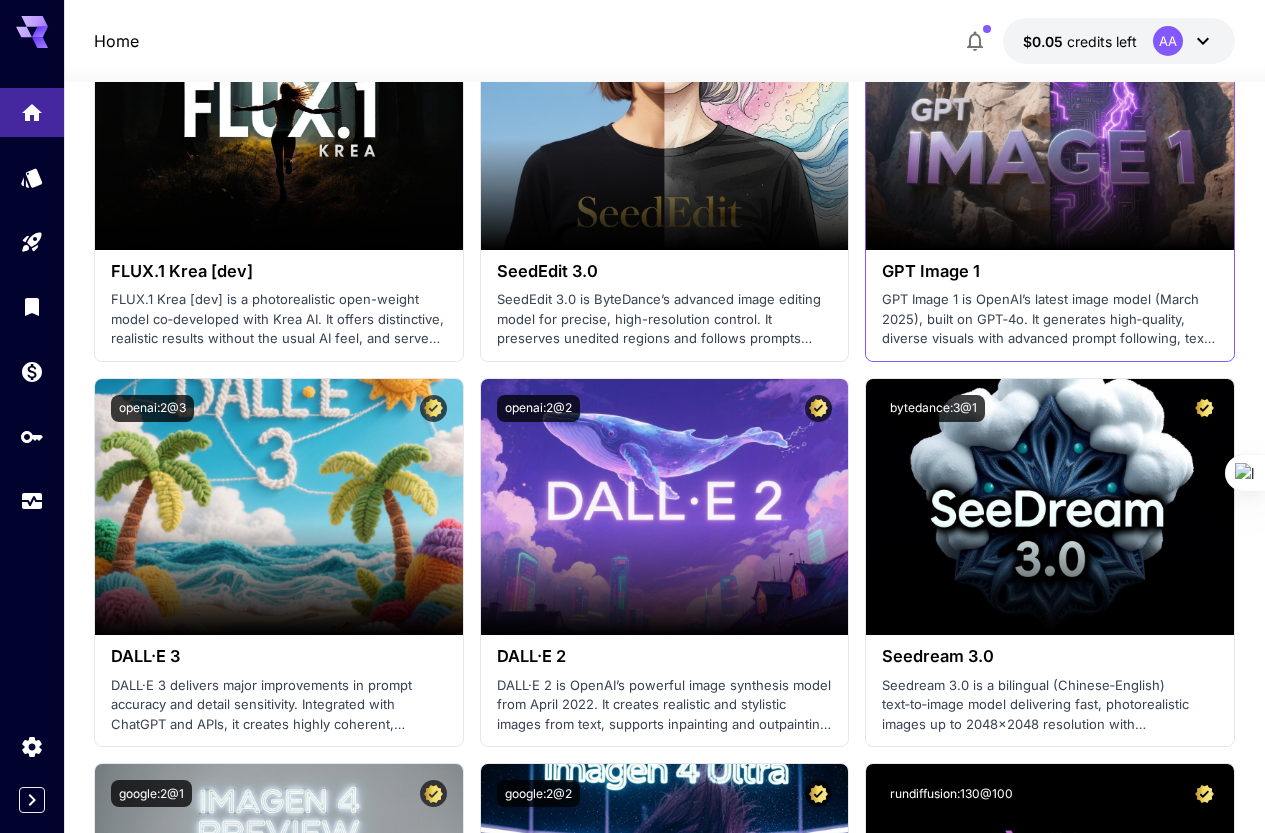click on "GPT Image 1 GPT Image 1 is OpenAI’s latest image model (March 2025), built on GPT‑4o. It generates high‑quality, diverse visuals with advanced prompt following, text layout, and fast editing capabilities." at bounding box center (1050, 305) 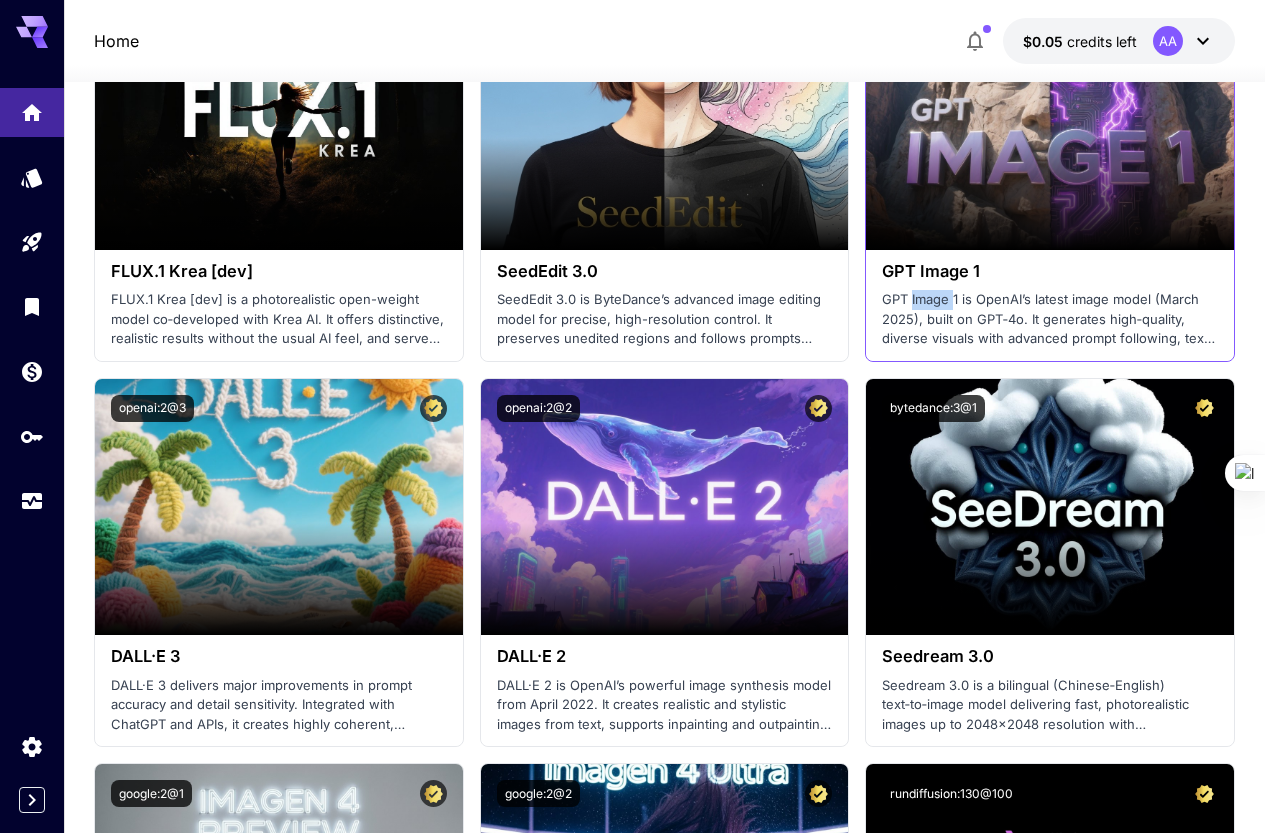 click on "GPT Image 1 GPT Image 1 is OpenAI’s latest image model (March 2025), built on GPT‑4o. It generates high‑quality, diverse visuals with advanced prompt following, text layout, and fast editing capabilities." at bounding box center (1050, 305) 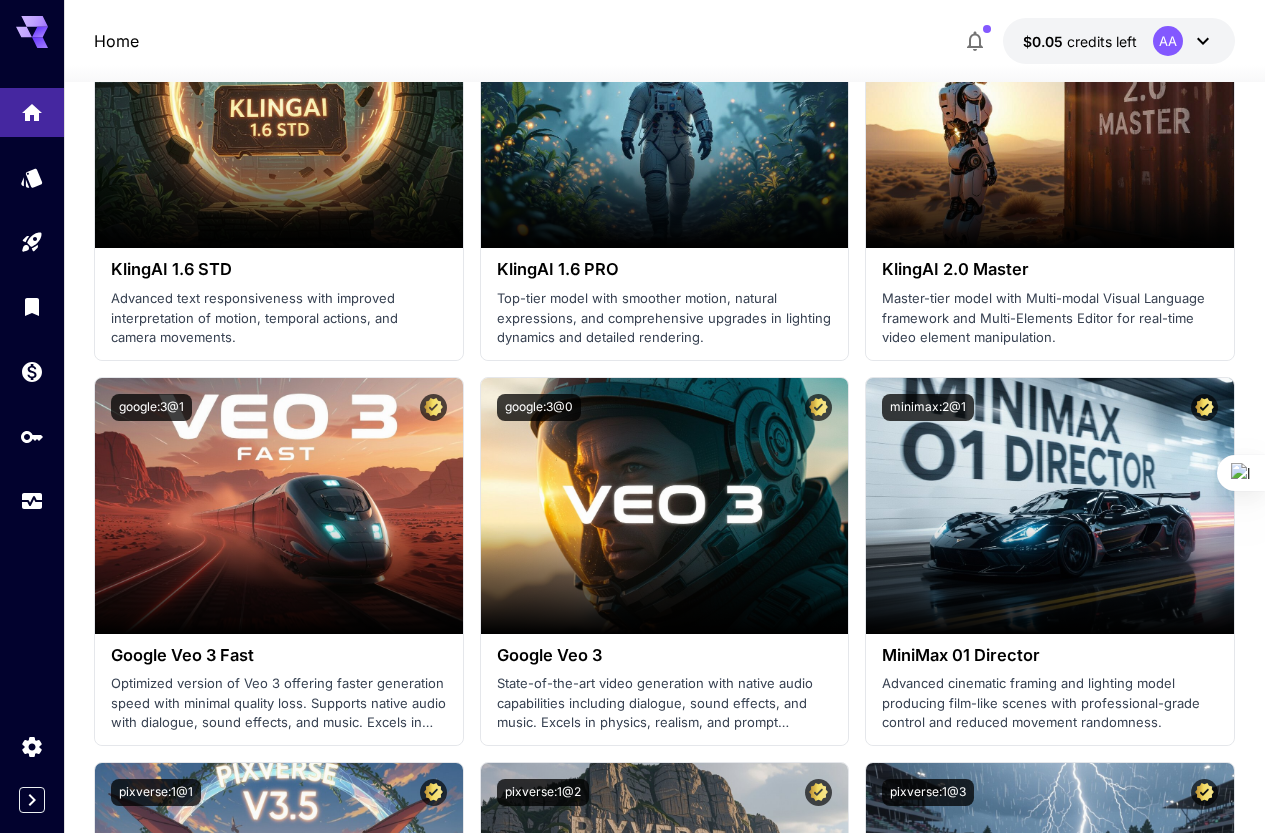 scroll, scrollTop: 1400, scrollLeft: 0, axis: vertical 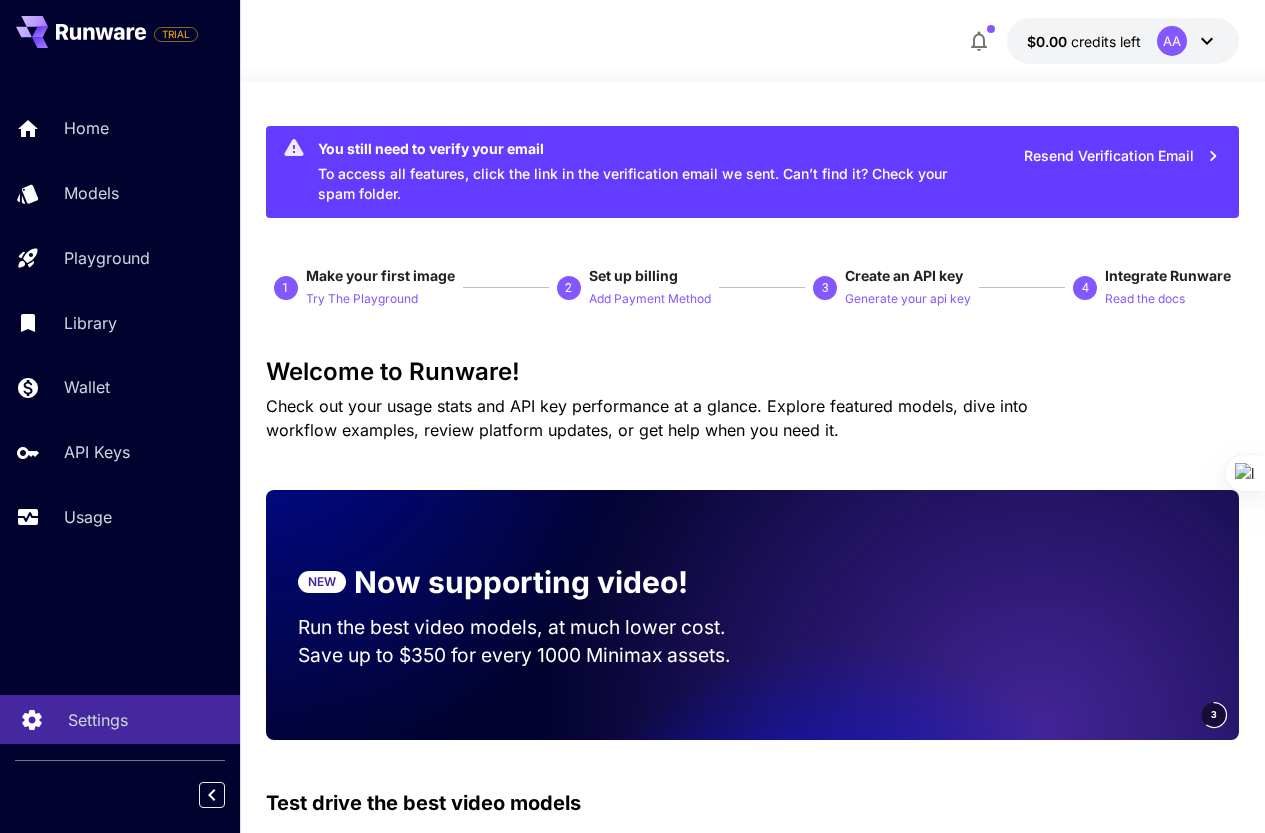 click on "Settings" at bounding box center (120, 719) 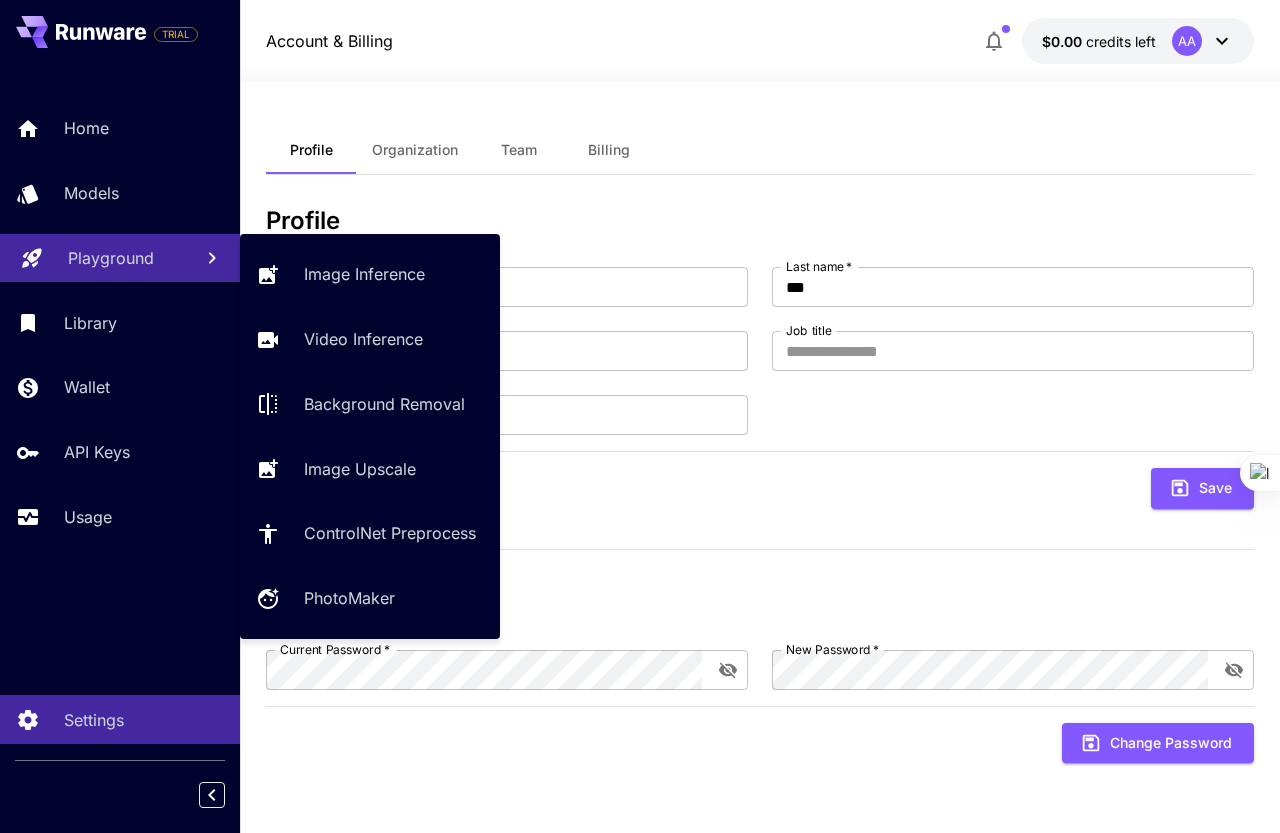 click on "Playground" at bounding box center [120, 258] 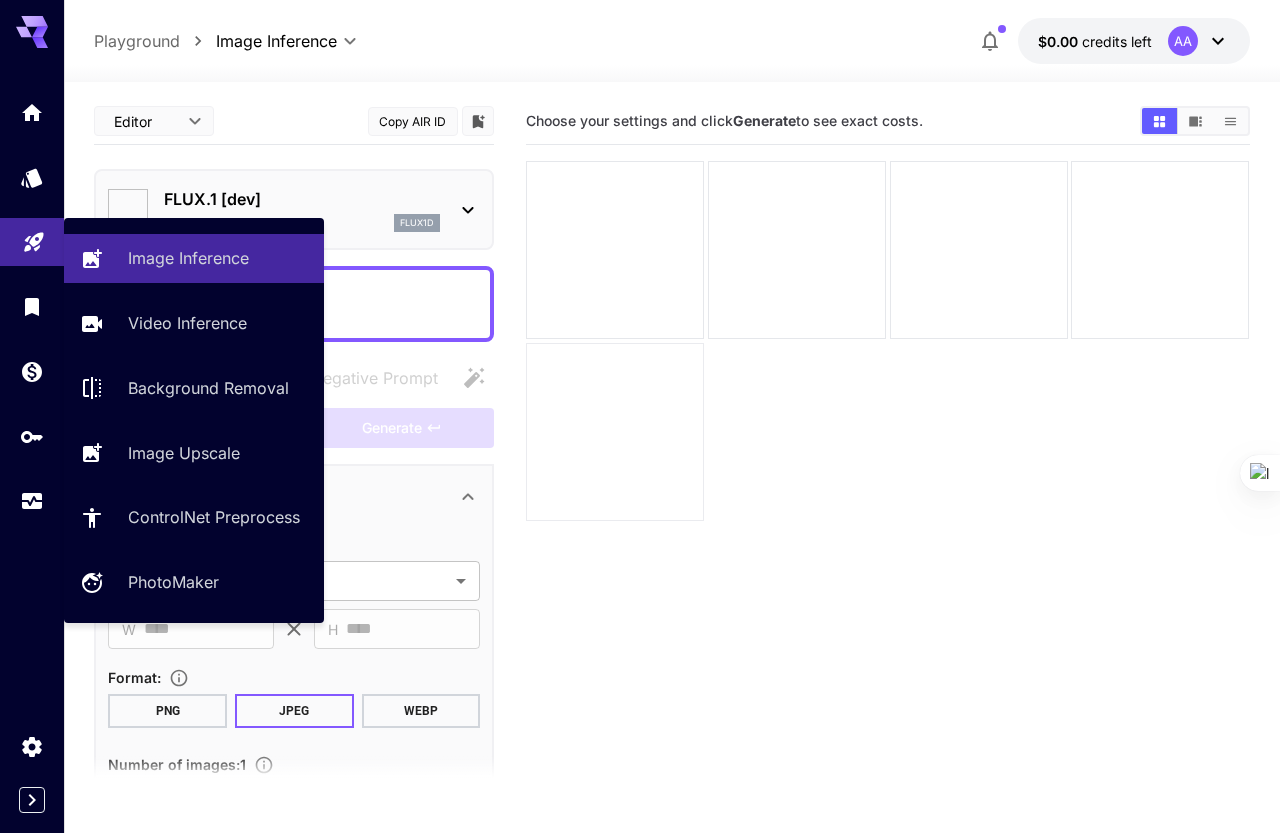 type on "**********" 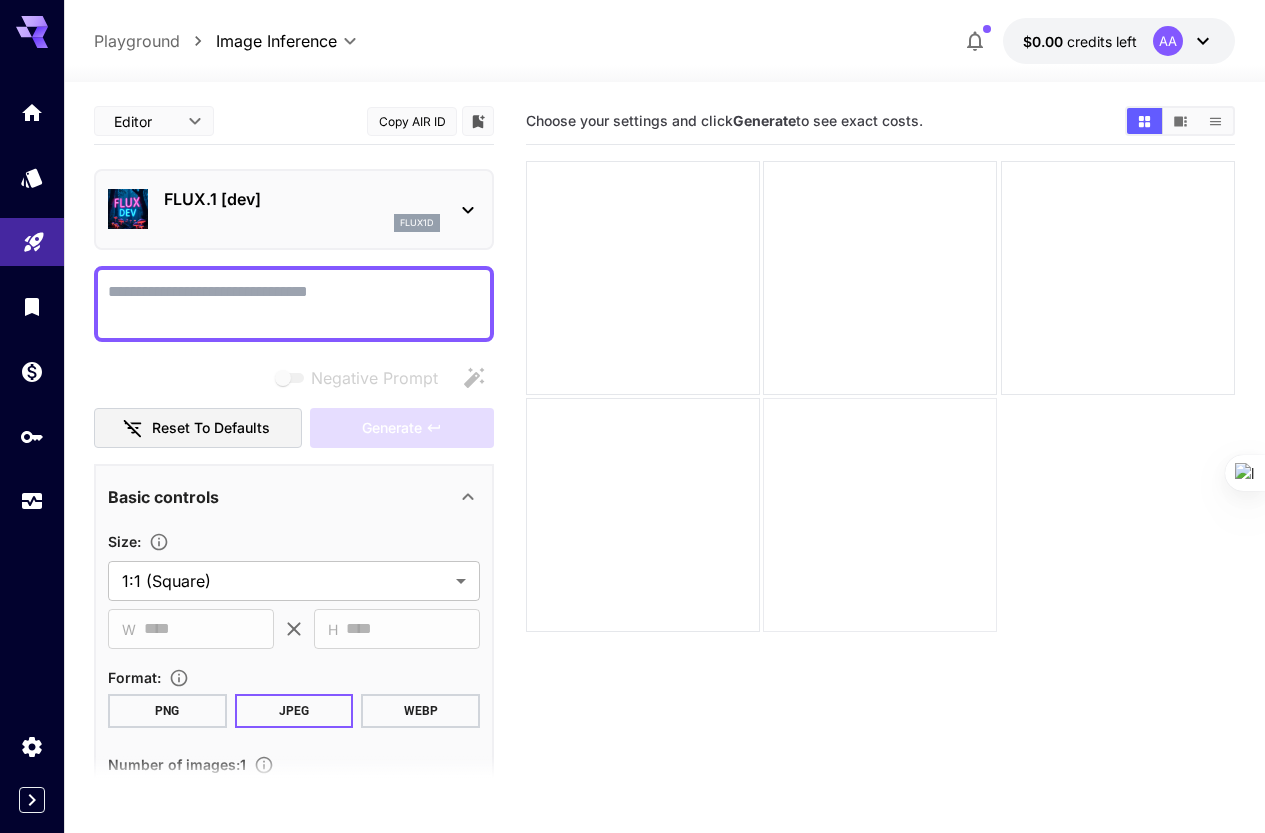 click at bounding box center (880, 515) 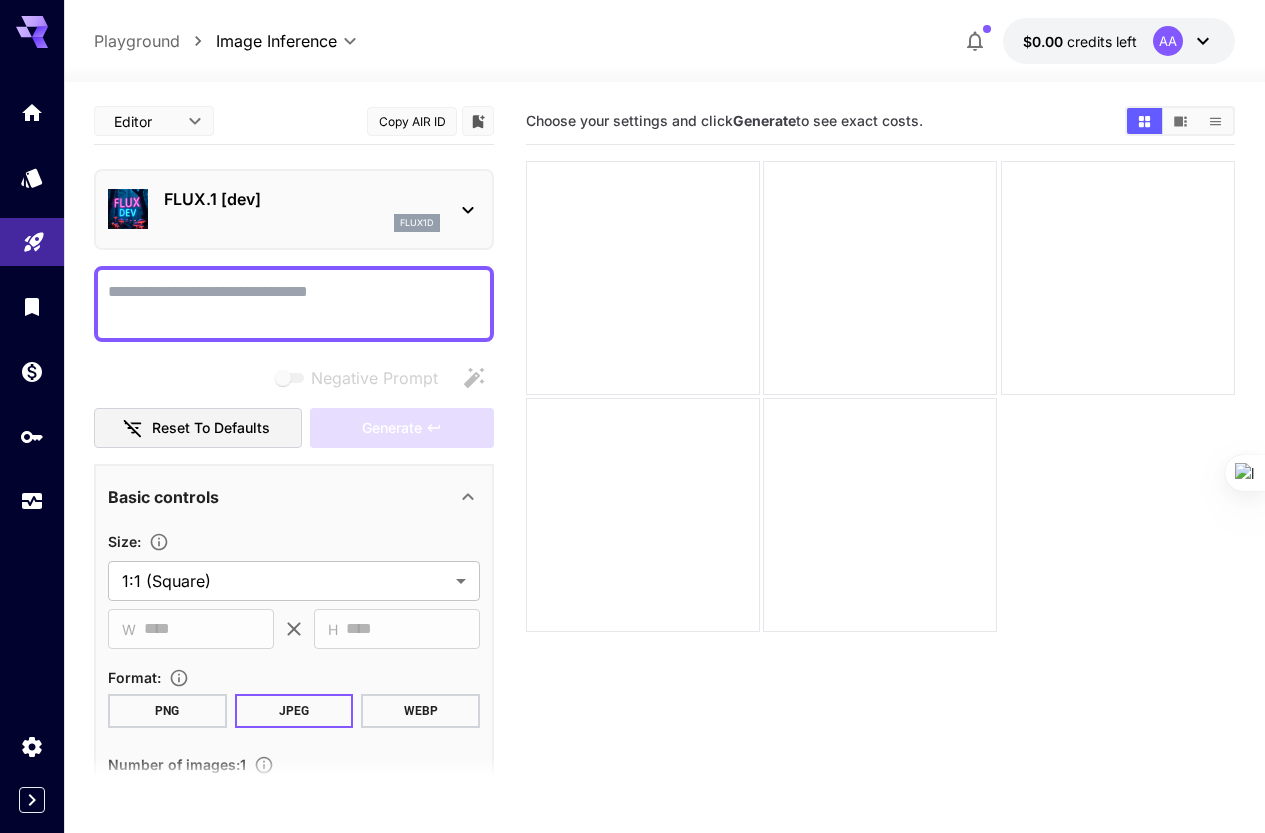 drag, startPoint x: 191, startPoint y: 343, endPoint x: 185, endPoint y: 329, distance: 15.231546 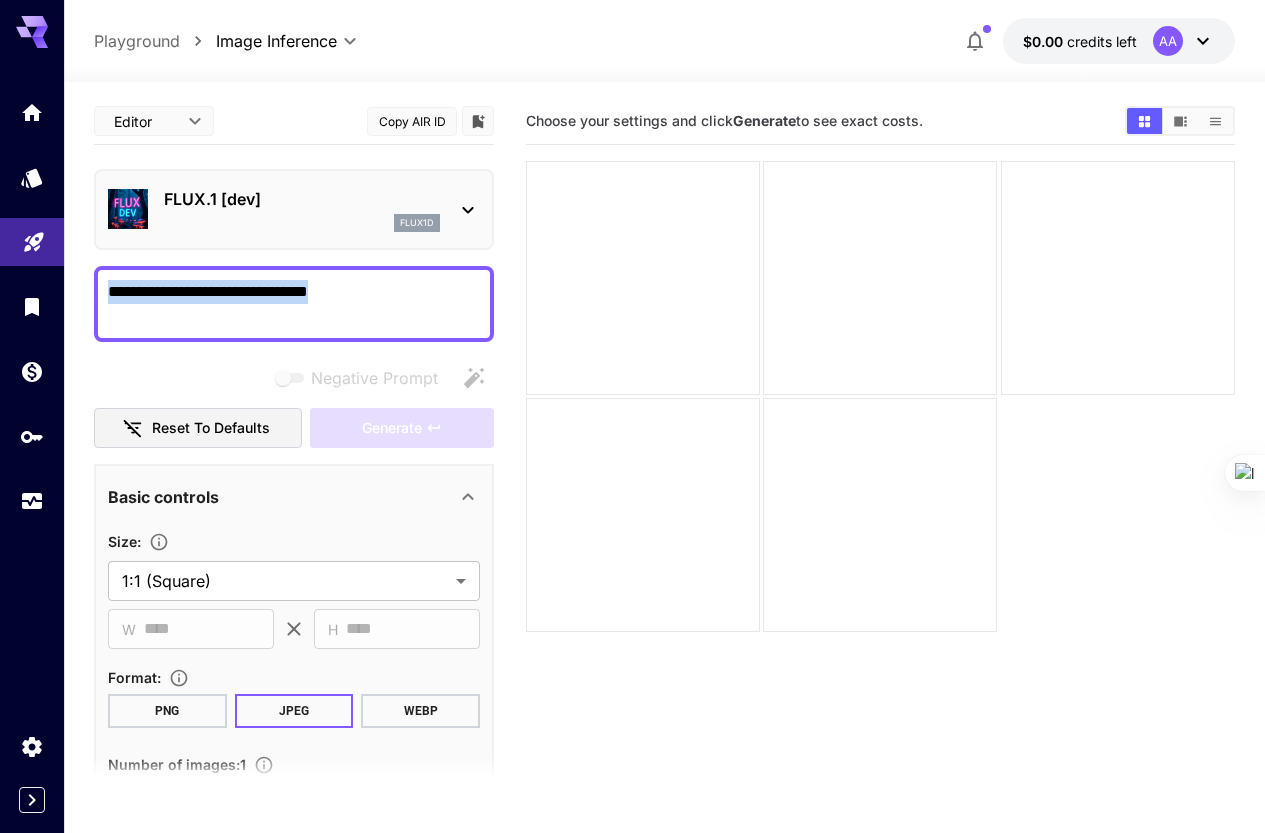 click 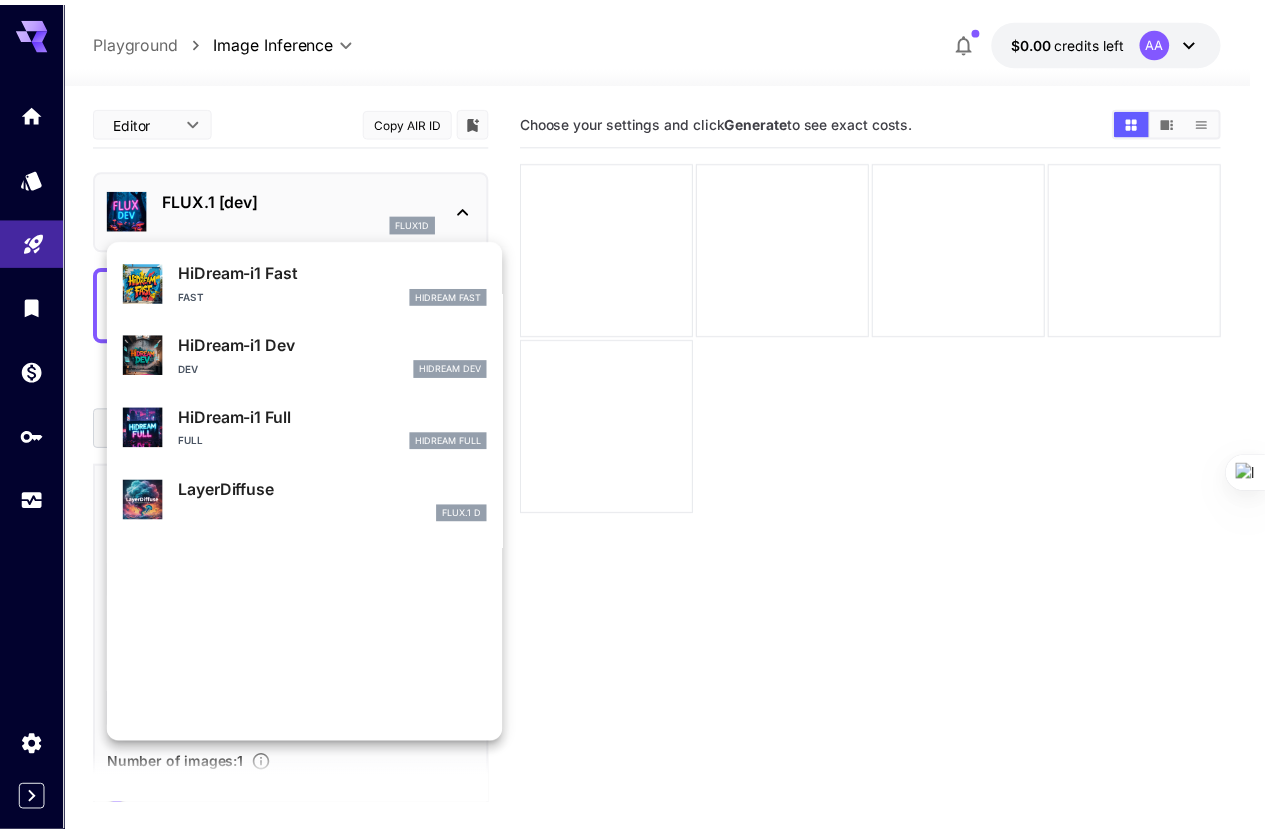 scroll, scrollTop: 1107, scrollLeft: 0, axis: vertical 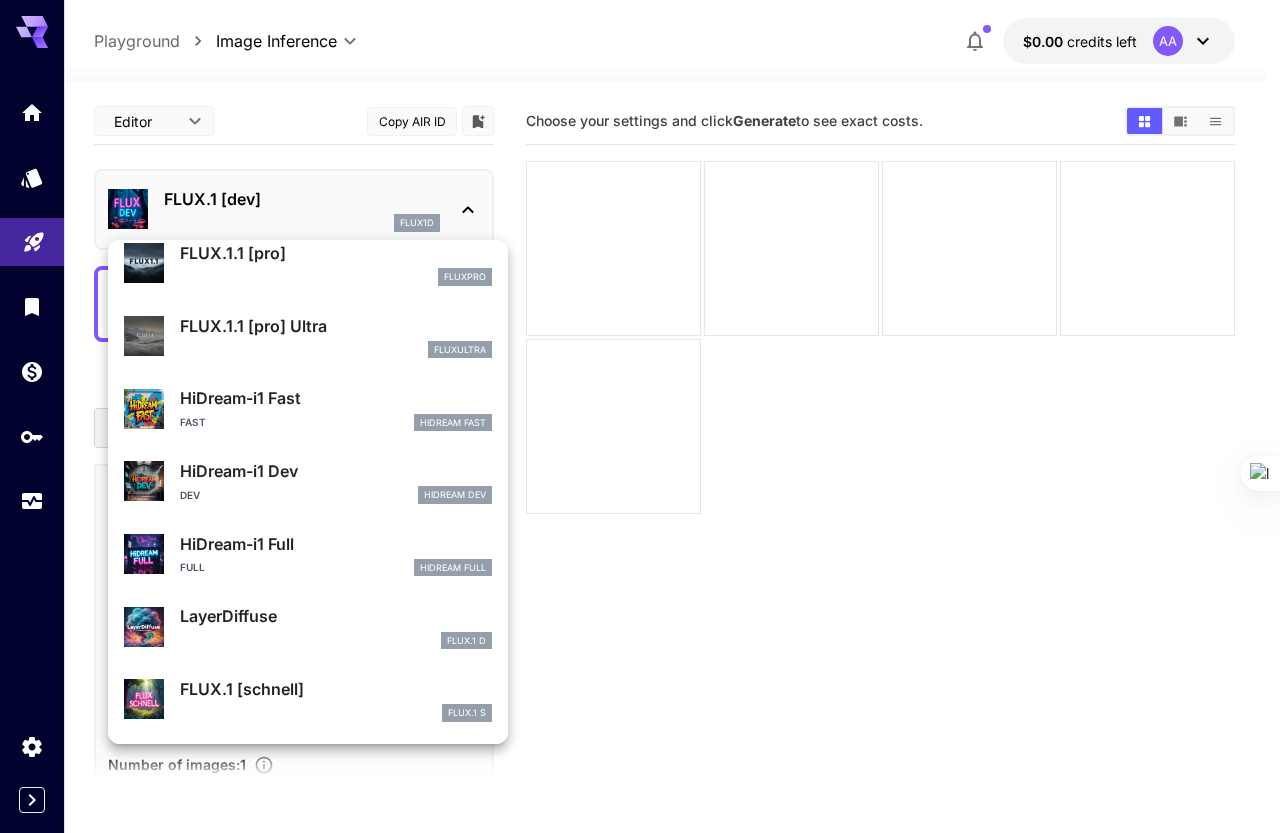 click at bounding box center (640, 416) 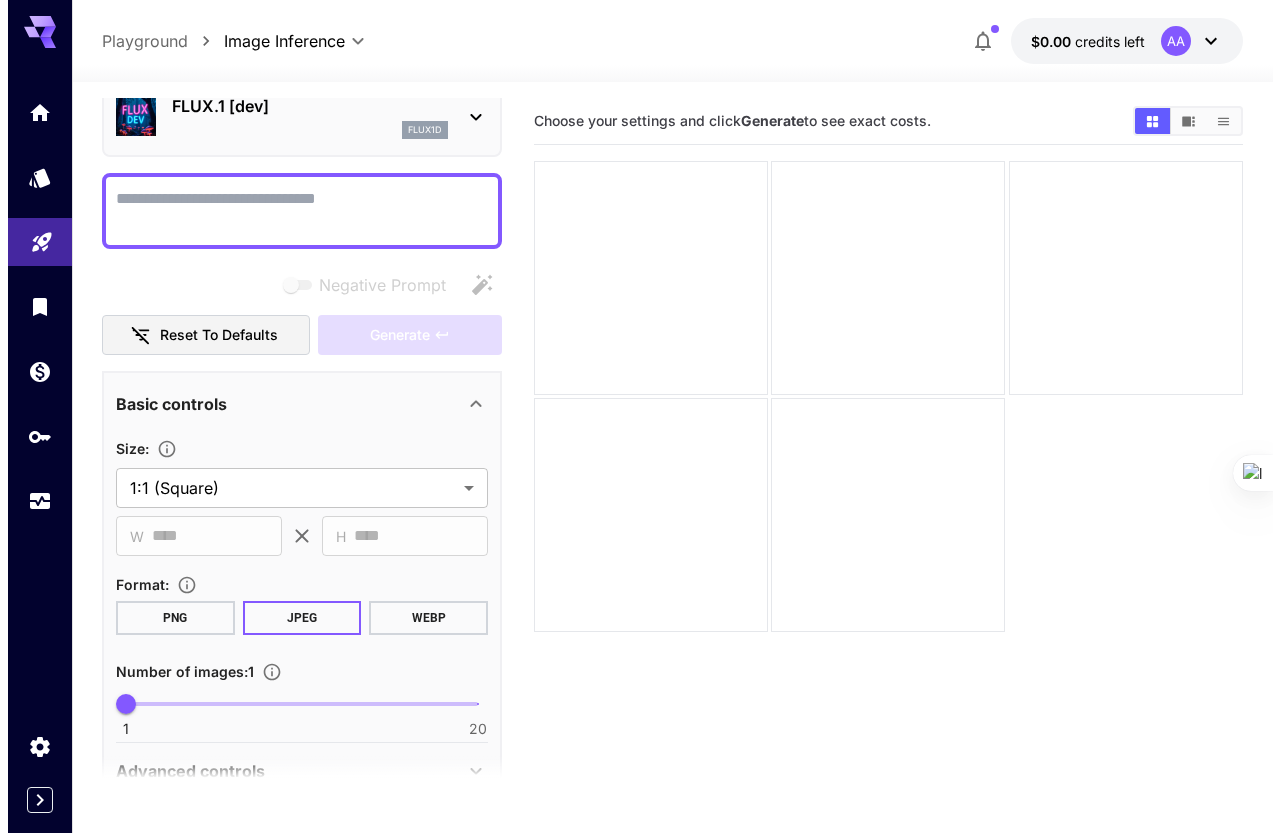 scroll, scrollTop: 0, scrollLeft: 0, axis: both 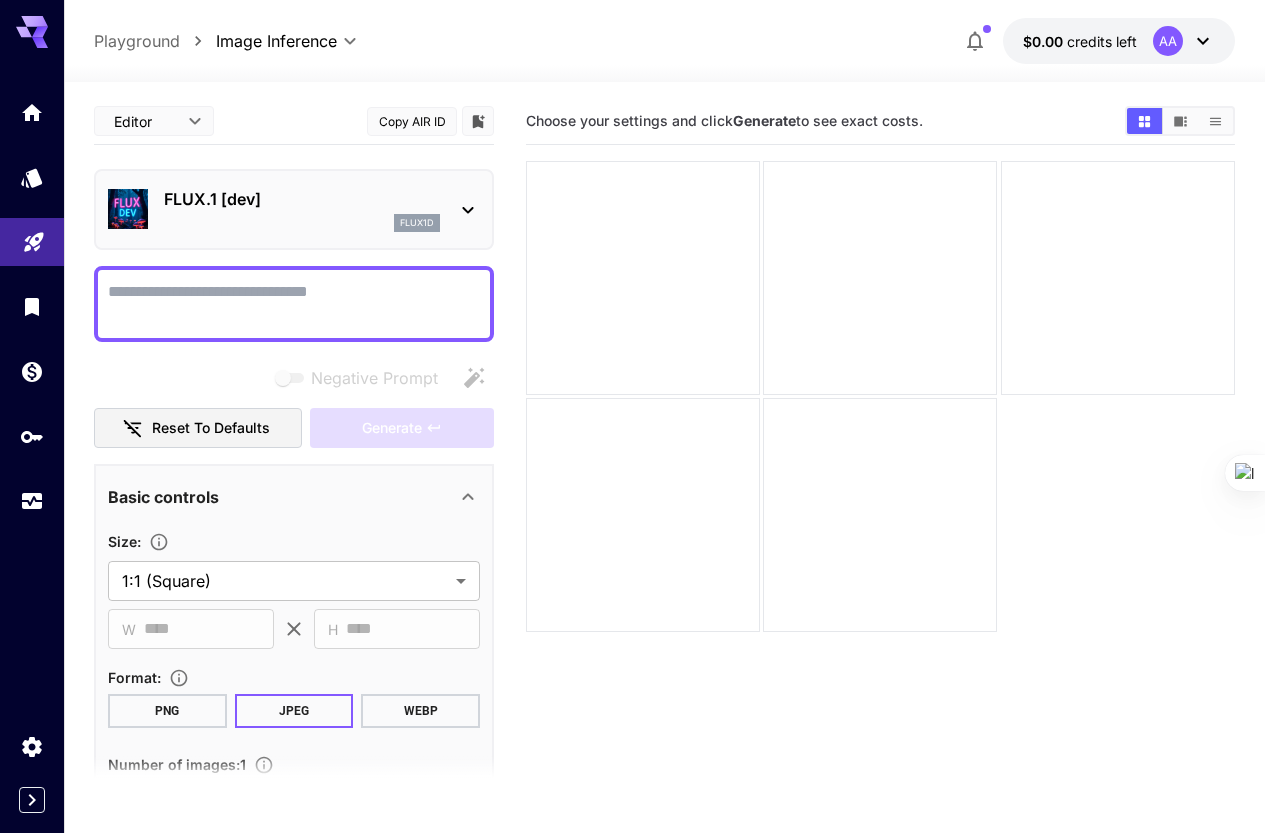 click on "FLUX.1 [dev]" at bounding box center (302, 199) 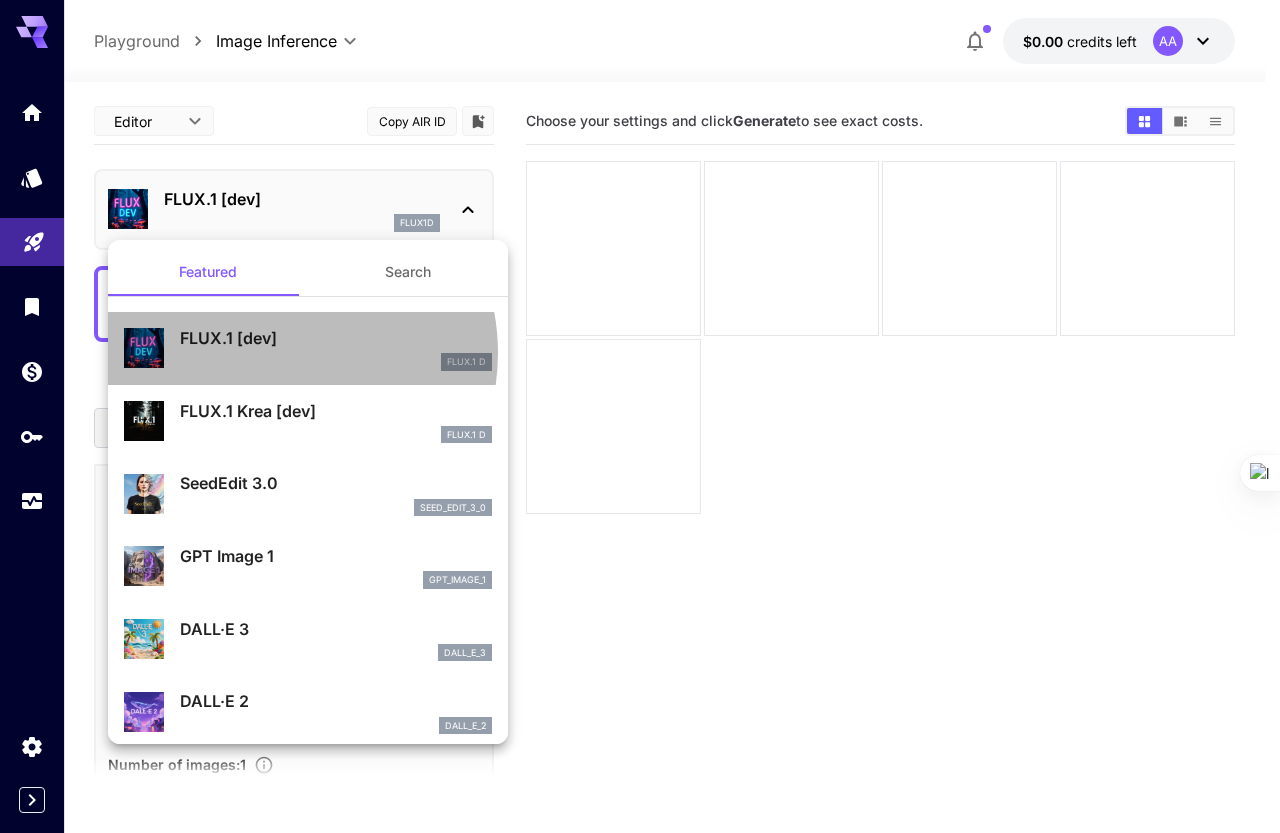 click on "FLUX.1 D" at bounding box center [336, 362] 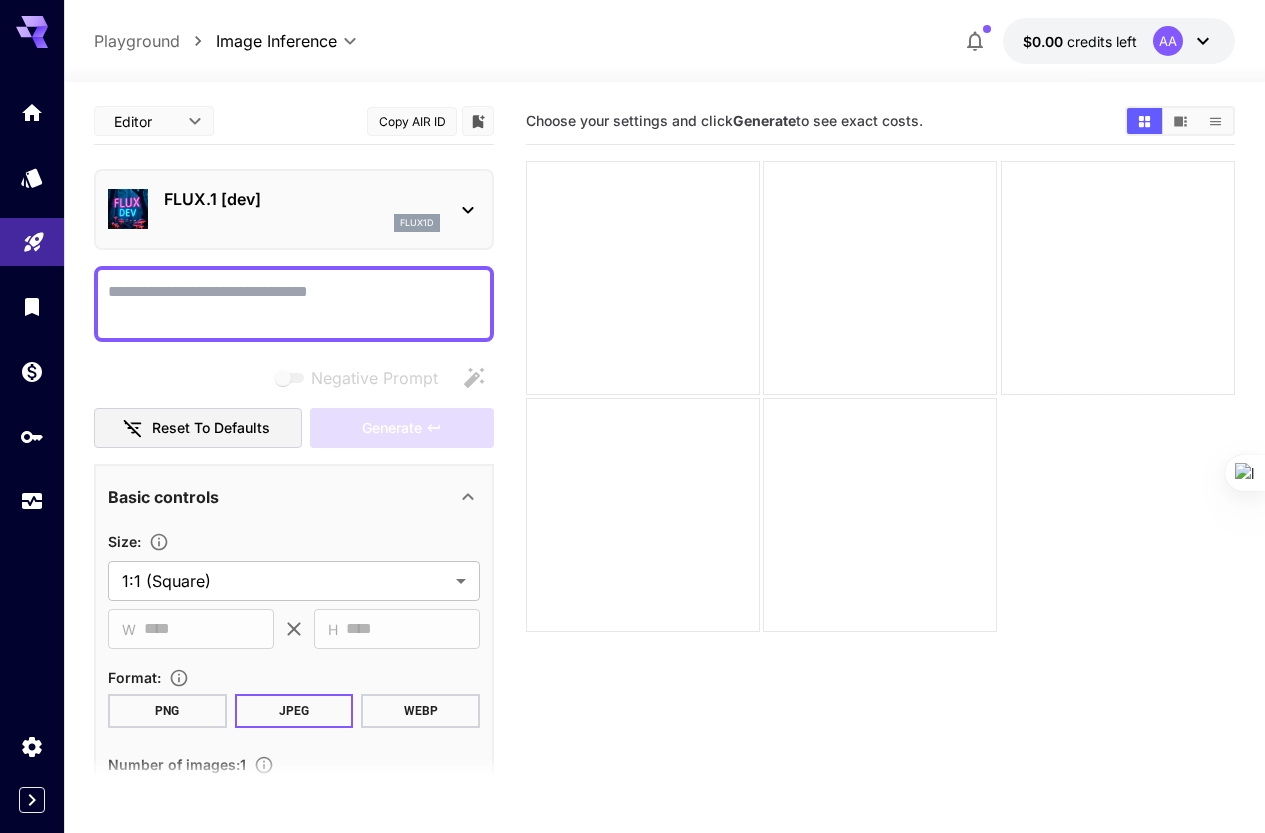 click on "FLUX.1 [dev]" at bounding box center [302, 199] 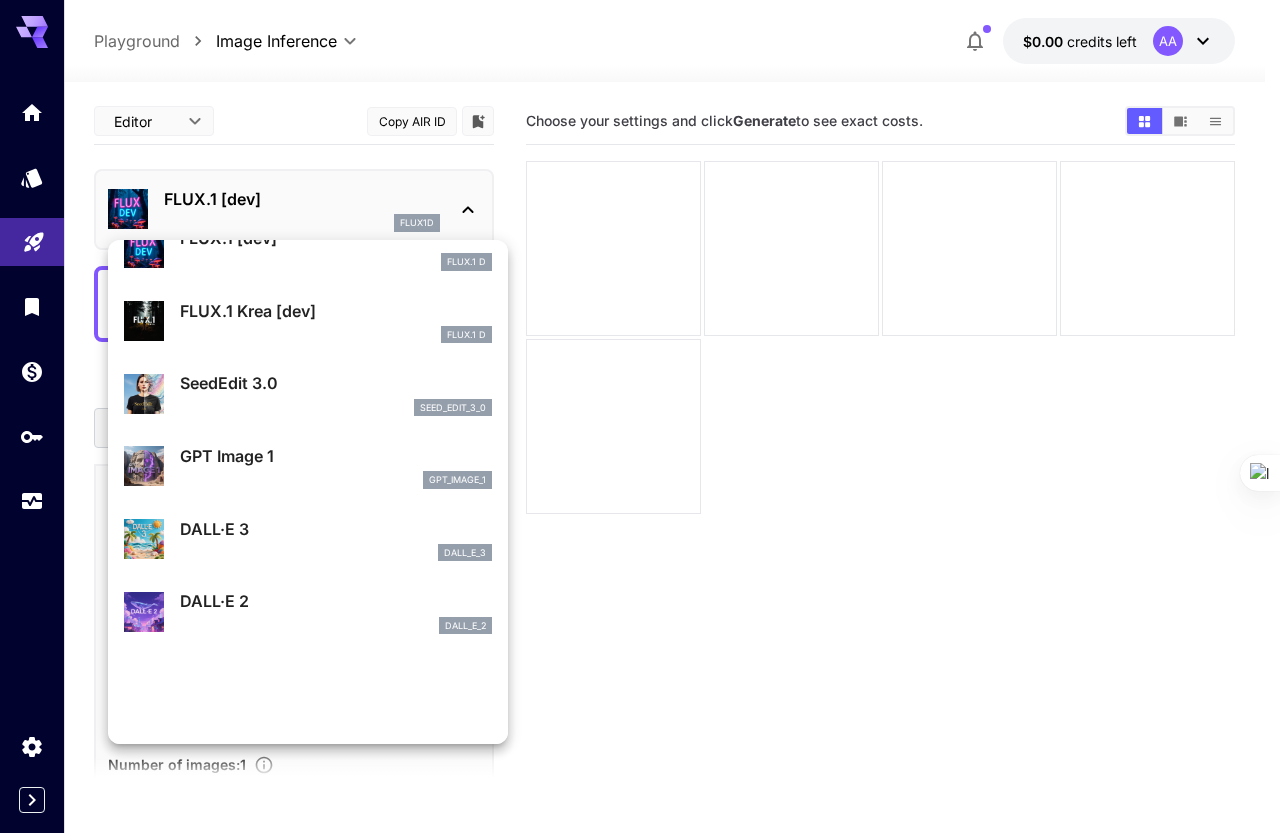 scroll, scrollTop: 0, scrollLeft: 0, axis: both 